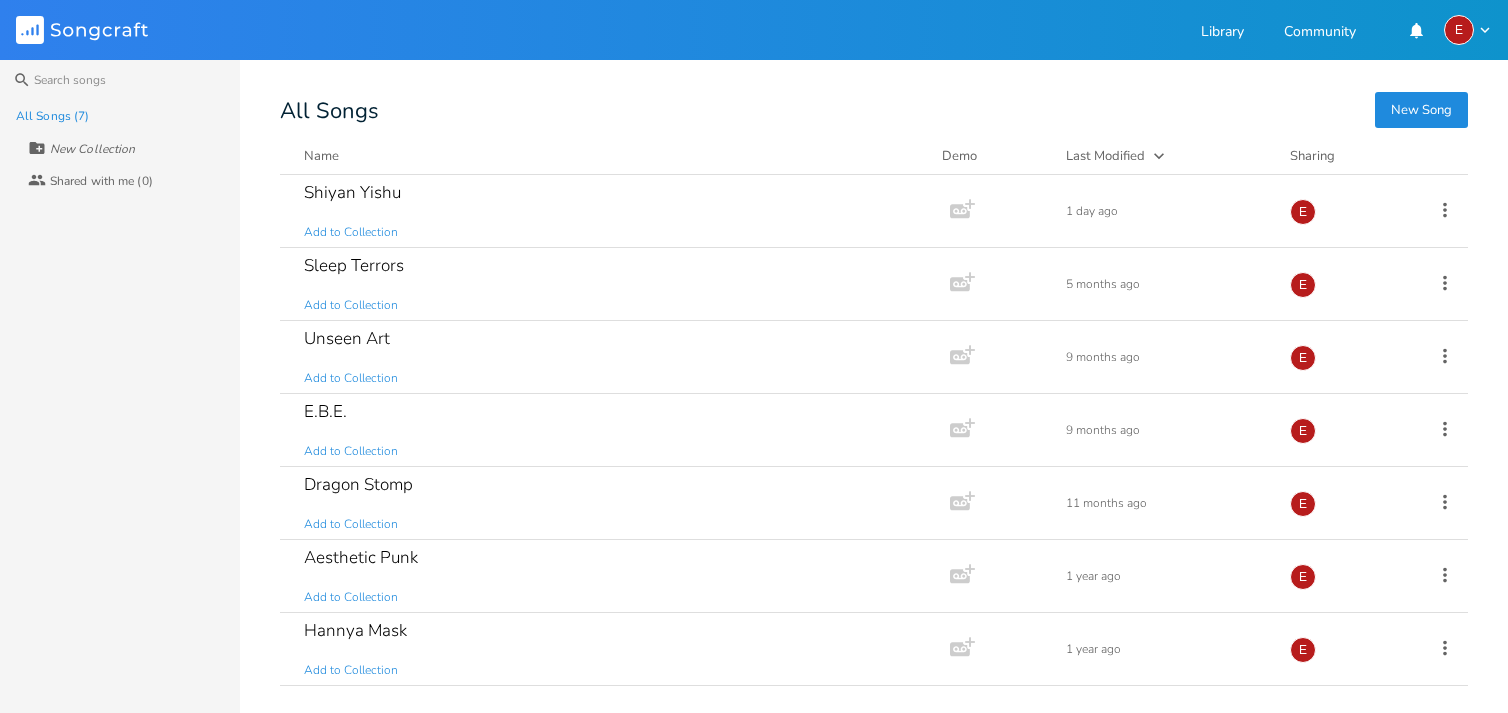 scroll, scrollTop: 0, scrollLeft: 0, axis: both 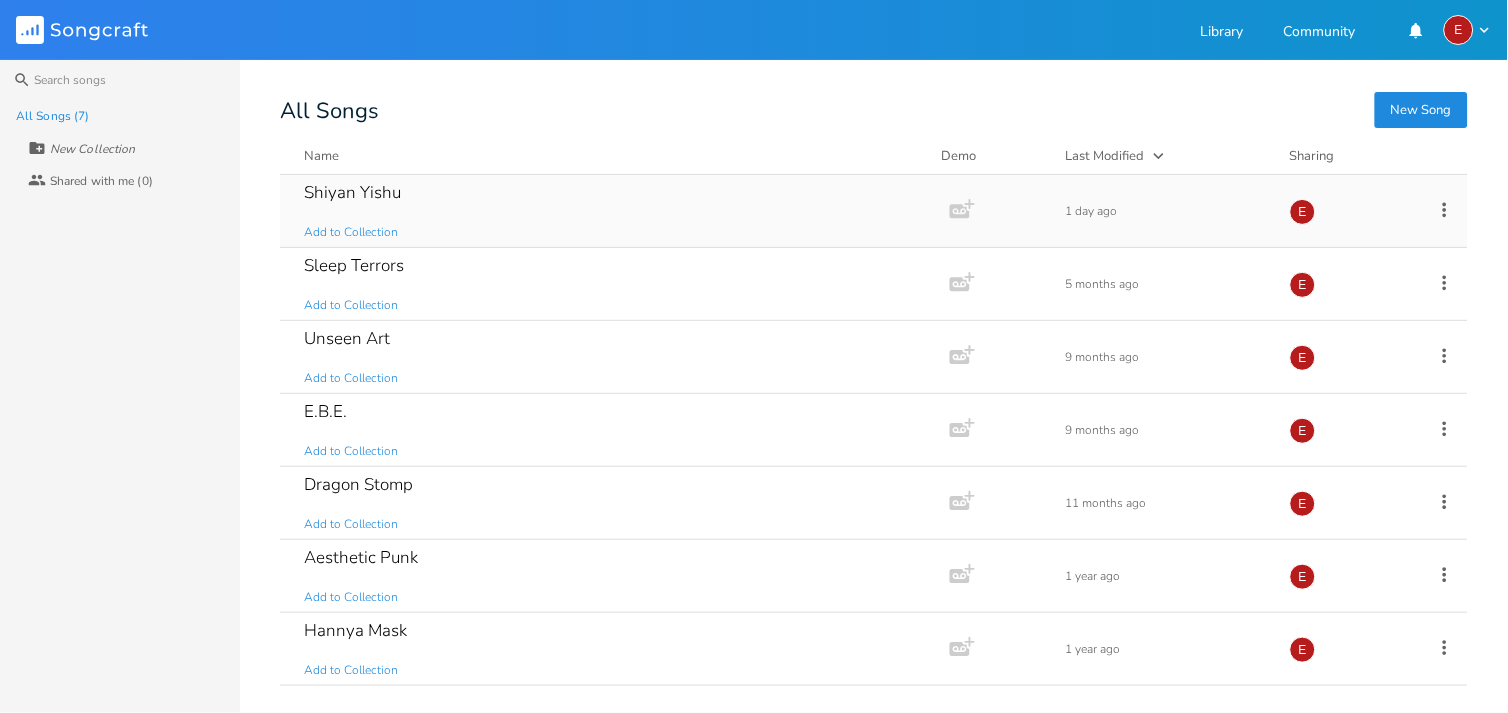 click on "Shiyan Yishu Add to Collection" at bounding box center (611, 211) 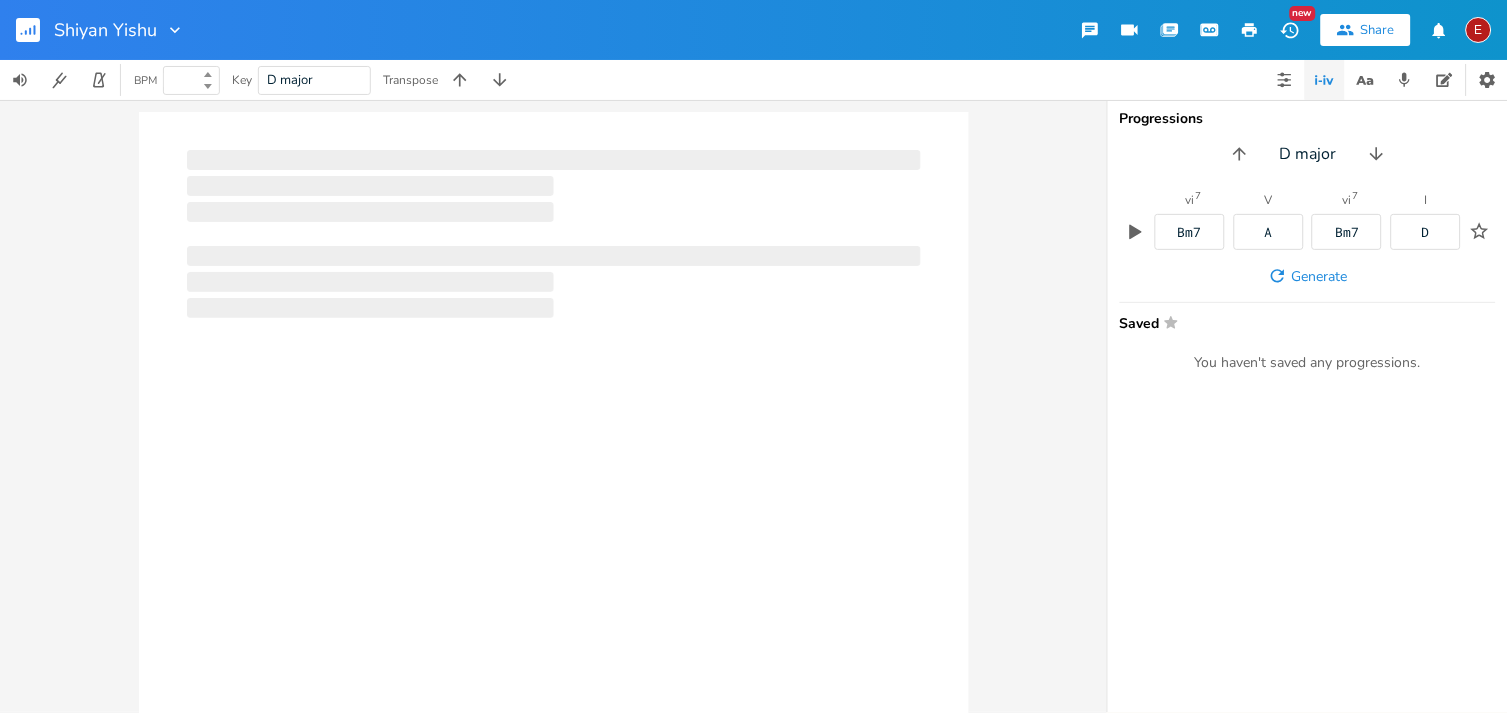 type on "128" 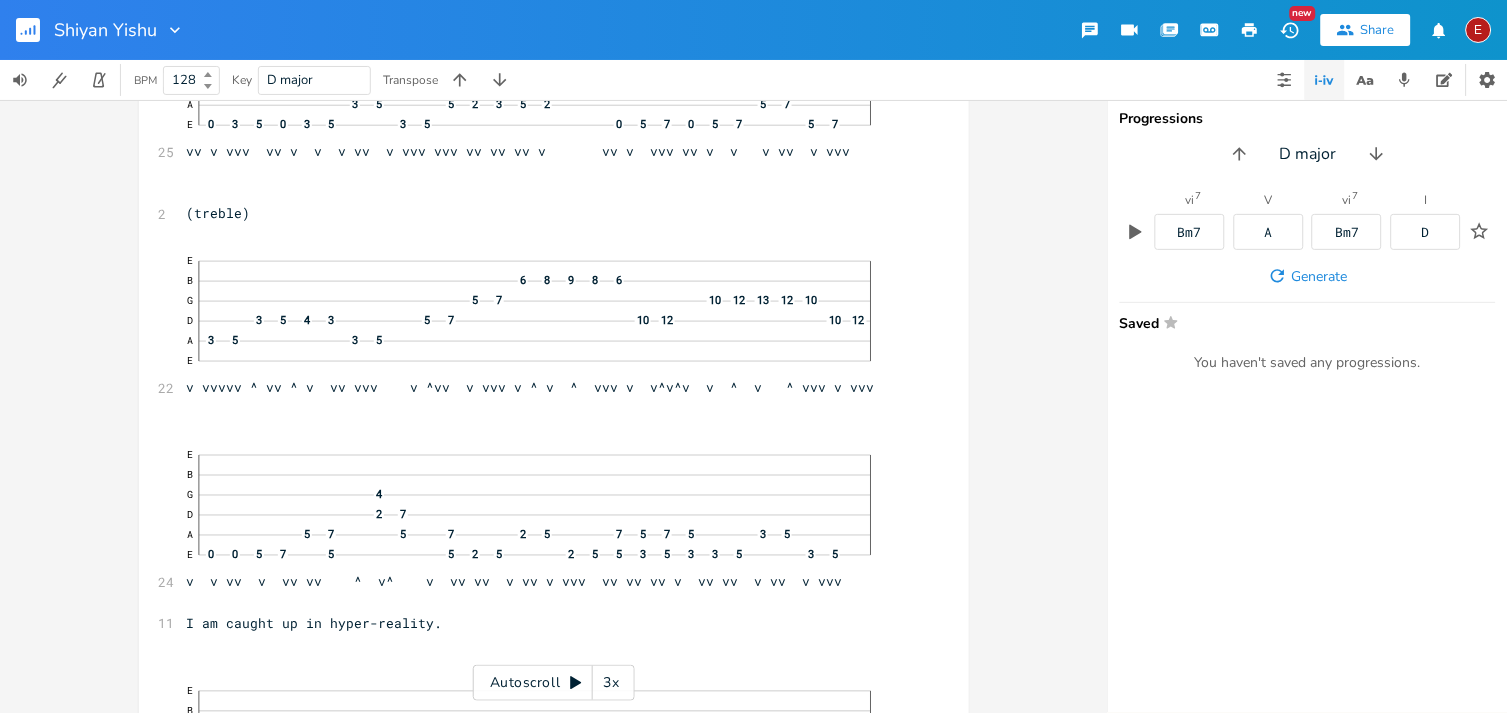 scroll, scrollTop: 1190, scrollLeft: 0, axis: vertical 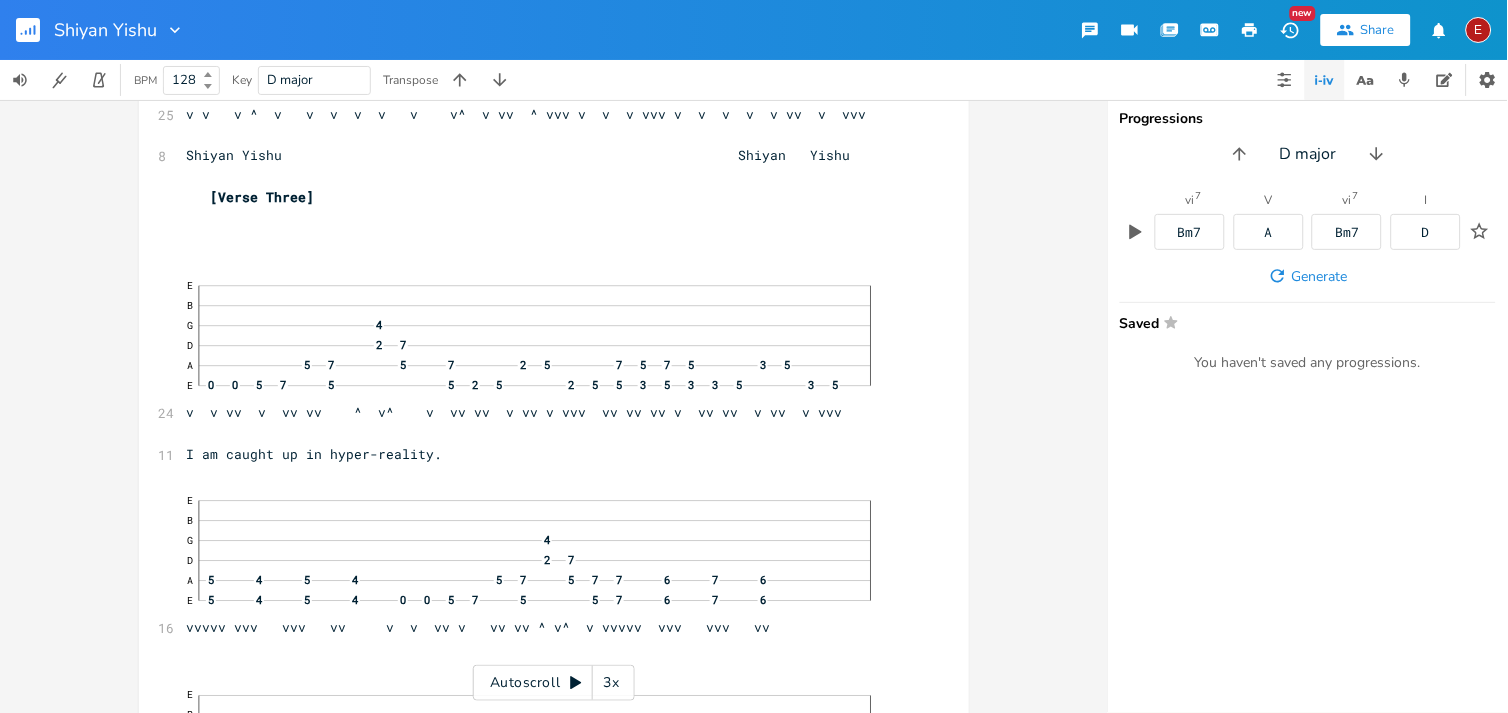 click on "xxxxxxxxxx   8 [LAST NAME] Copyright 2025   ​ ​ 2 (treble)    24 E B G 4 D 2 7 A 5 7 5 7 2 5 7 5 7 5 3 5 E 0 0 5 7 5 5 2 5 2 5 5 3 5 3 3 5 3 5    v  v vv  v  vv vv    ^  v^    v  vv vv  v vv v vvv  vv vv vv v  vv vv  v vv  v vvv ​ 11    I am caught up in hyper-reality.       16 E B G 4 D 2 7 A 5 4 5 4 5 7 5 7 7 6 7 6 E 5 4 5 4 0 0 5 7 5 5 7 6 7 6   vvvvv vvv   vvv   vv     v  v  vv v   vv vv ^ v^  v vvvvv  vvv   vvv   vv ​ ​ 14 E B G D A 3 9 3 9 3 9 3 9 3 9 3 9 4 5 E 3 9 3 9 3 9 3 9 3 9 3 9 2 3   vvvvv vvv   vvv   vv   vvvvv  vvv    vvv    vv  vvvvv   vvv  vvv    vv    vvv   vvv         24 E B G D A 5 4 6 7 5 4 5 4 5 6 5 4 E 3 4 5 3 2 4 5 3 5 4 3 2 3 2 5 4 3 3 4 3 2 3 4 5   v5 v3 v3 v5 v3 v3 v2 v5 v3 v3  v5 v3 v3 v2    v5 v3 v3  v5 v3 v3 v2    v5 v3 v3                         4         (middle toggle)                                    26 E 2 3 2 3 0 2 3 2 3 2 3 0 2 3 B 2 3 3 3 1 2 3 2 3 3 3 1 2 3 G 2 4 2 0 2 2 4 2 4 2 0 2 2 4 D 0 0 2 4 5" at bounding box center [553, 406] 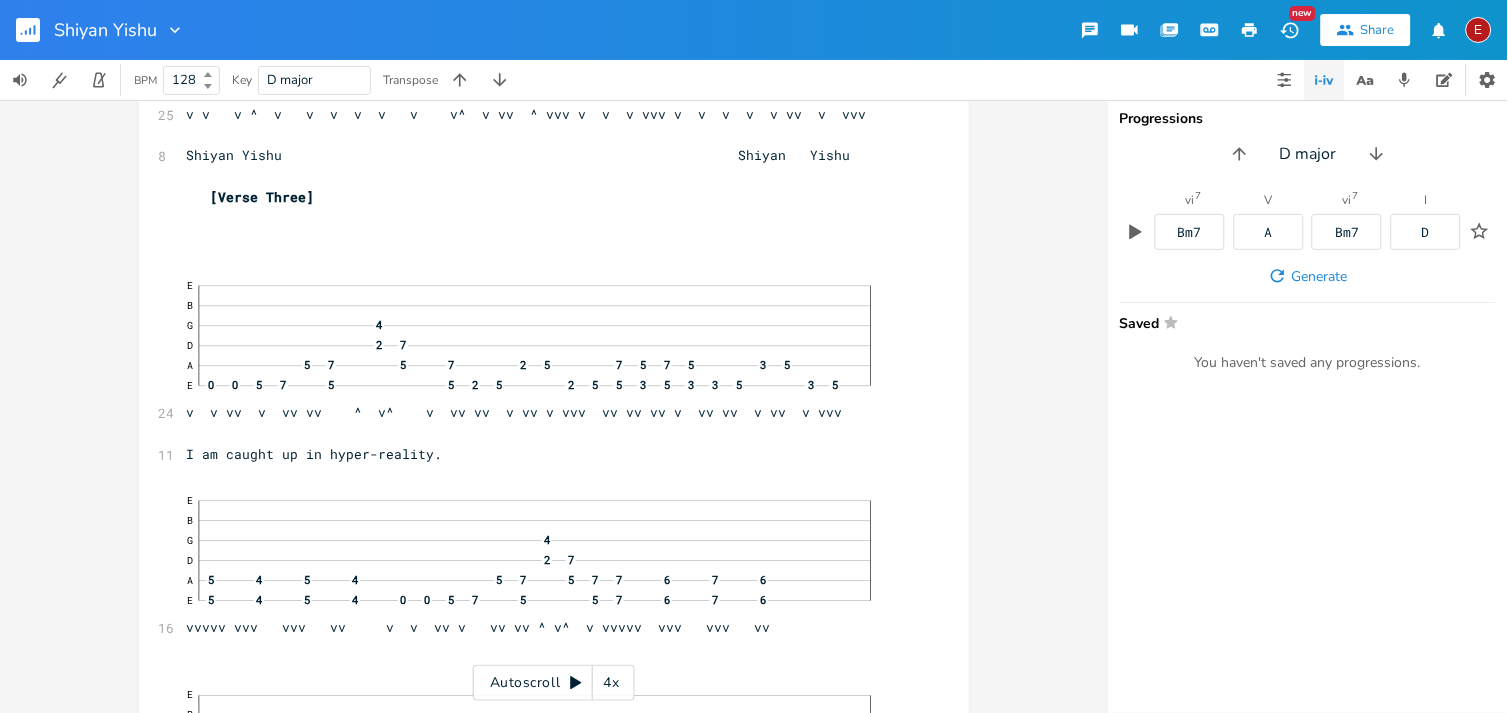 click on "4x" at bounding box center [611, 683] 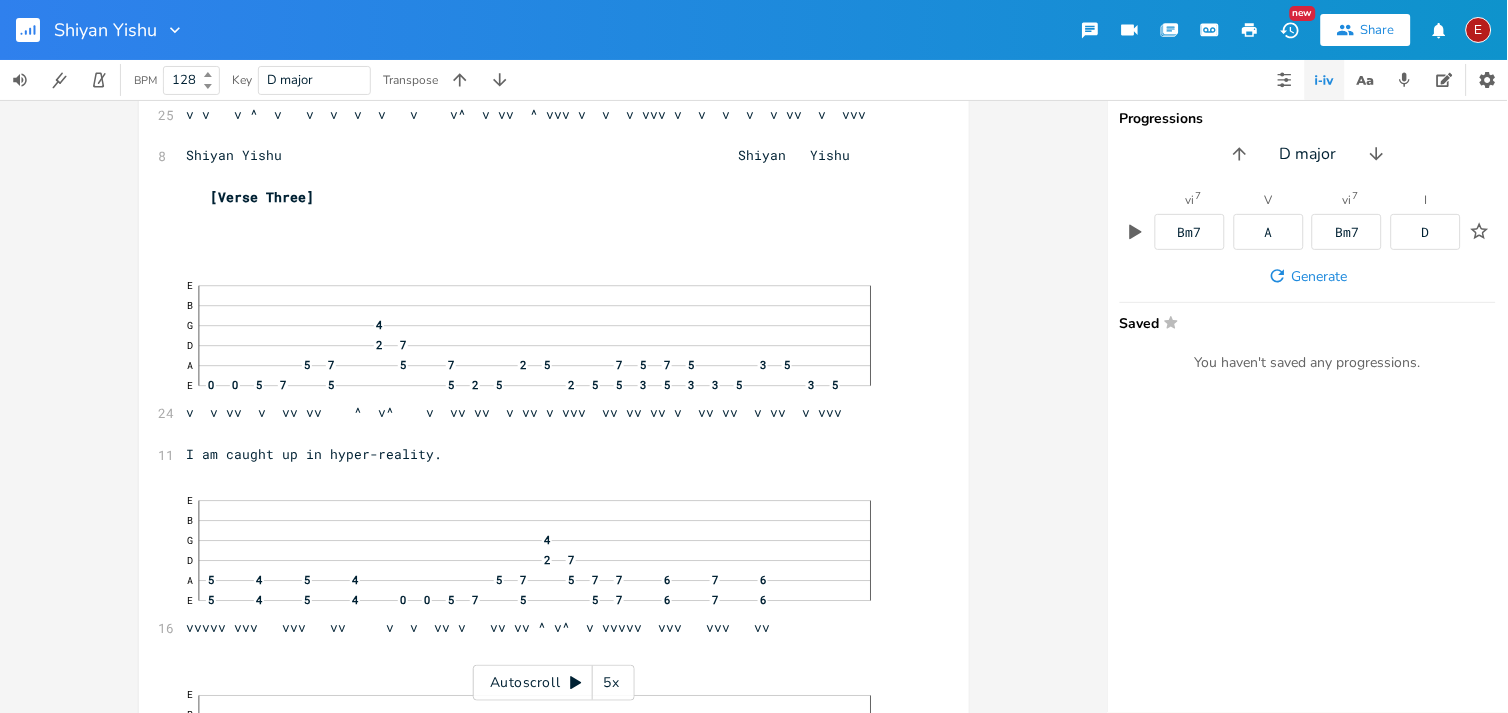 click 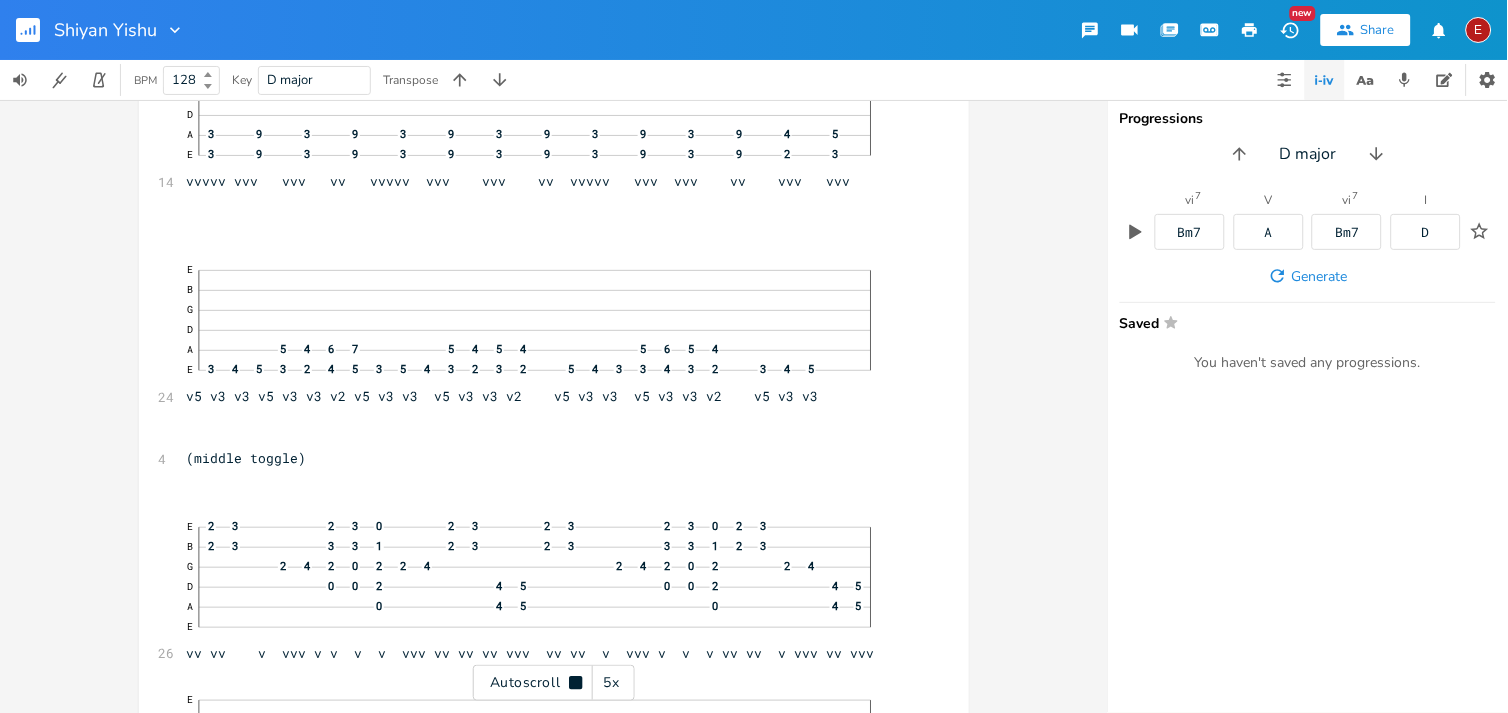 click 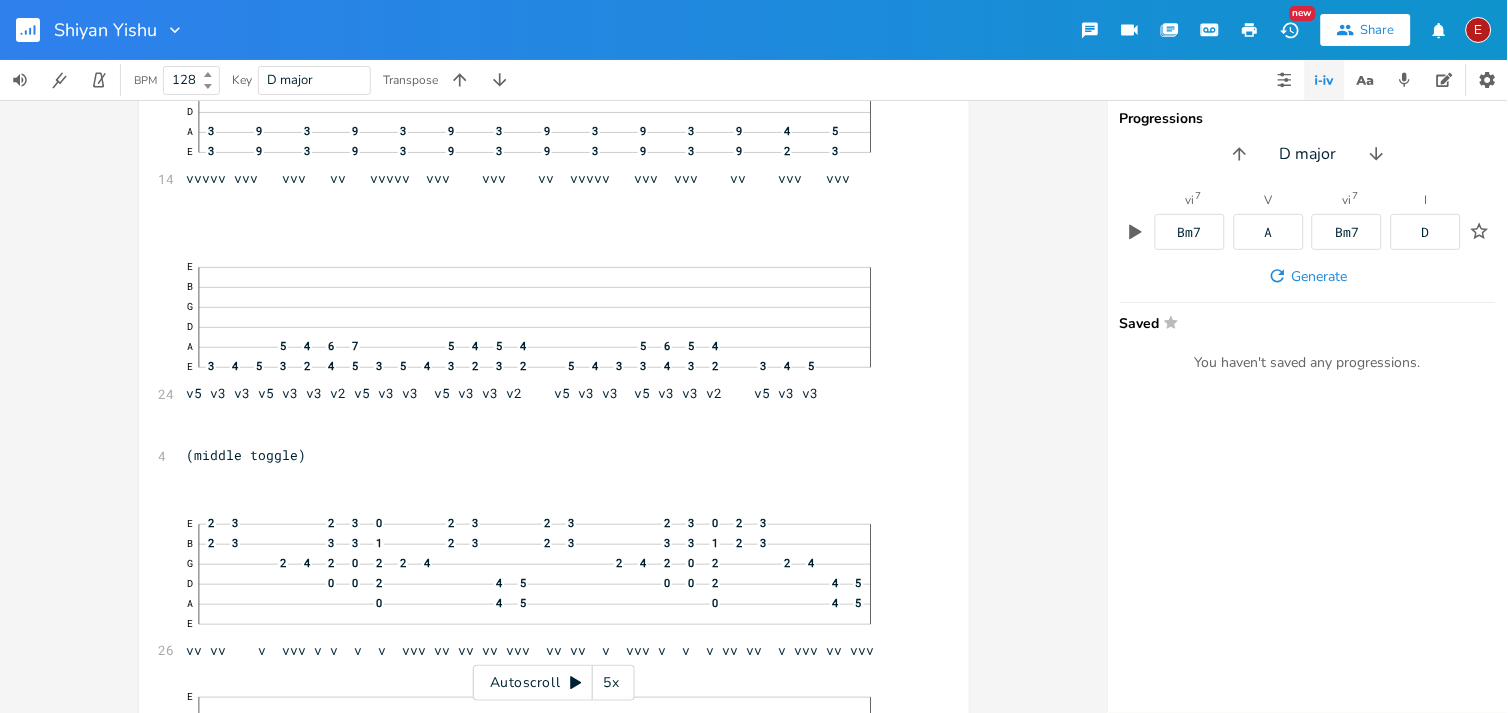 click 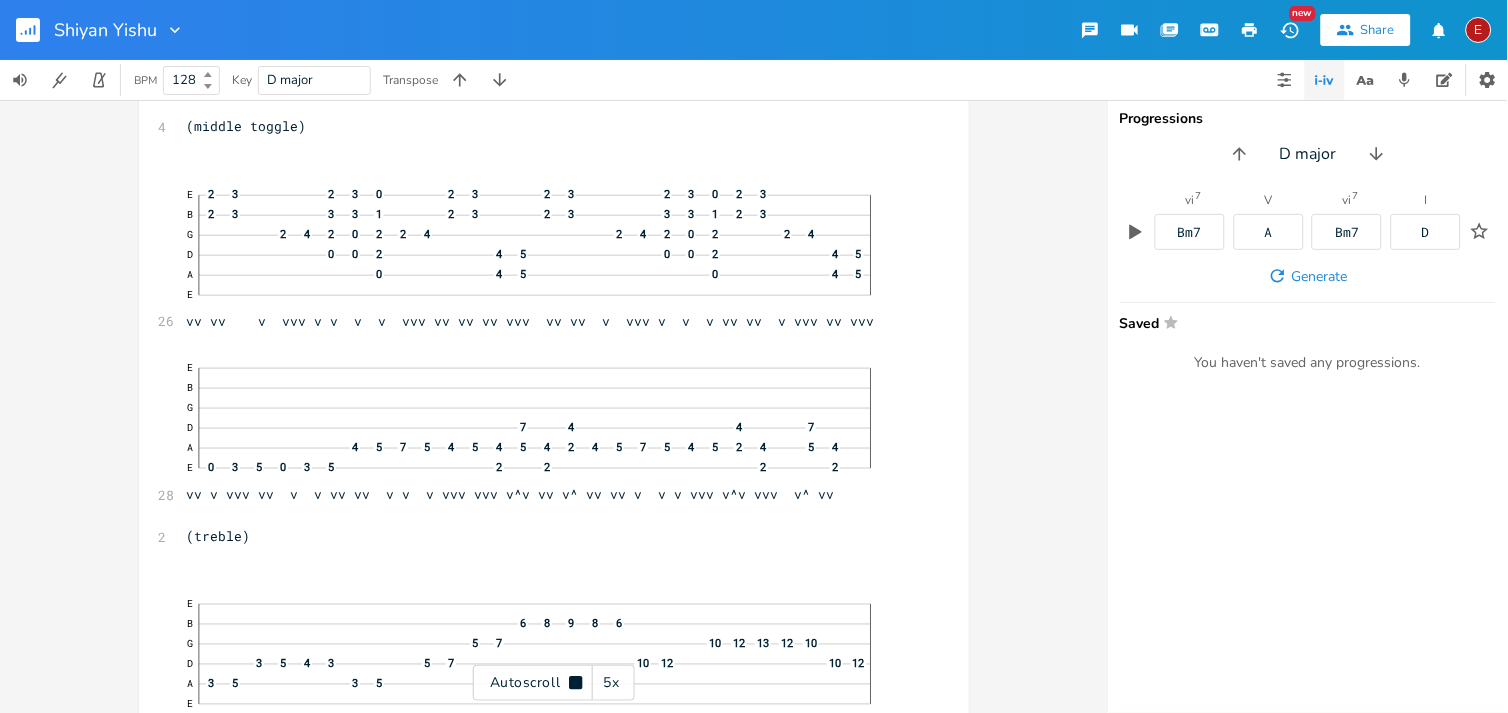 click 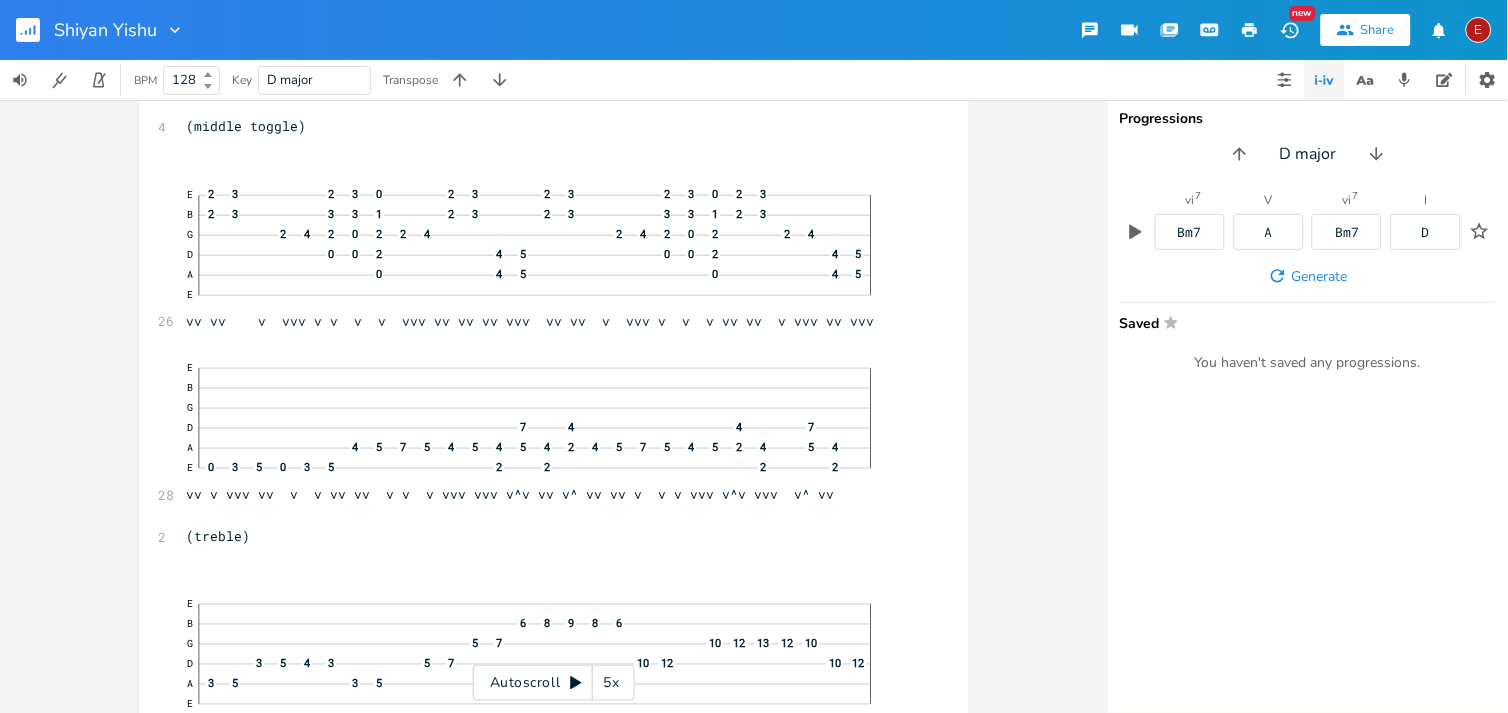 click 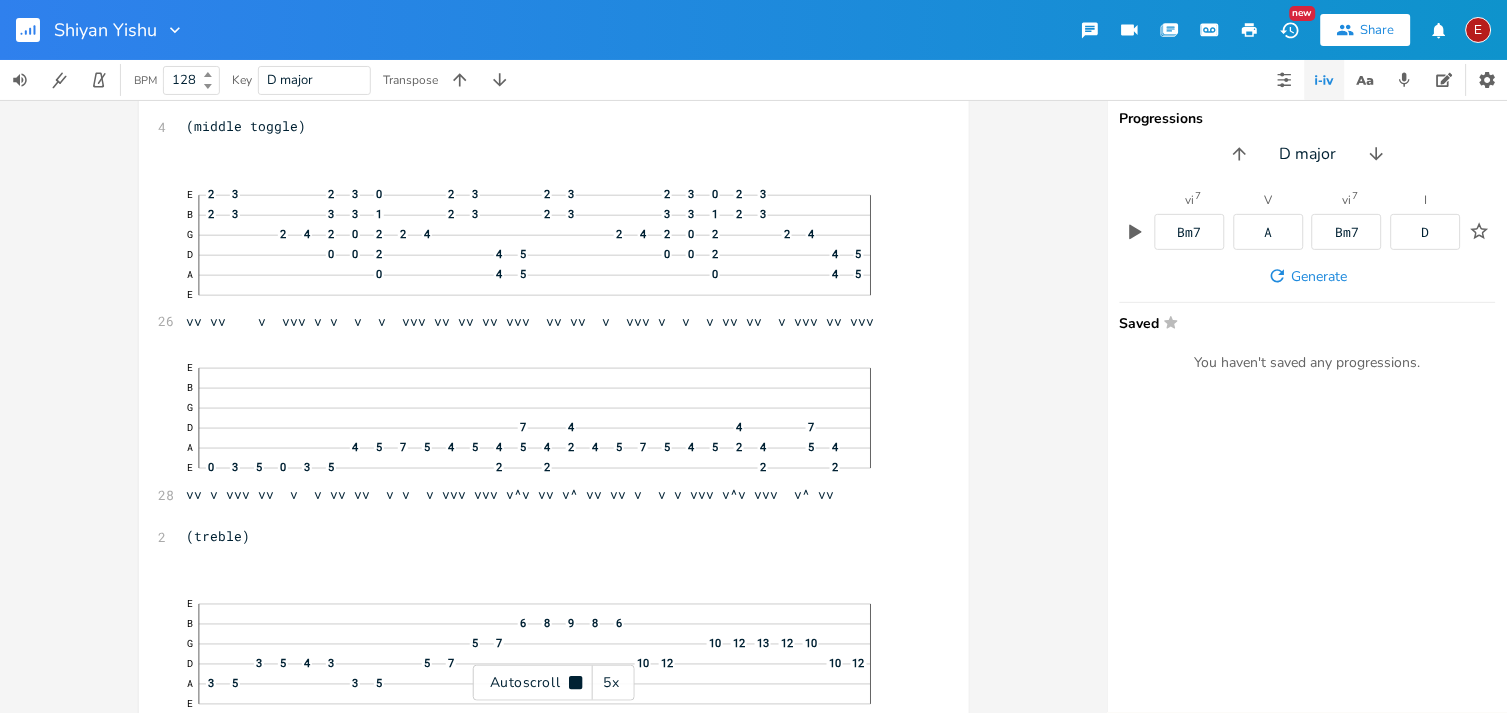 click 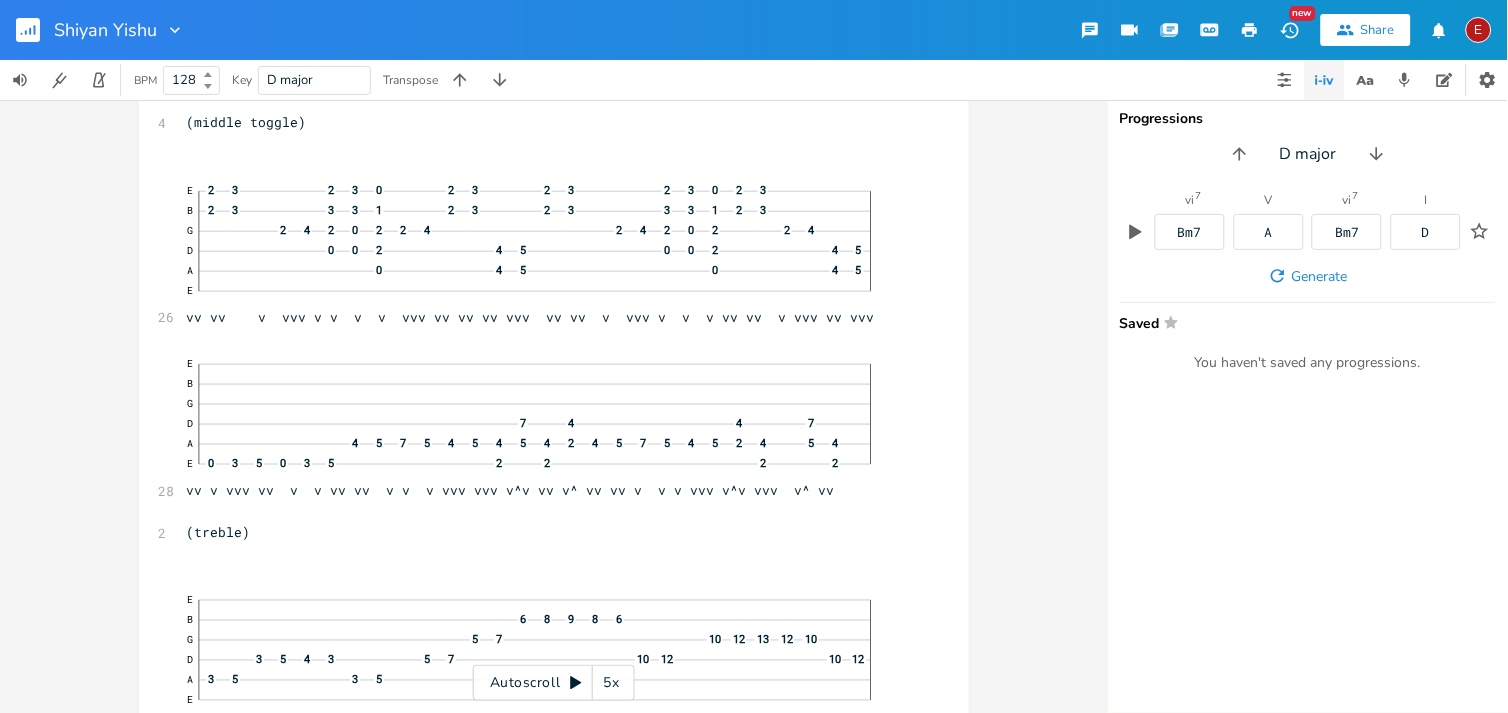 click 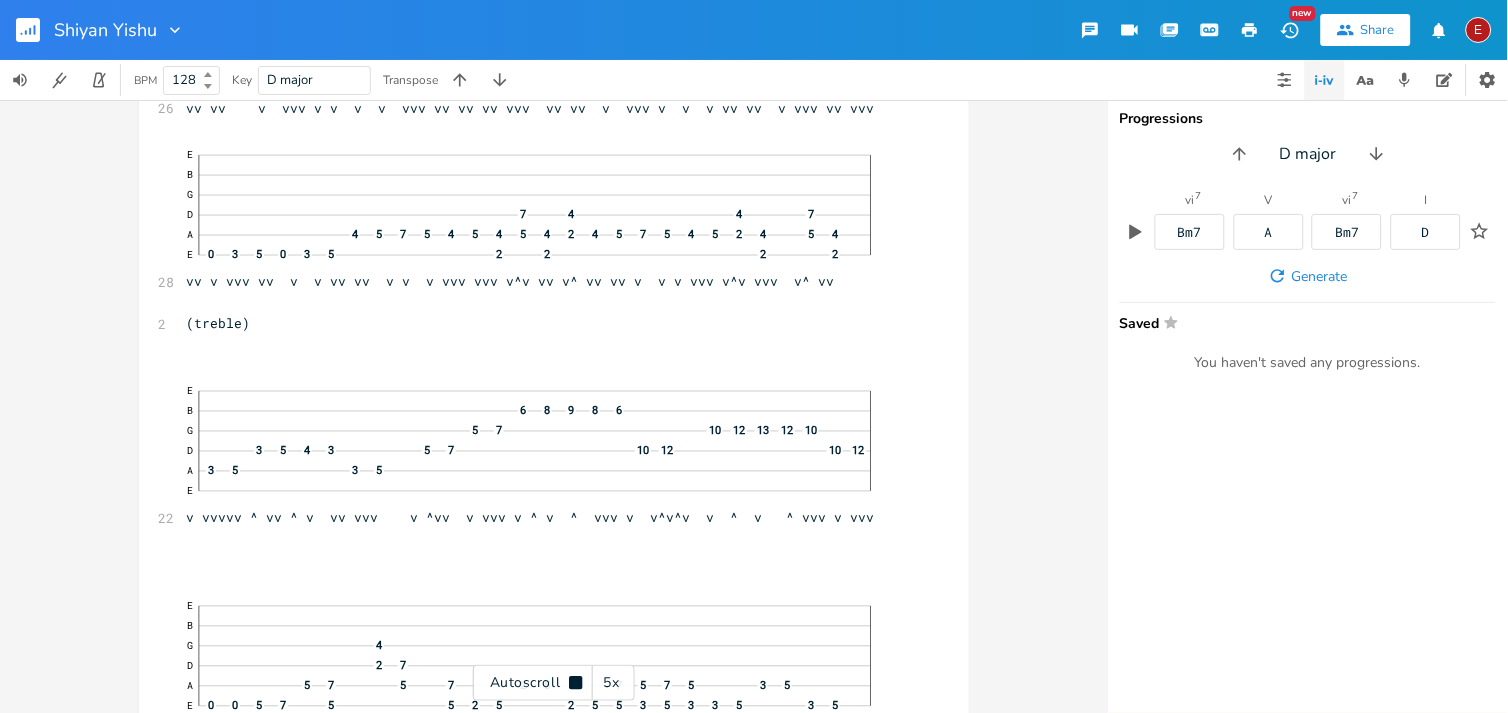 click 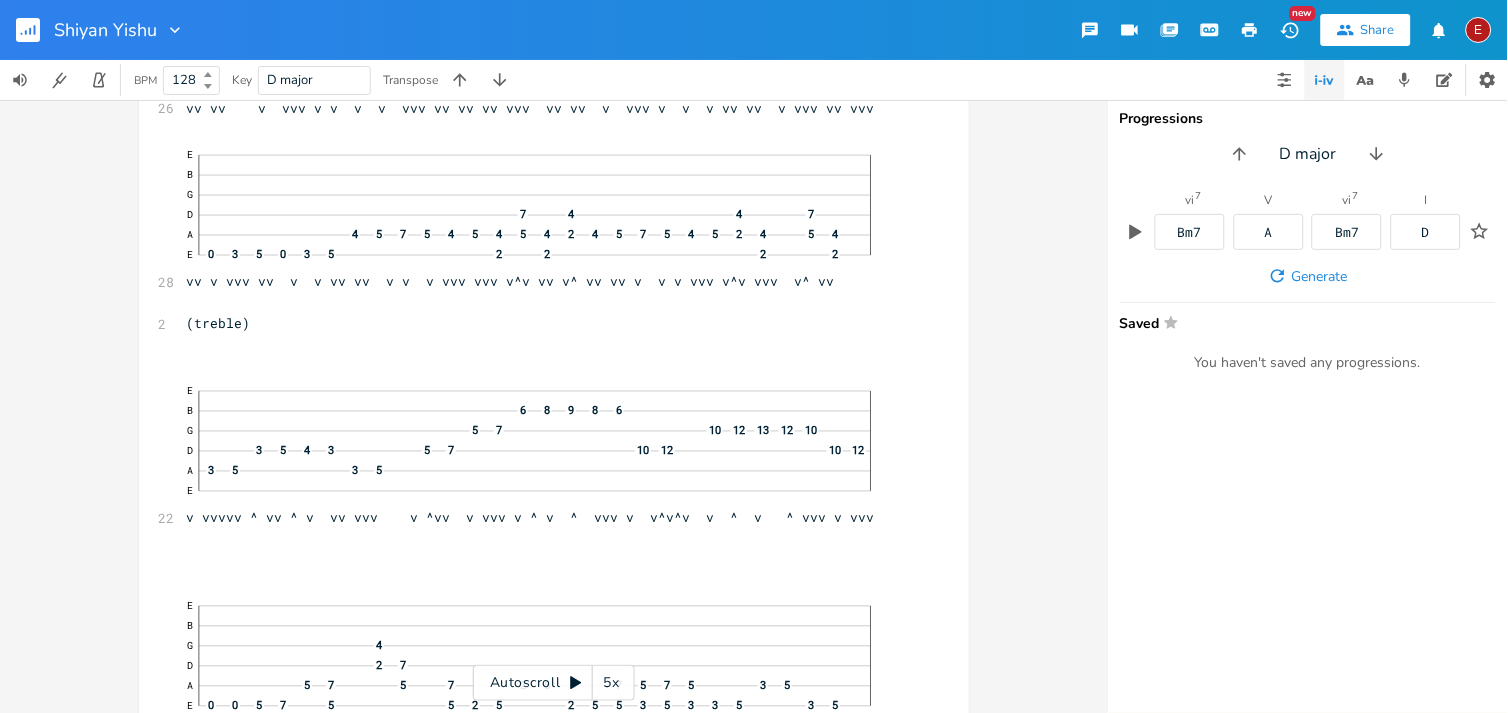 scroll, scrollTop: 11658, scrollLeft: 0, axis: vertical 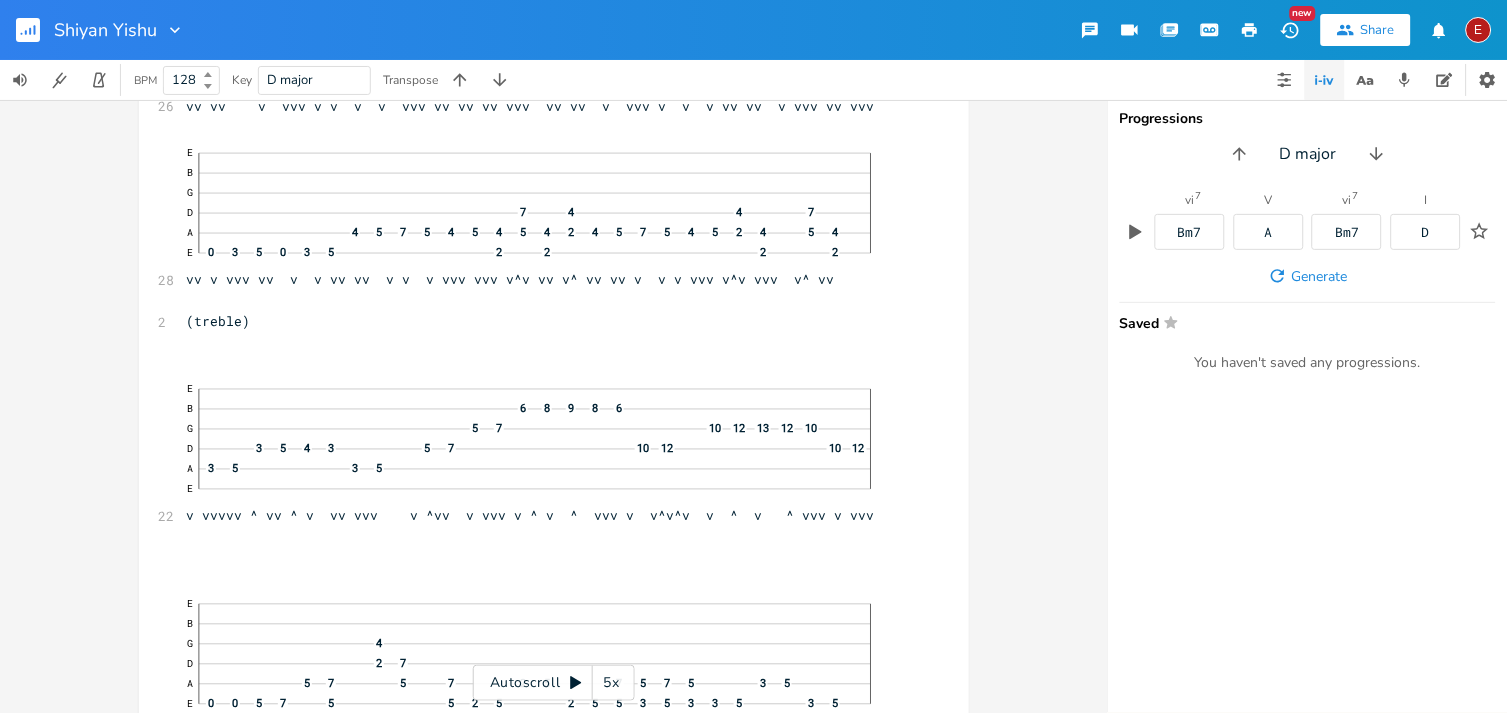 click 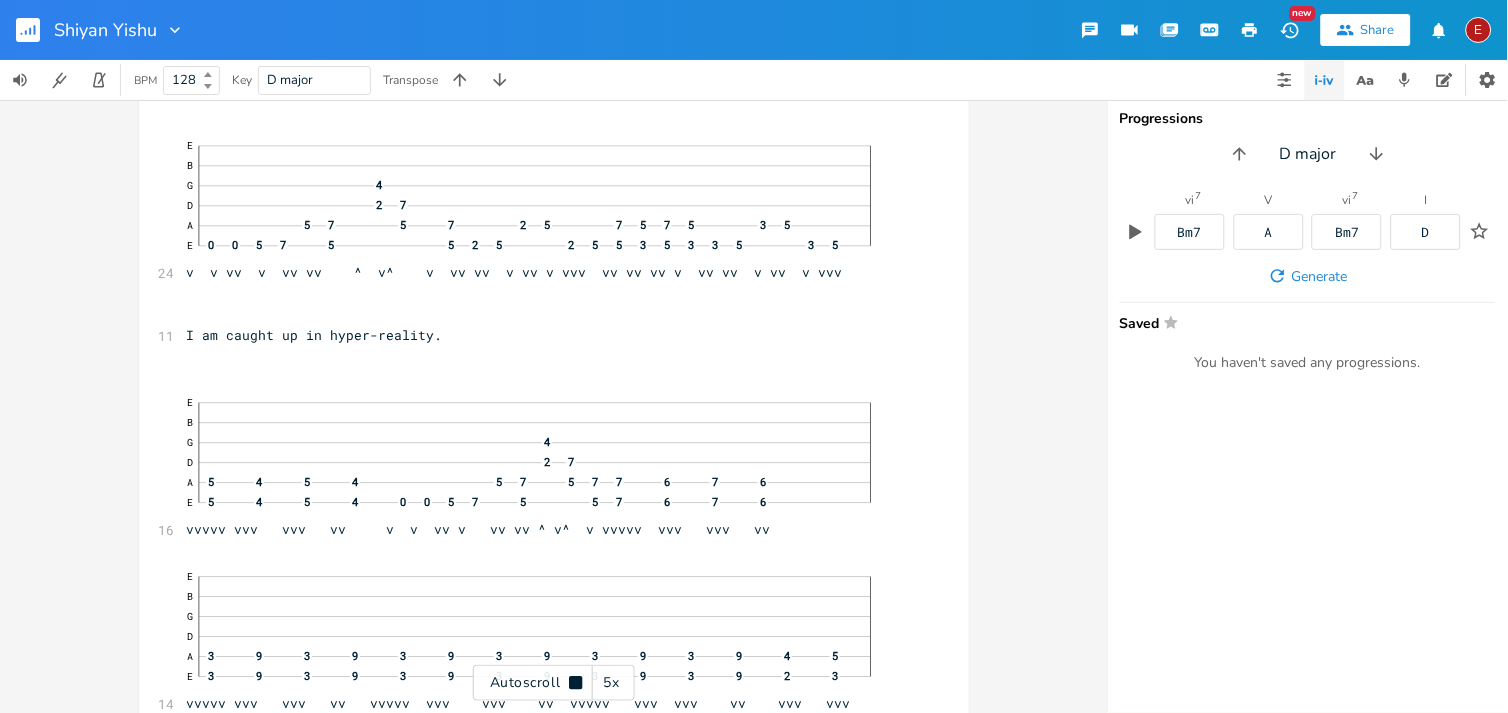 click 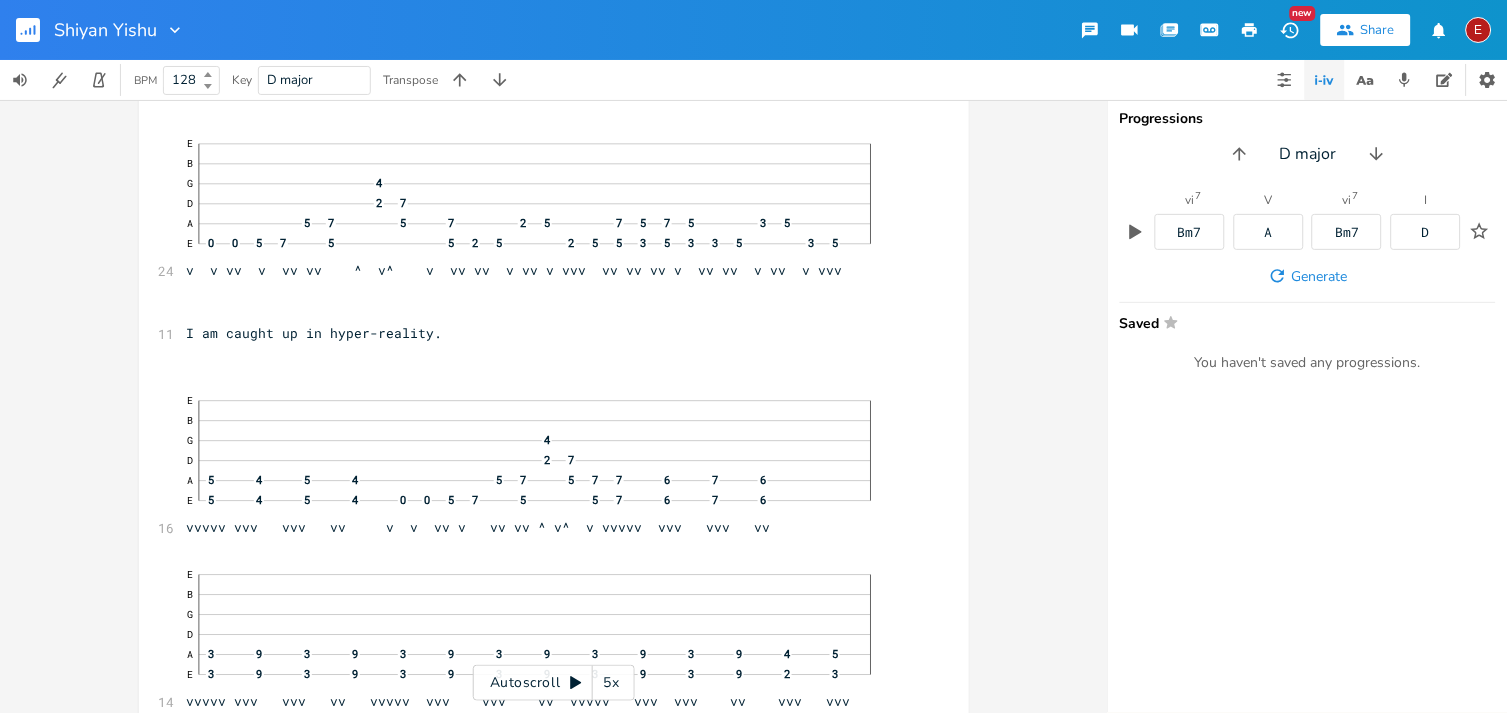 click 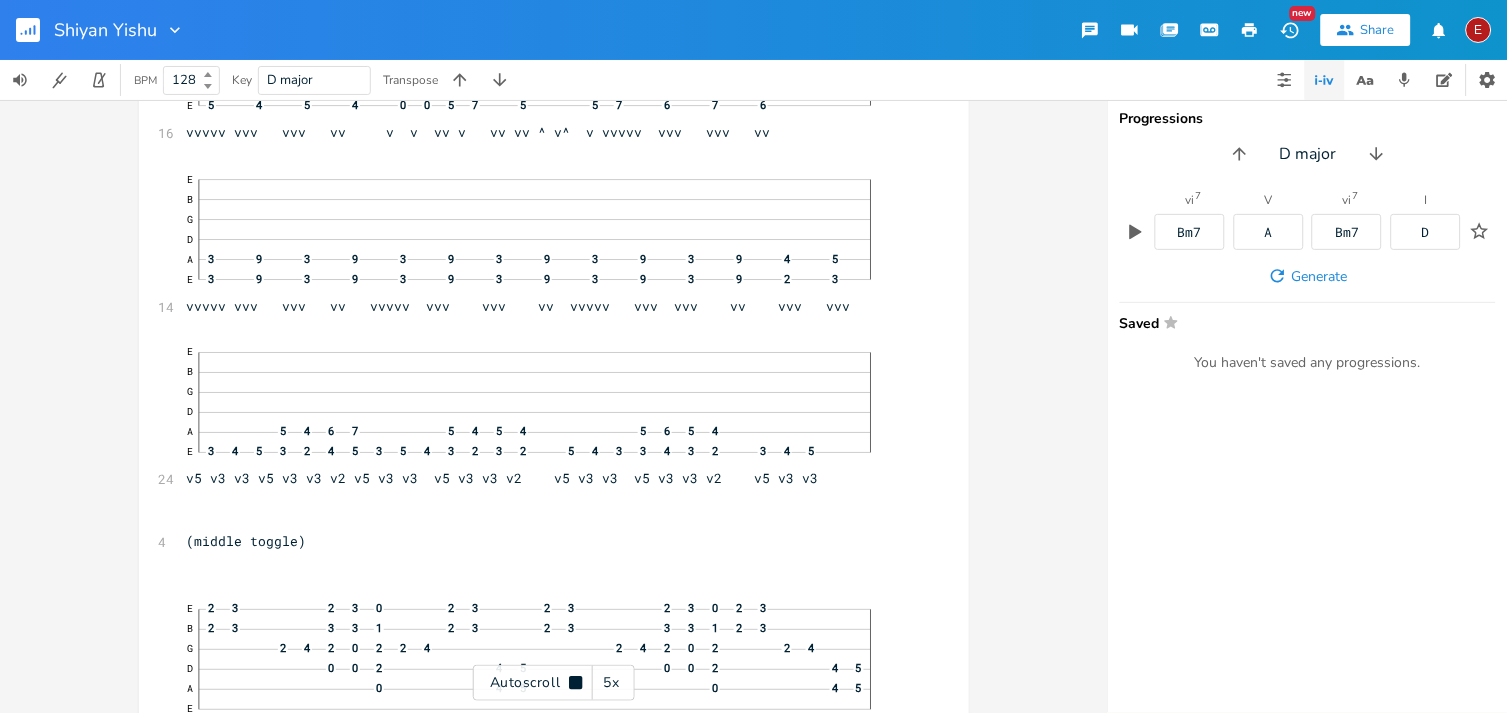 click 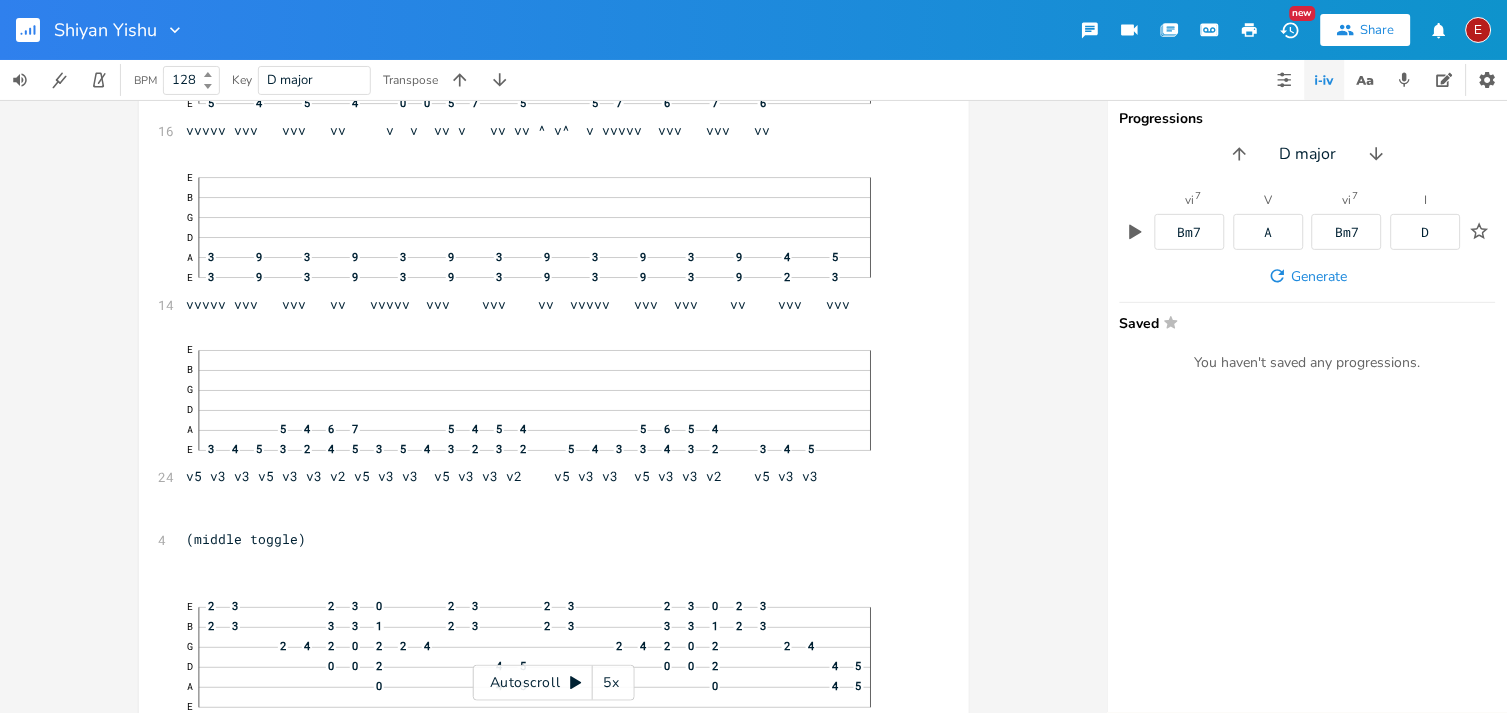 click 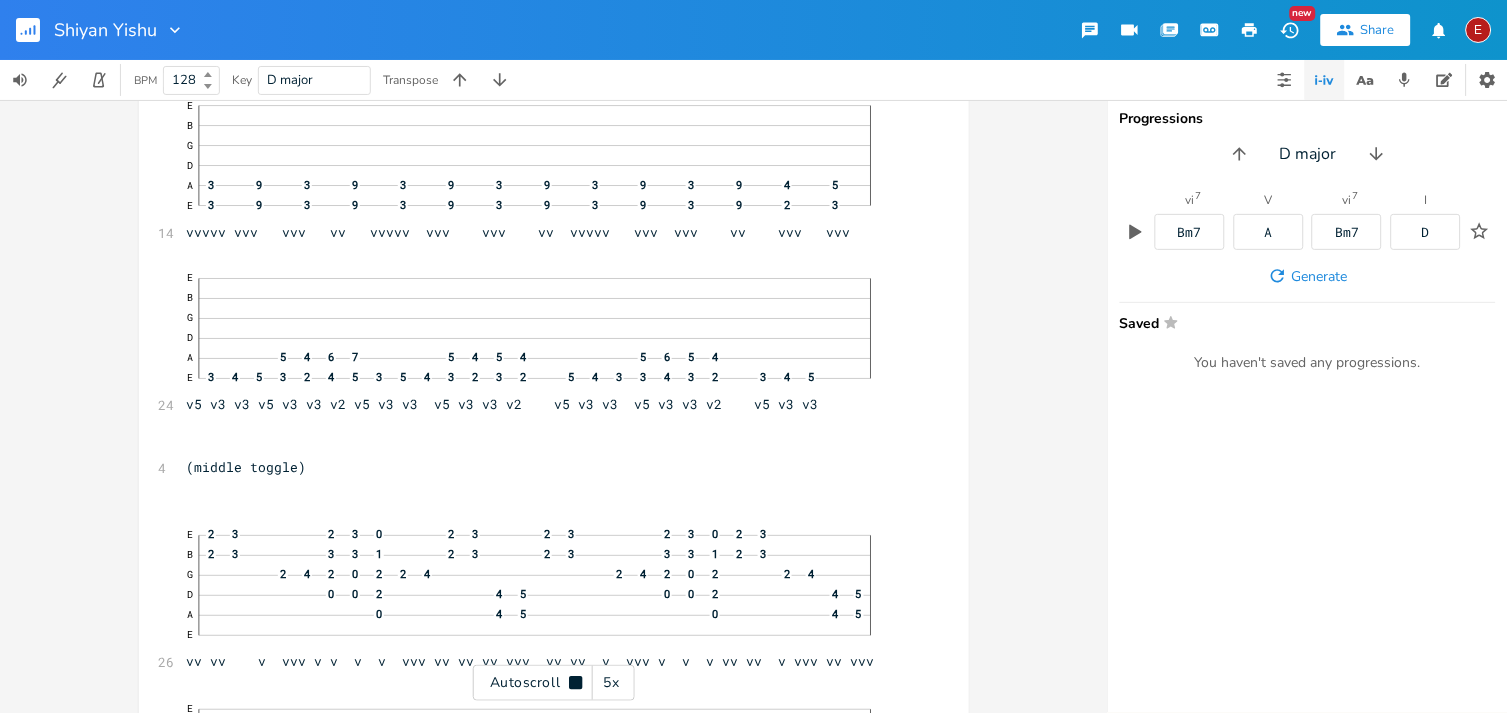 click 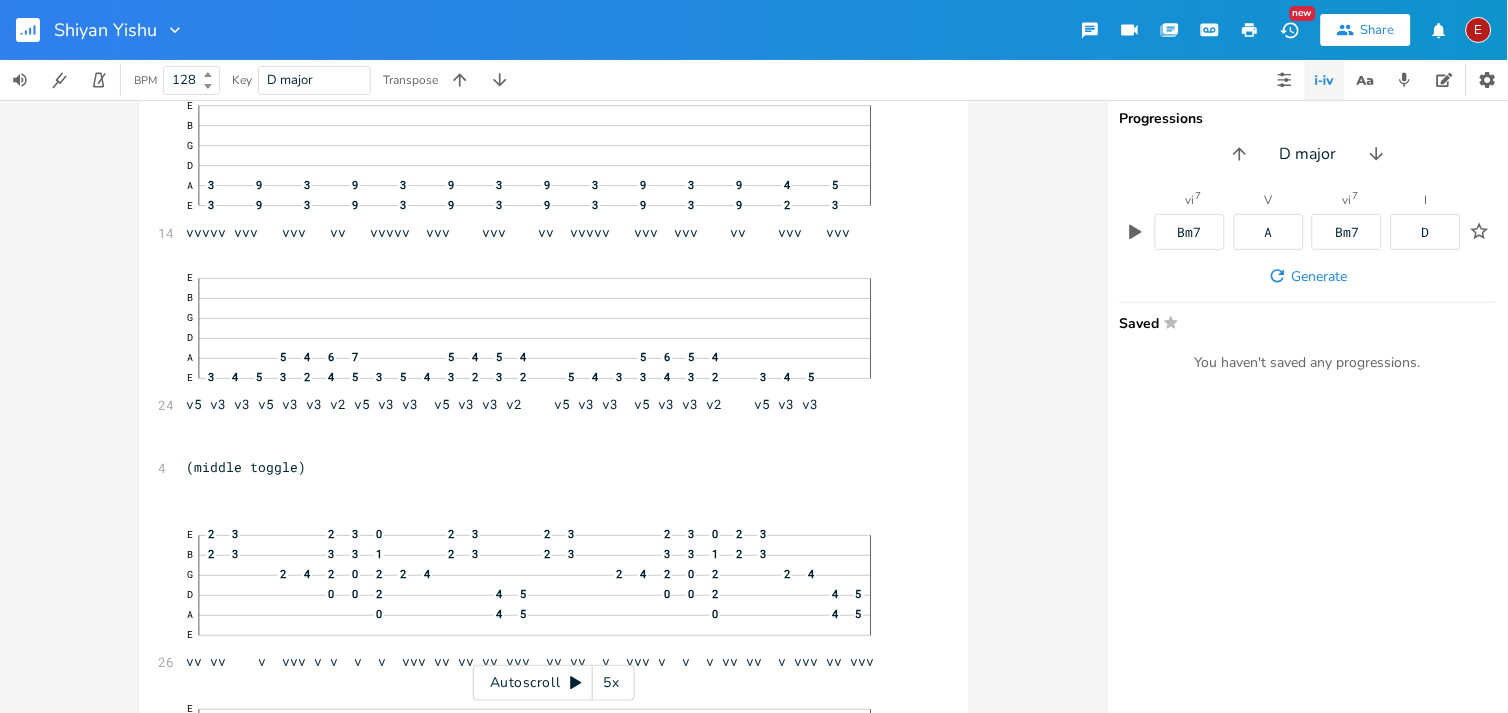 scroll, scrollTop: 12588, scrollLeft: 0, axis: vertical 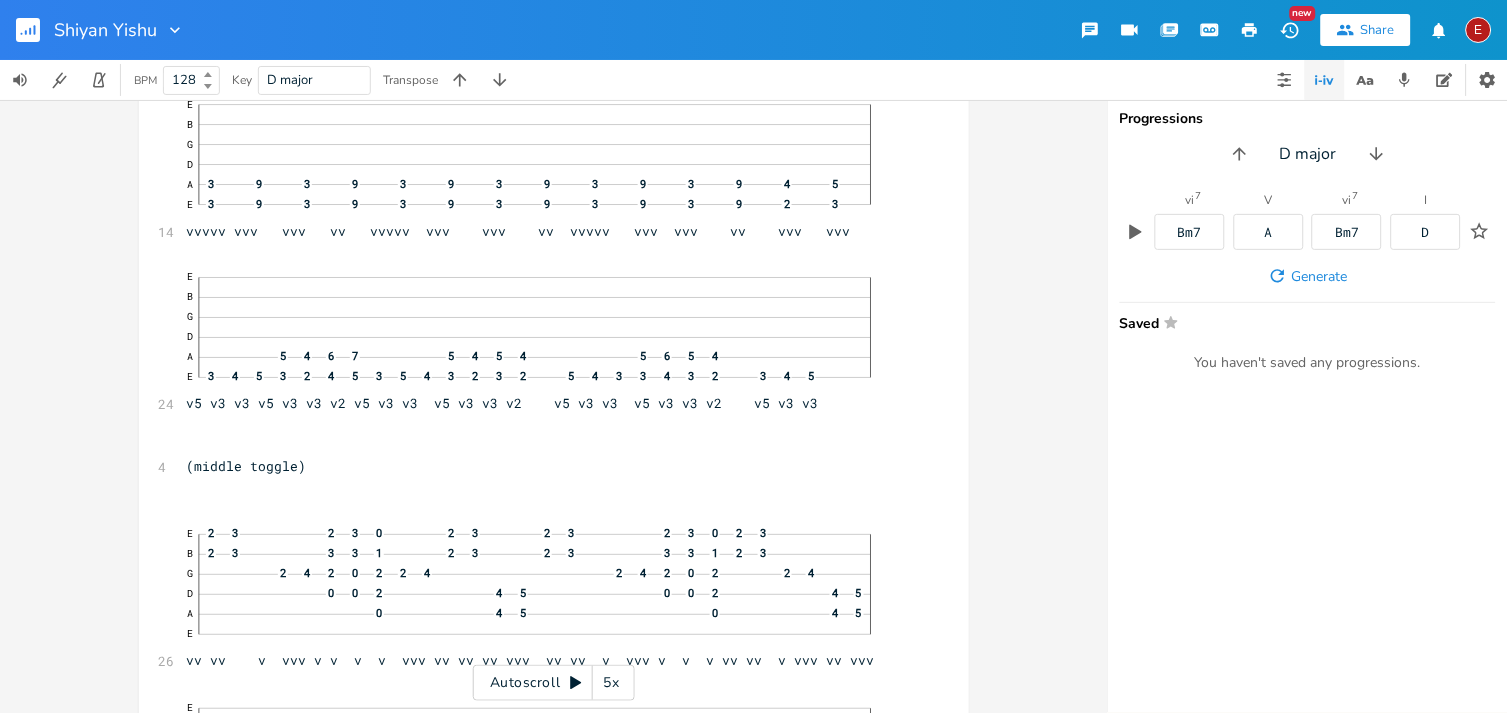 click 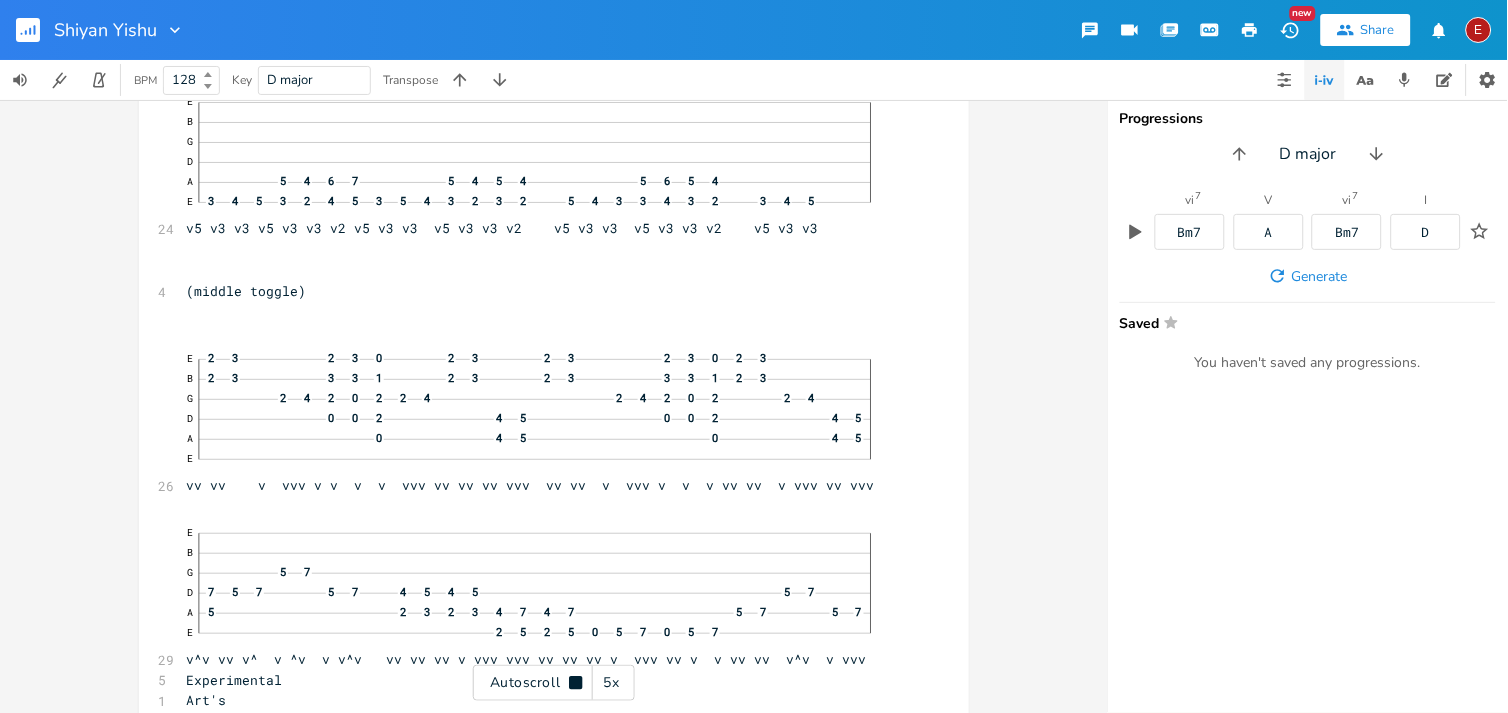 scroll, scrollTop: 12770, scrollLeft: 0, axis: vertical 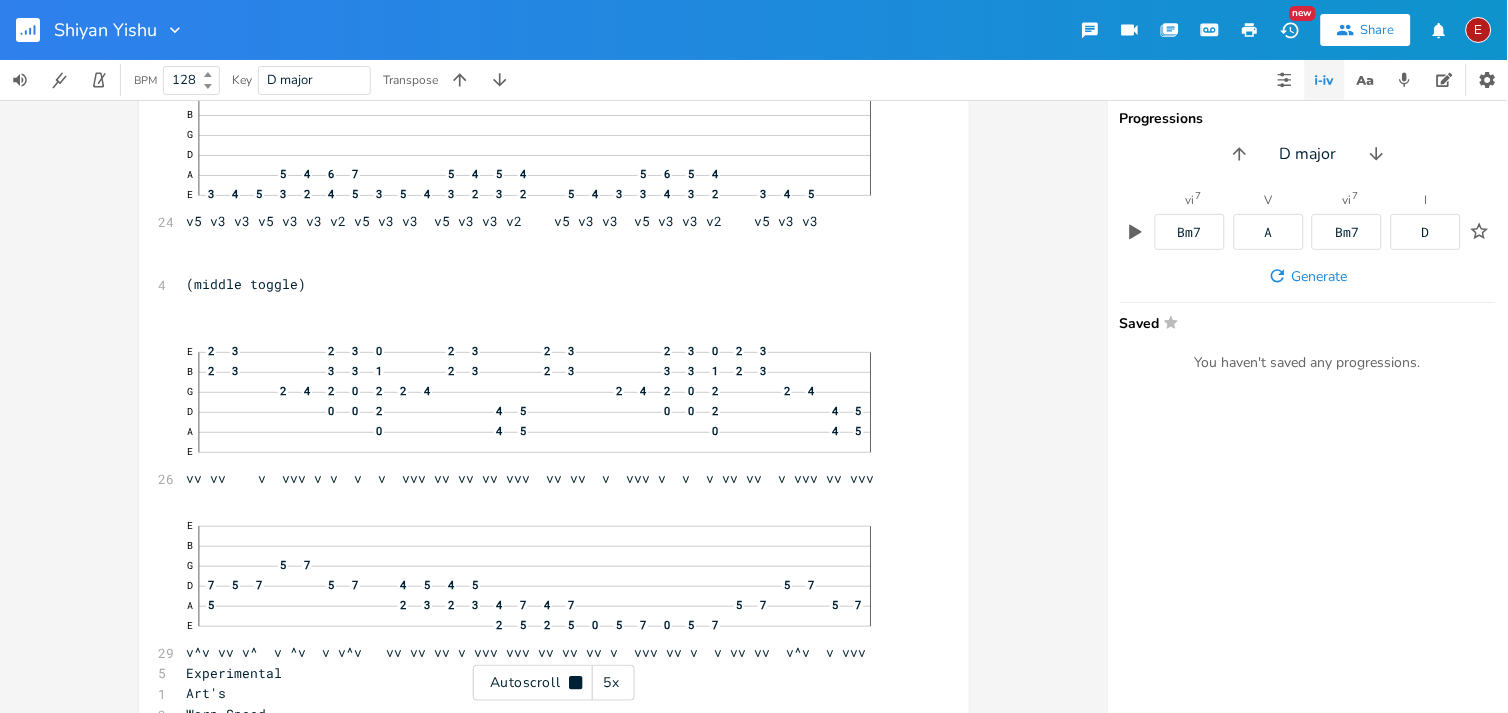 click 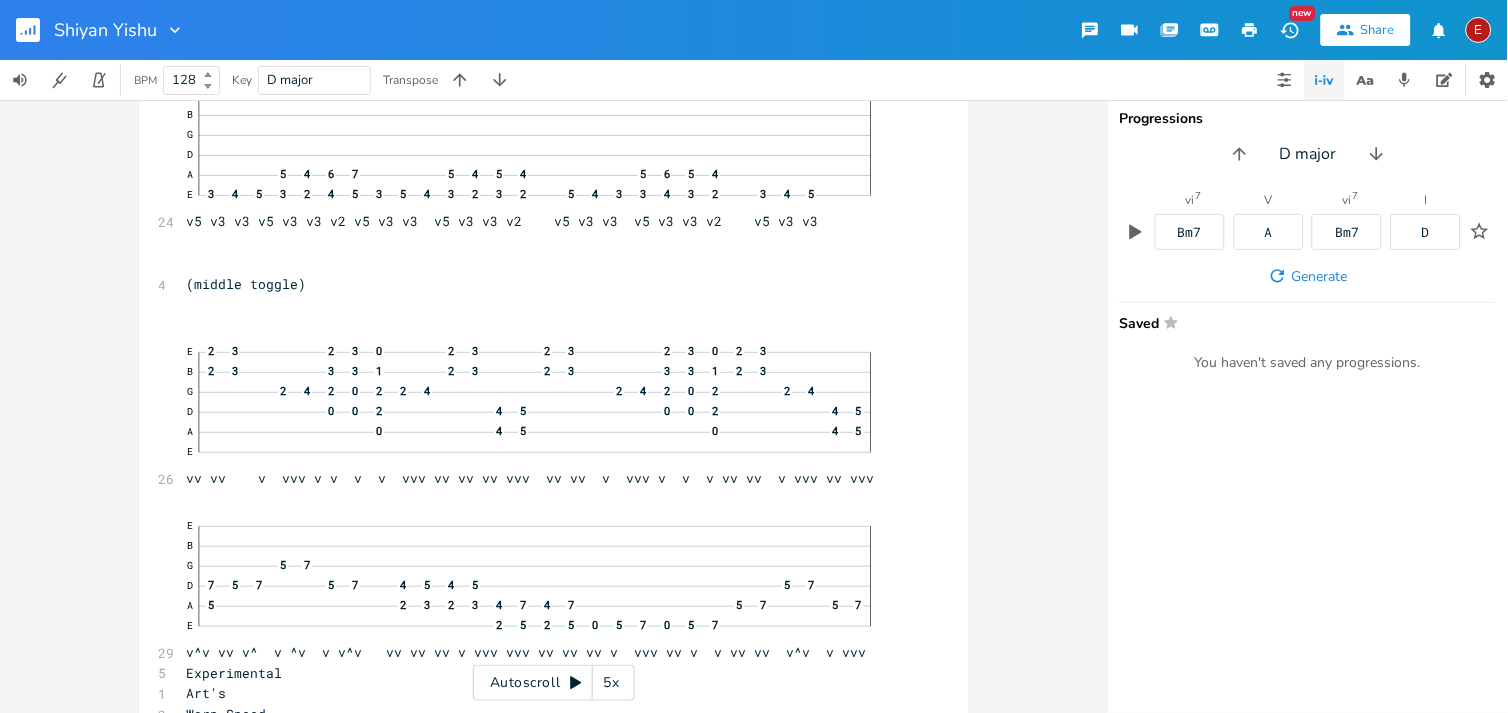 click 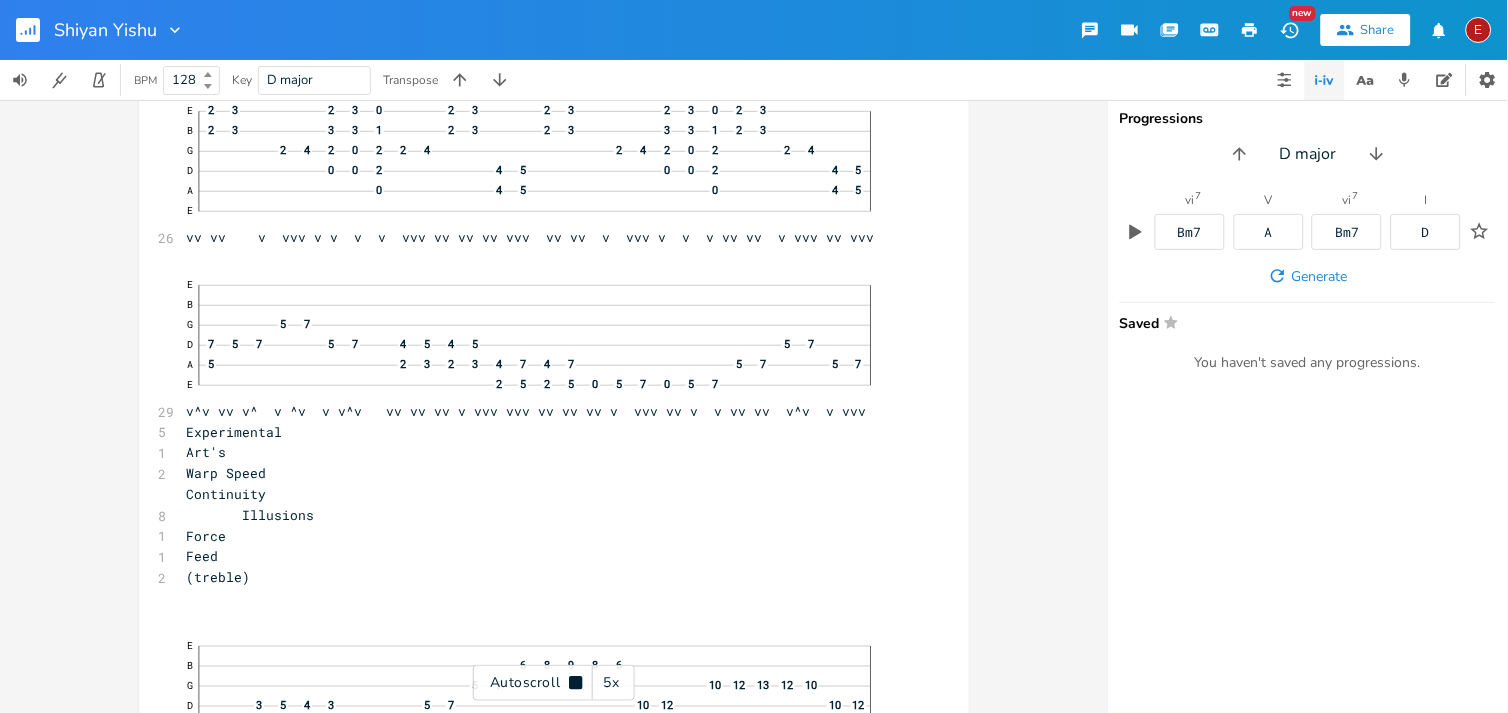 click 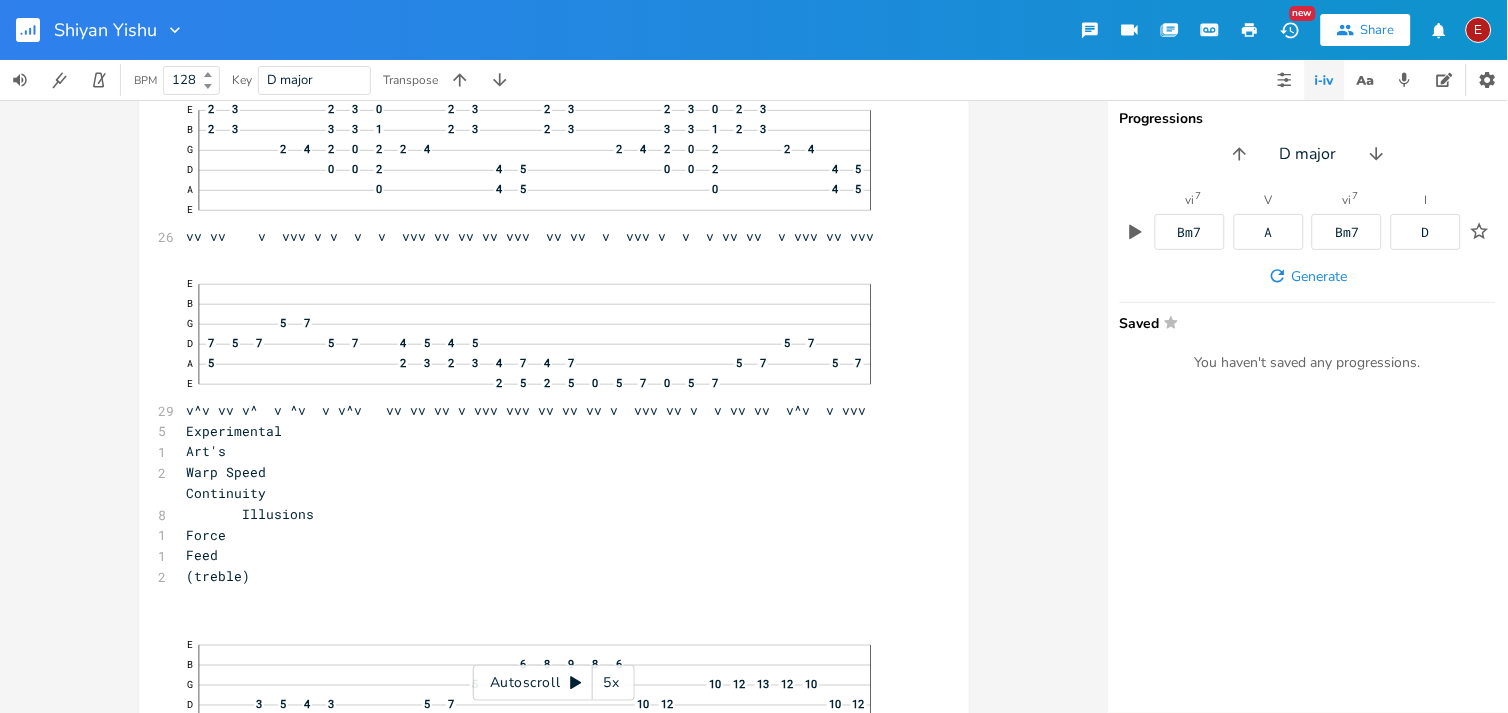 click 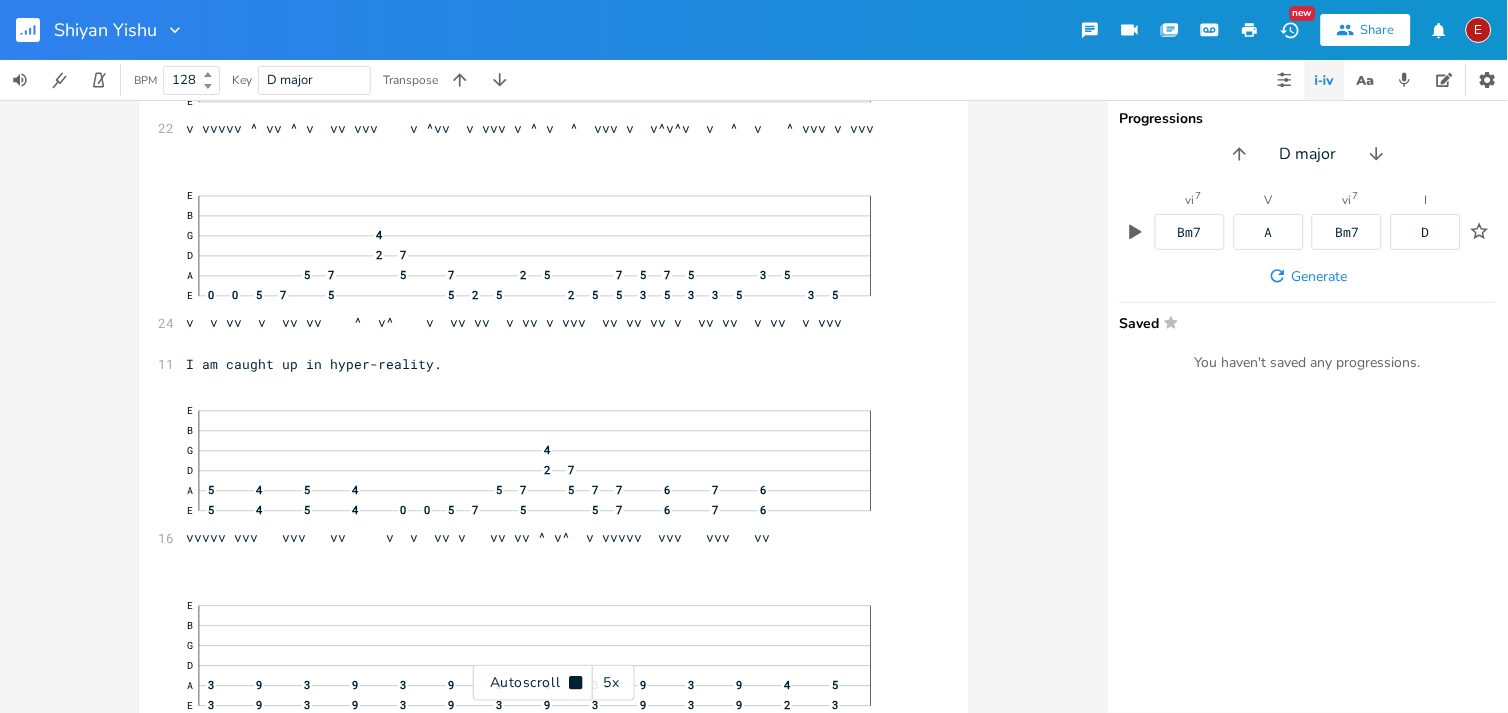 click 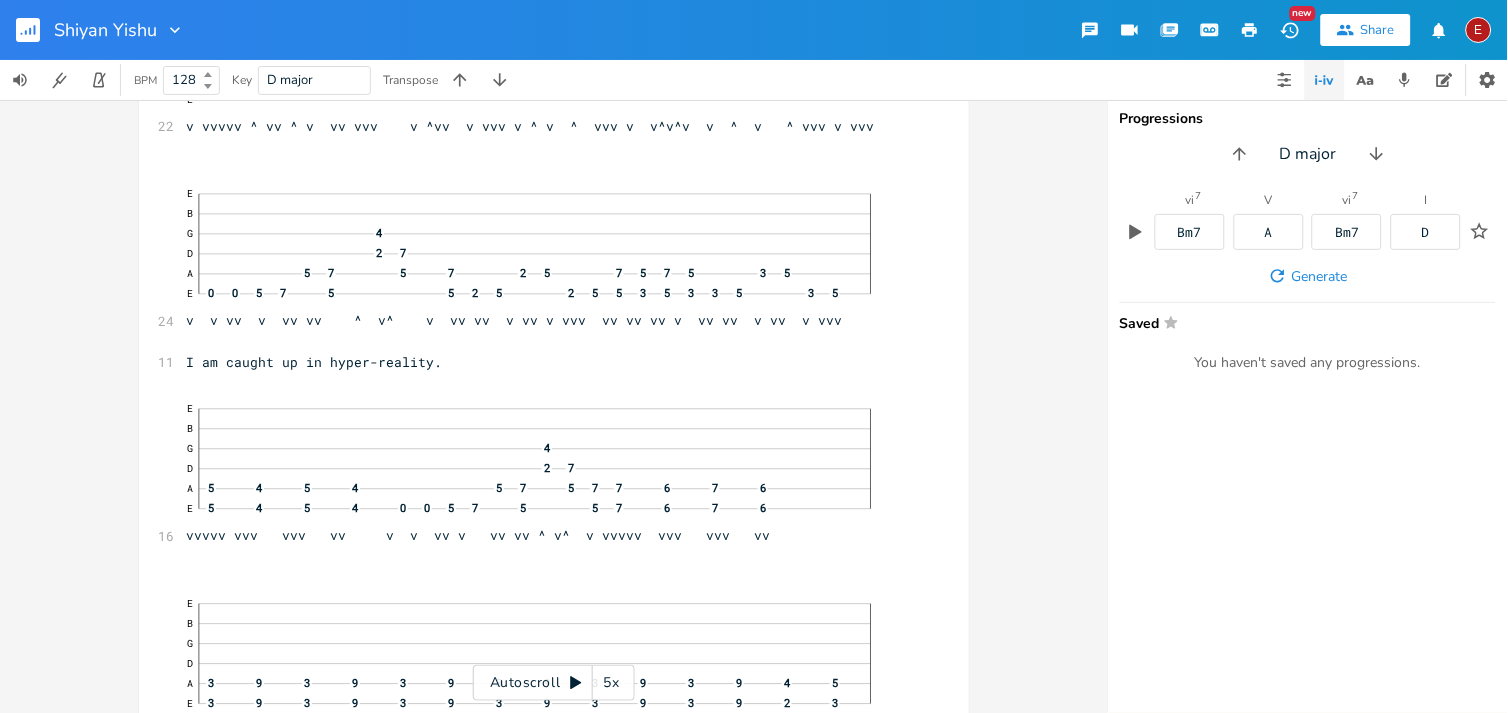 click 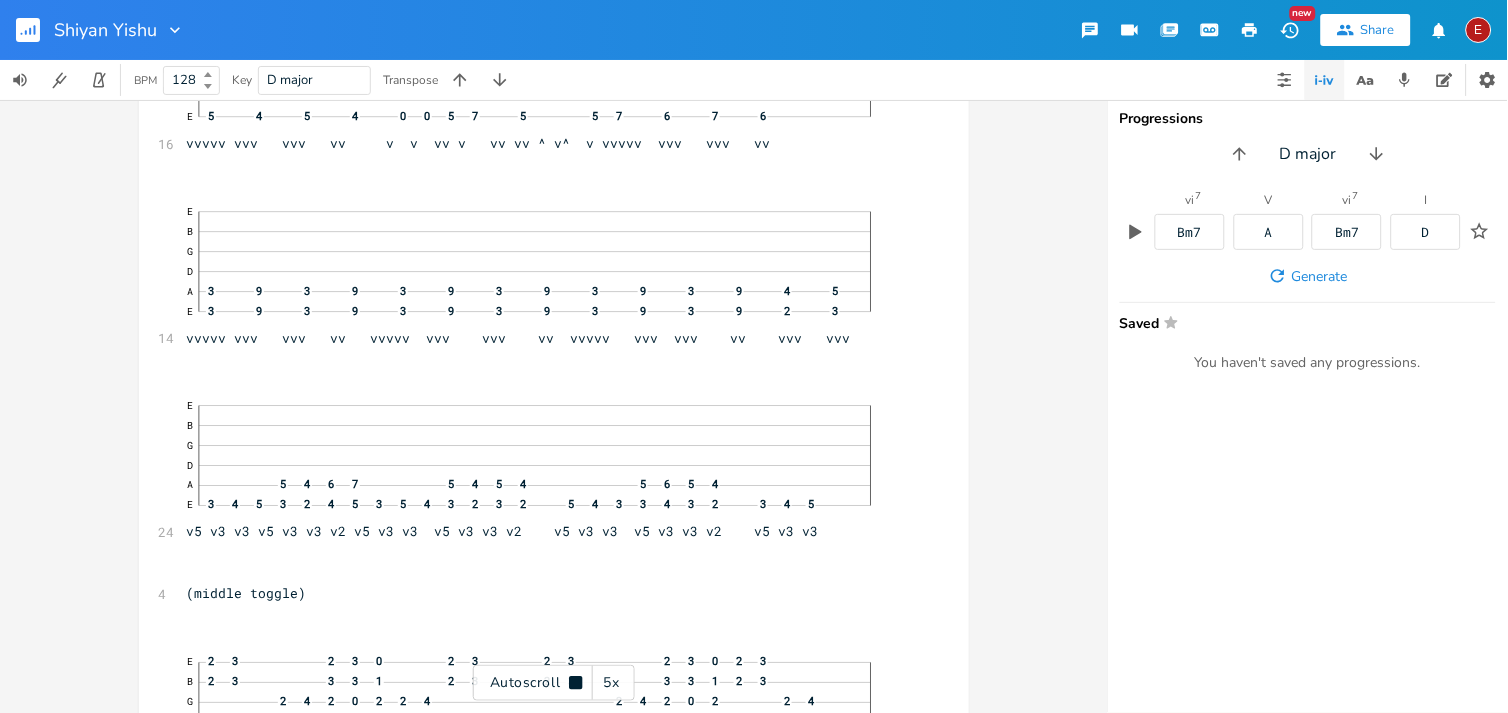click 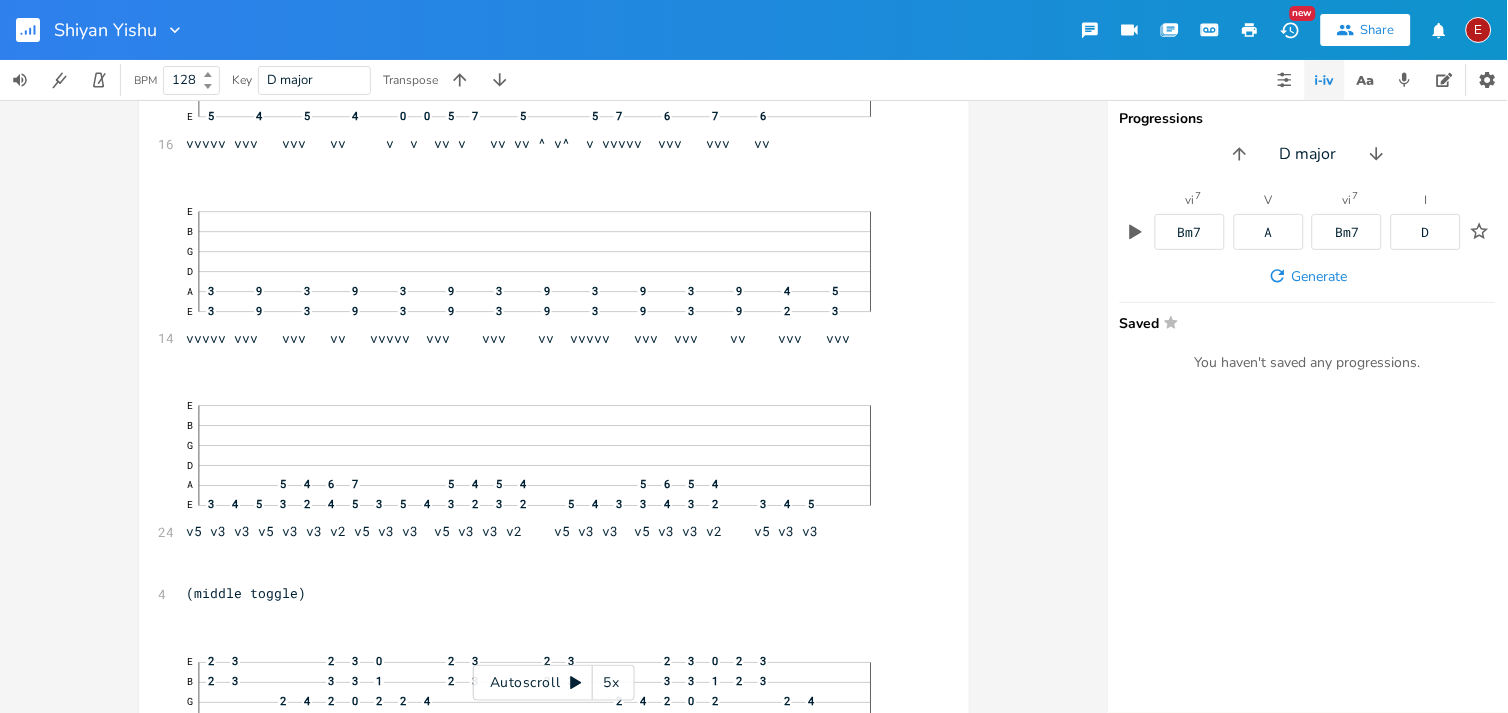 scroll, scrollTop: 14051, scrollLeft: 0, axis: vertical 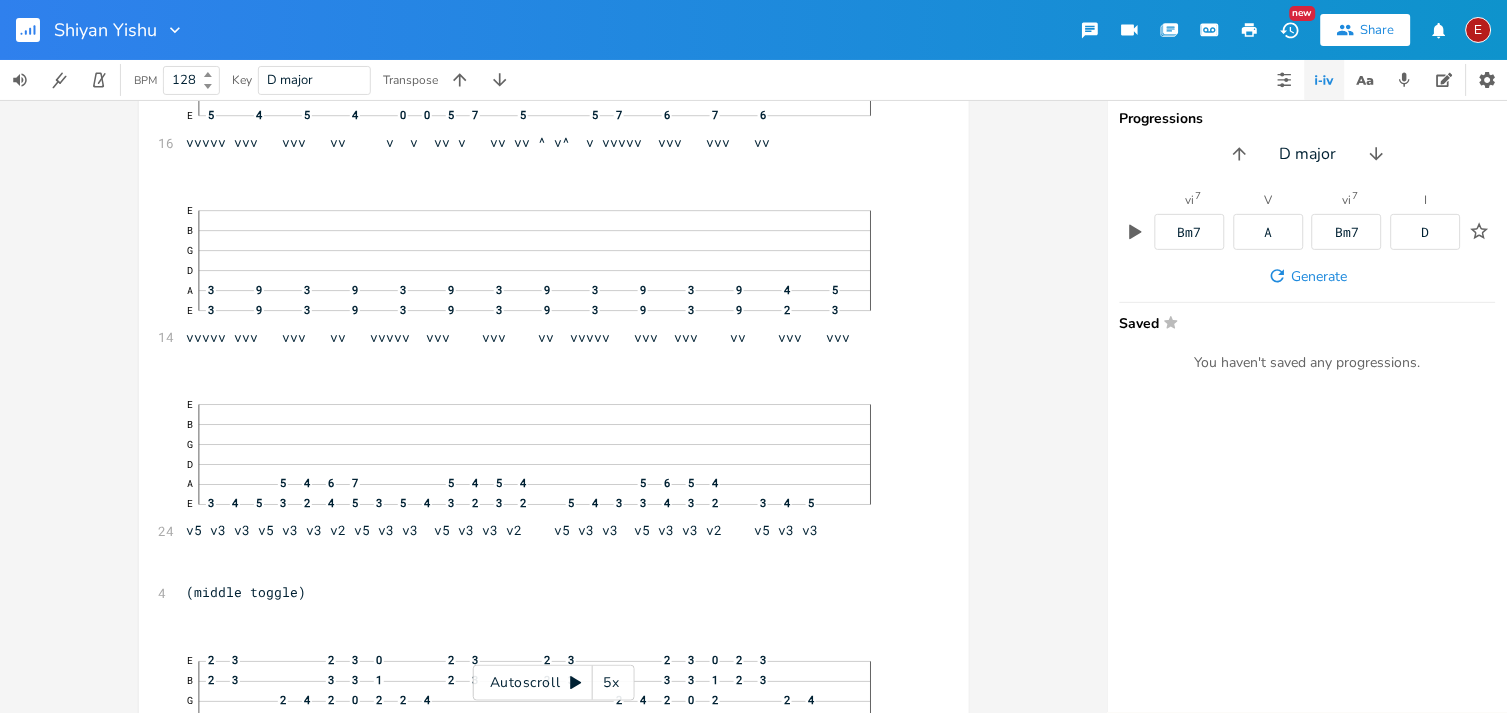 click 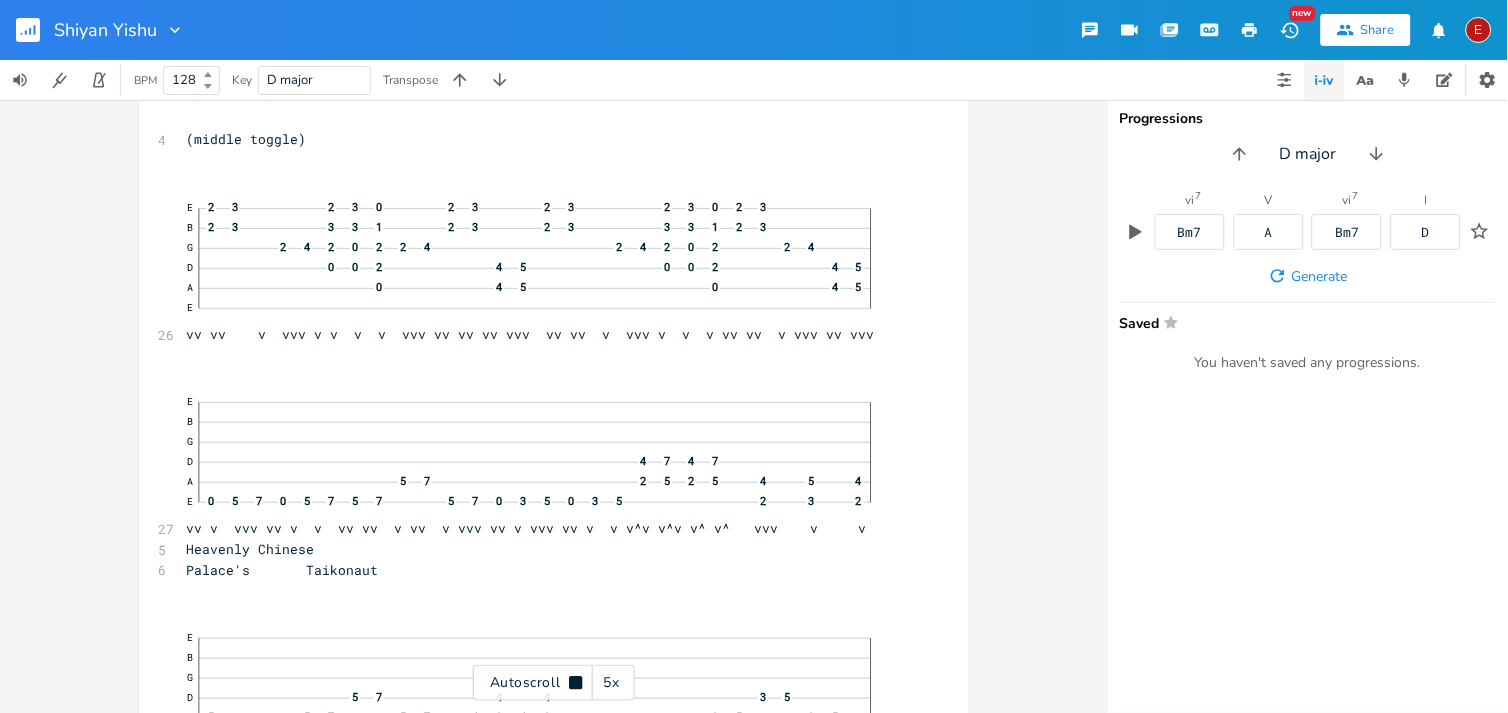 click 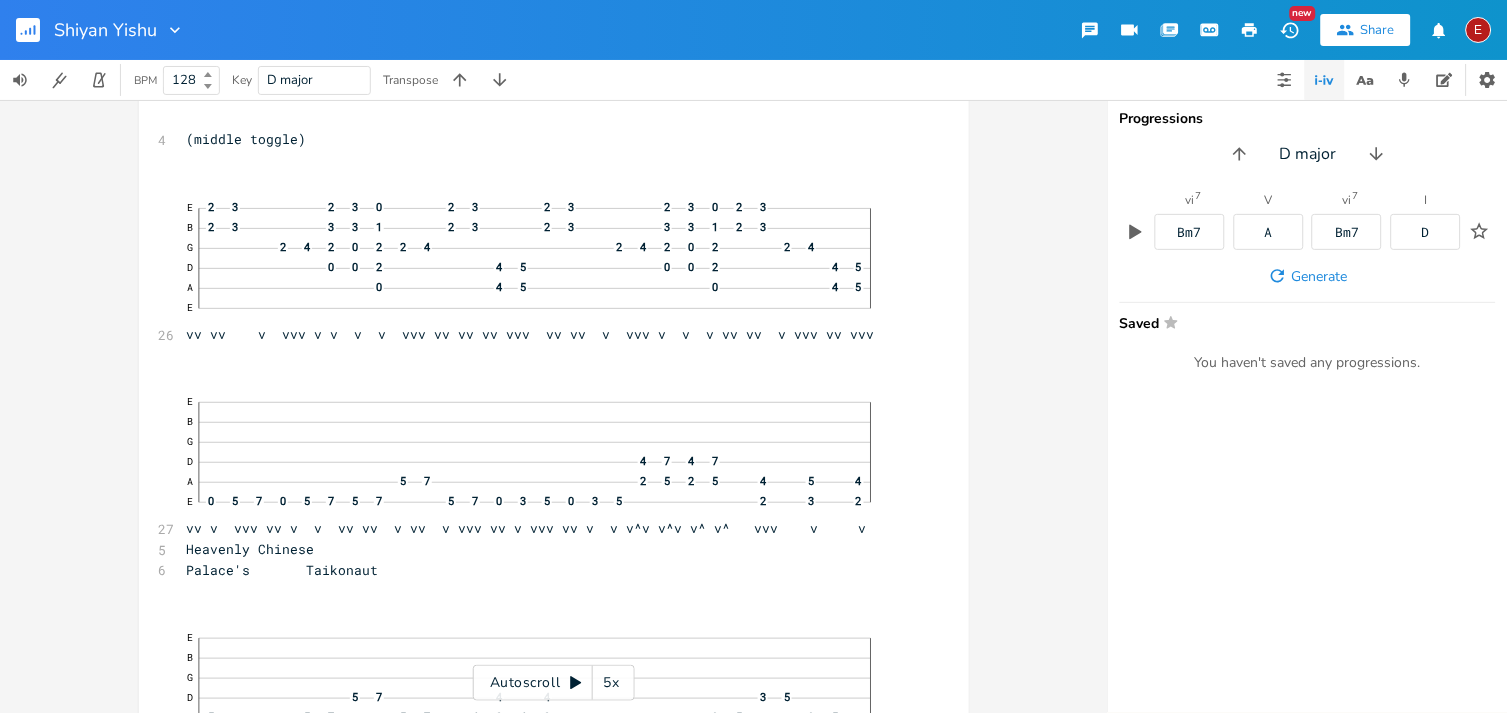 scroll, scrollTop: 14506, scrollLeft: 0, axis: vertical 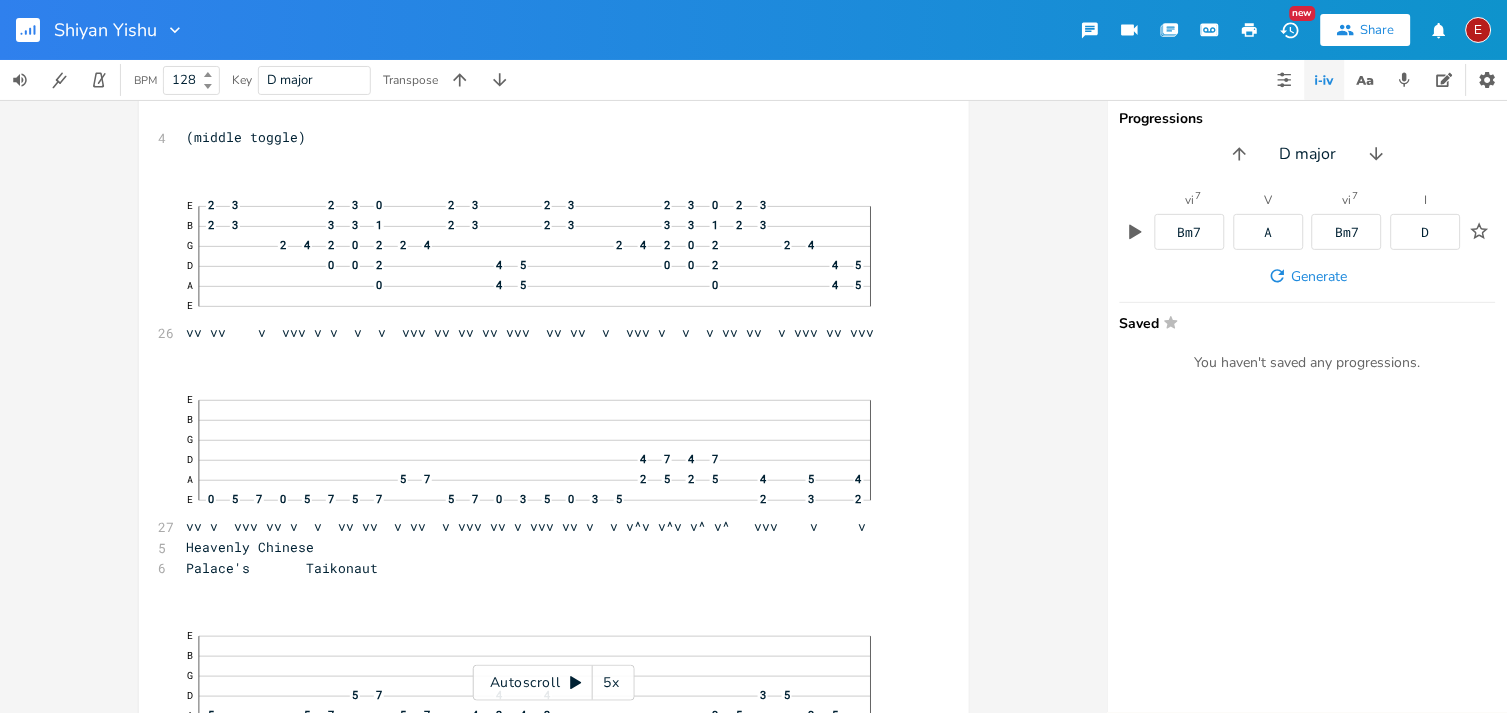 click 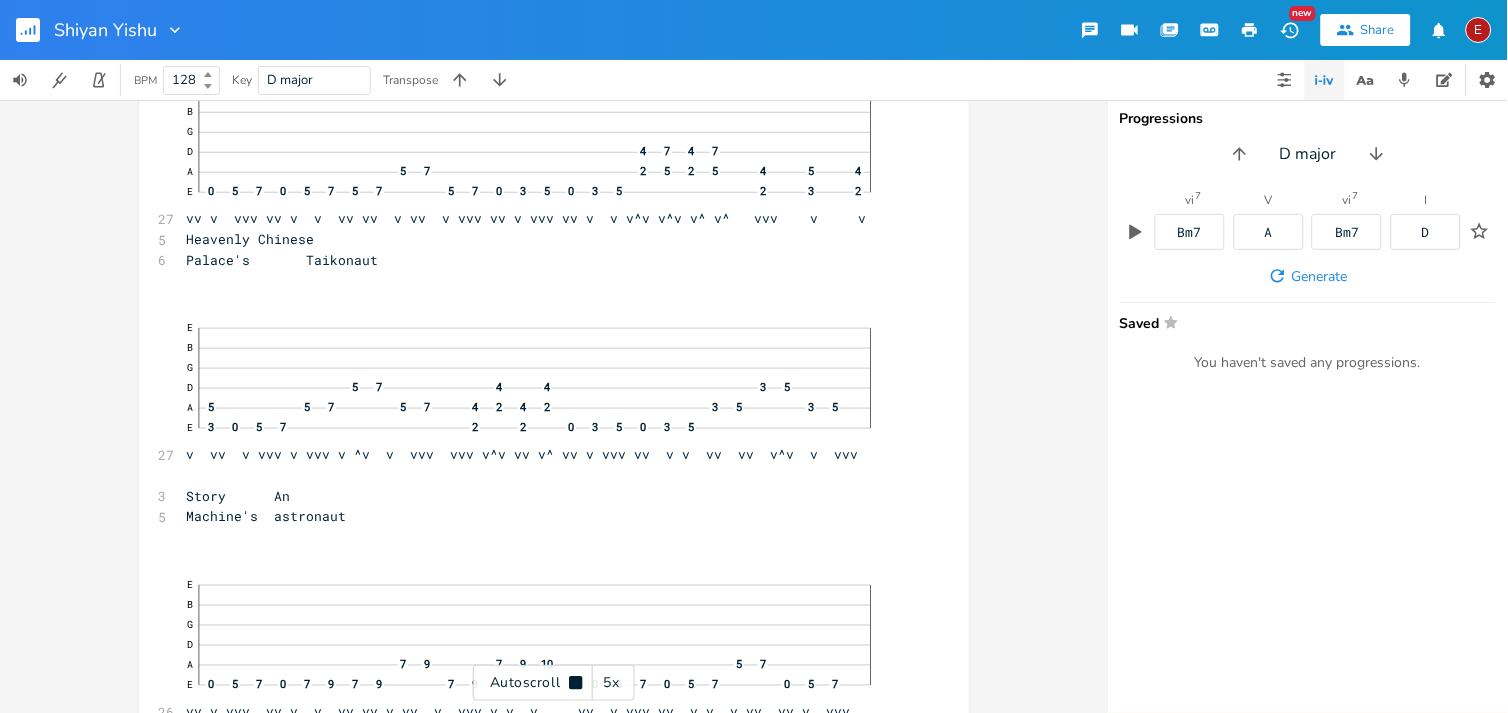 click 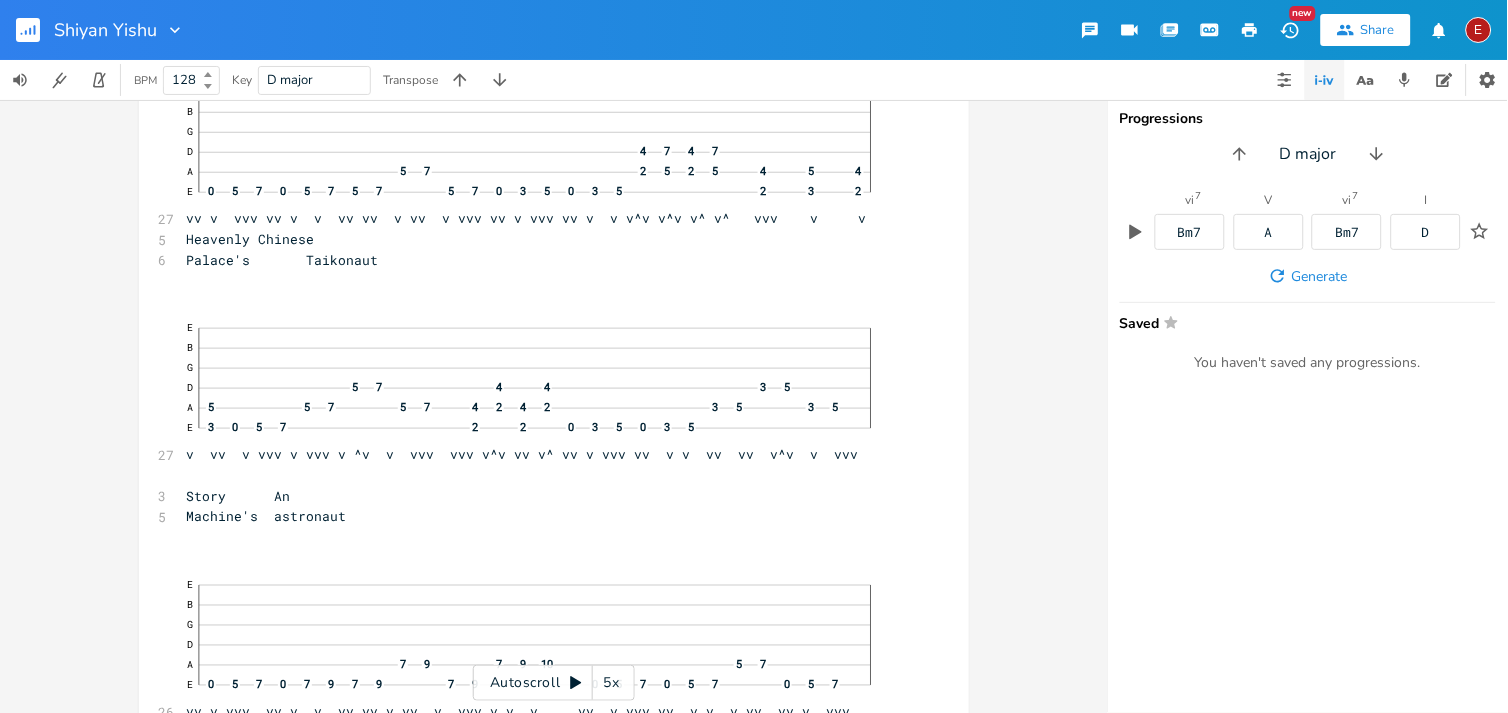 scroll, scrollTop: 14816, scrollLeft: 0, axis: vertical 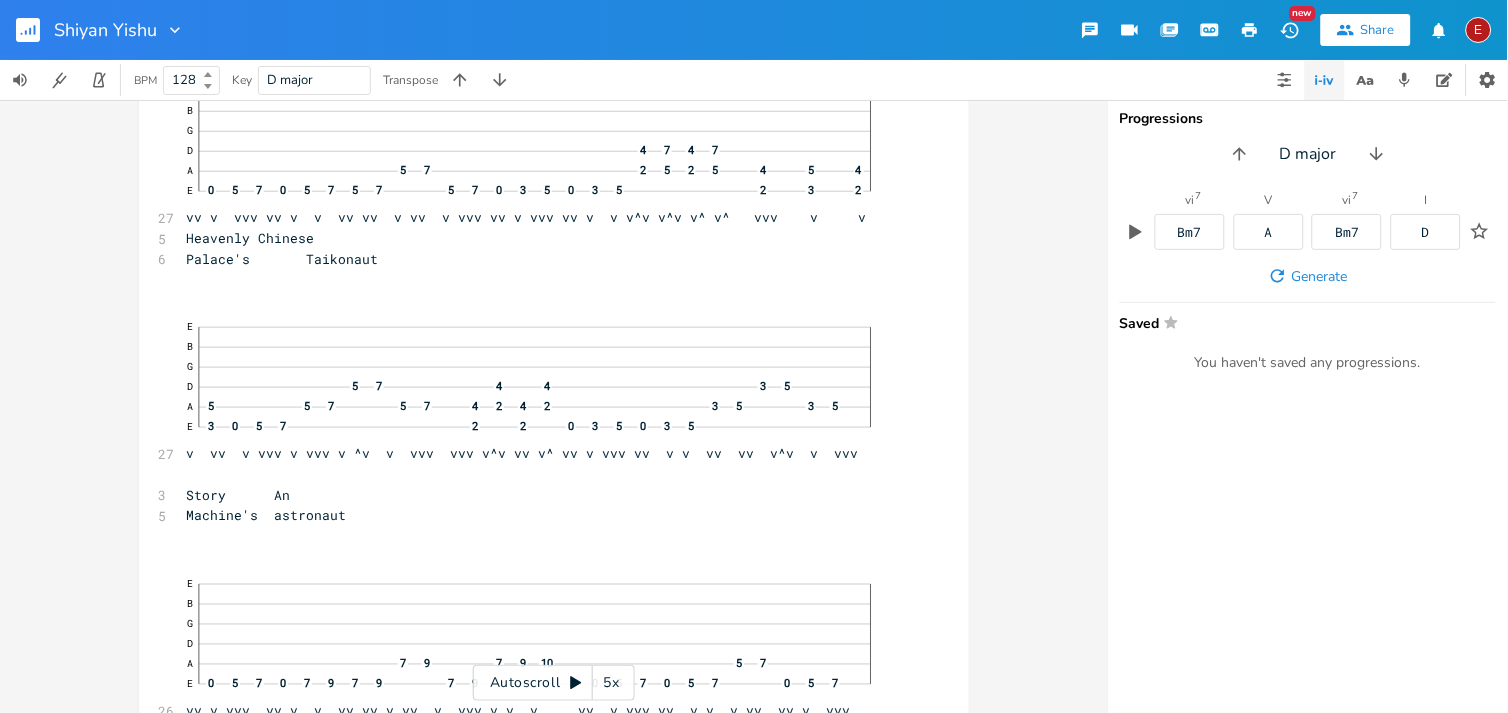 click 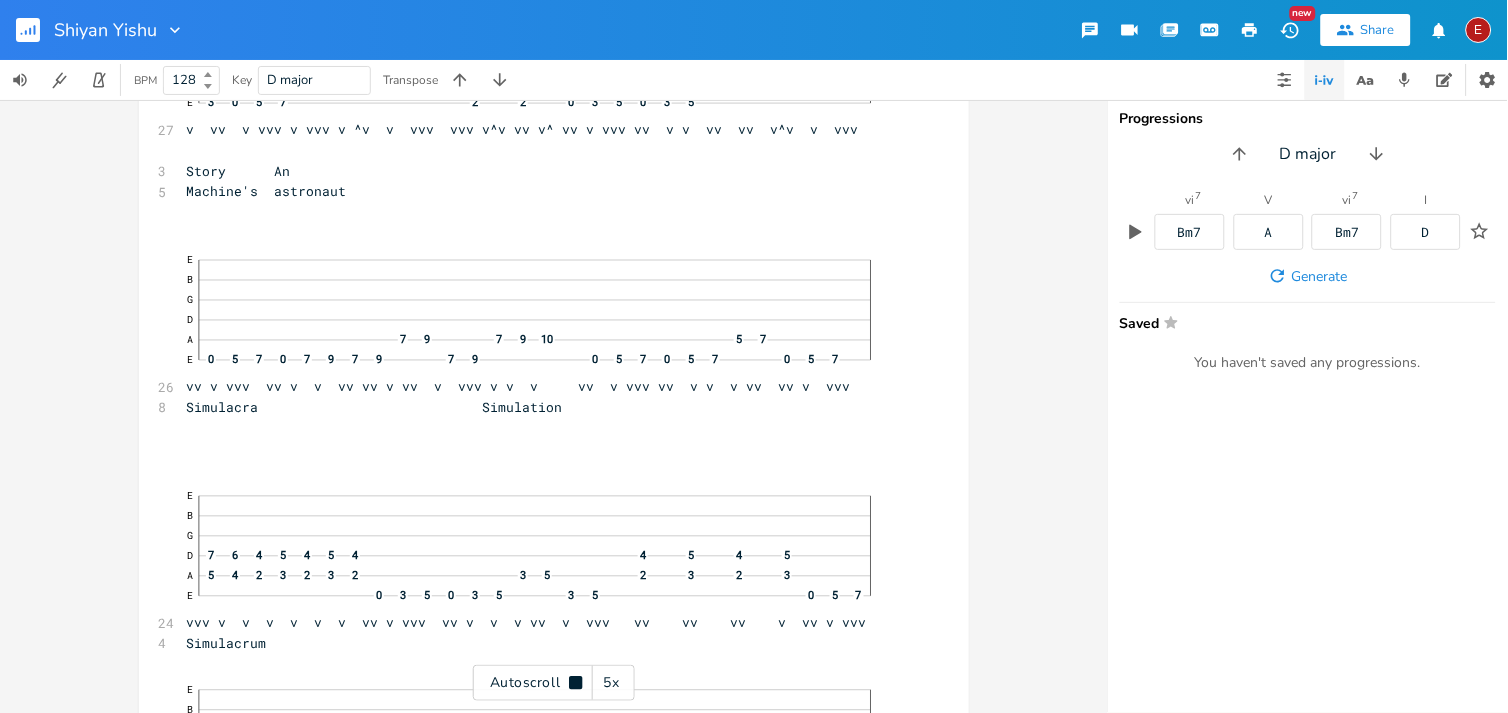 click 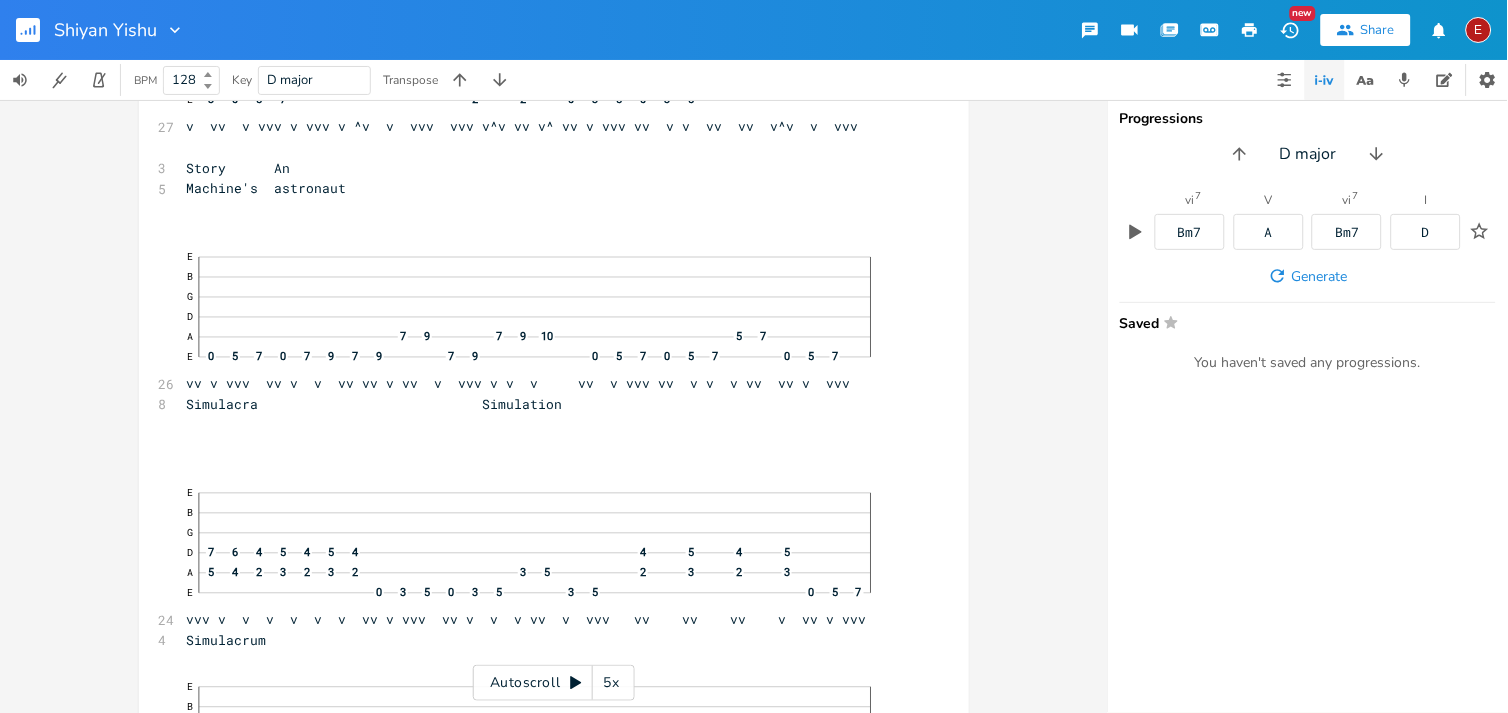 click 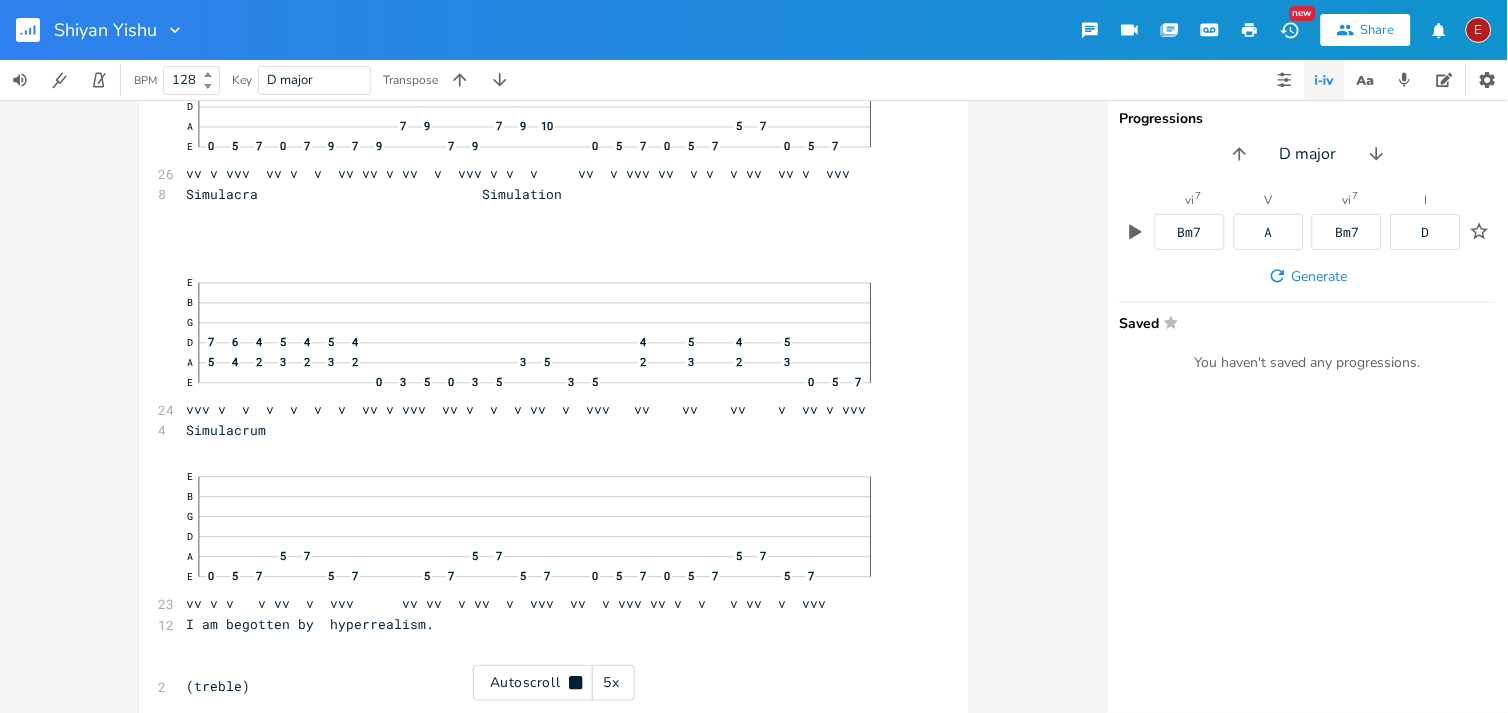 click 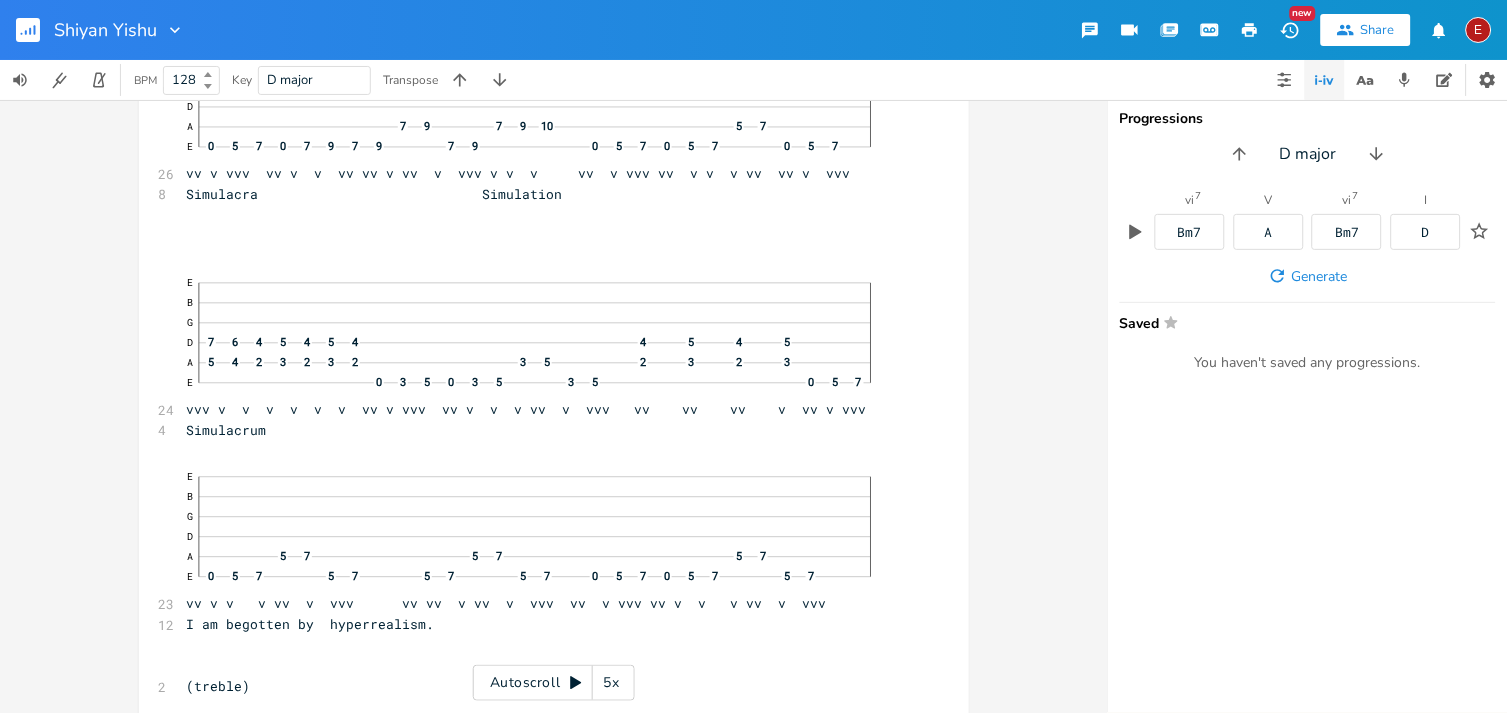scroll, scrollTop: 15355, scrollLeft: 0, axis: vertical 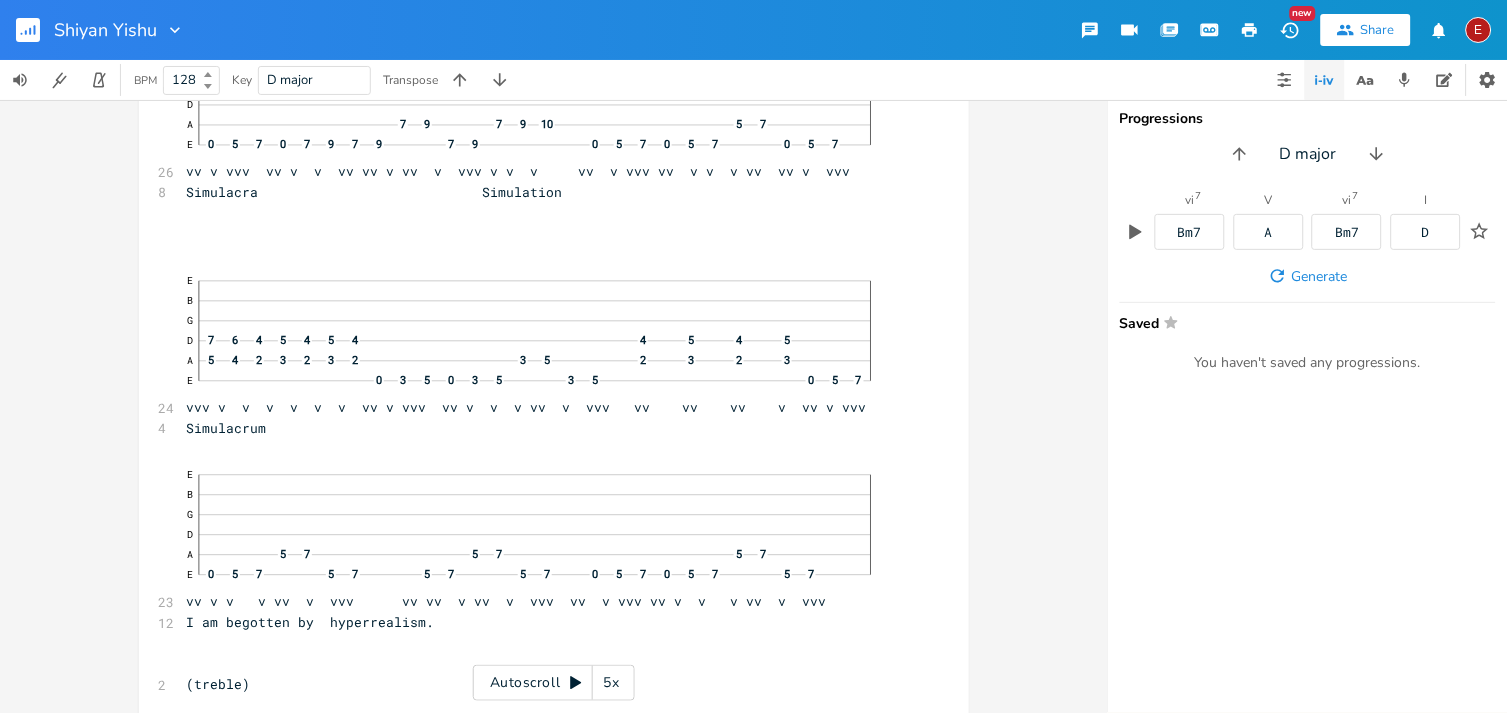 click 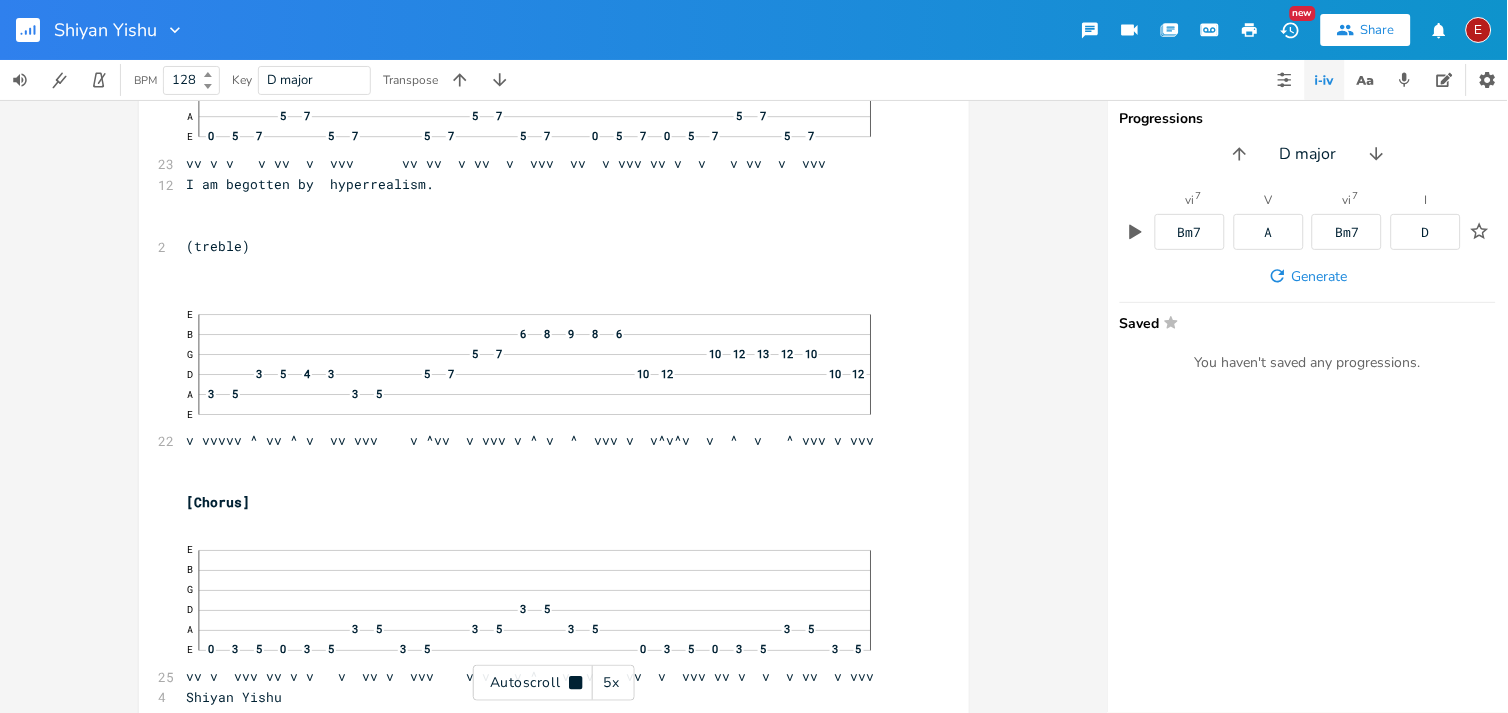 click 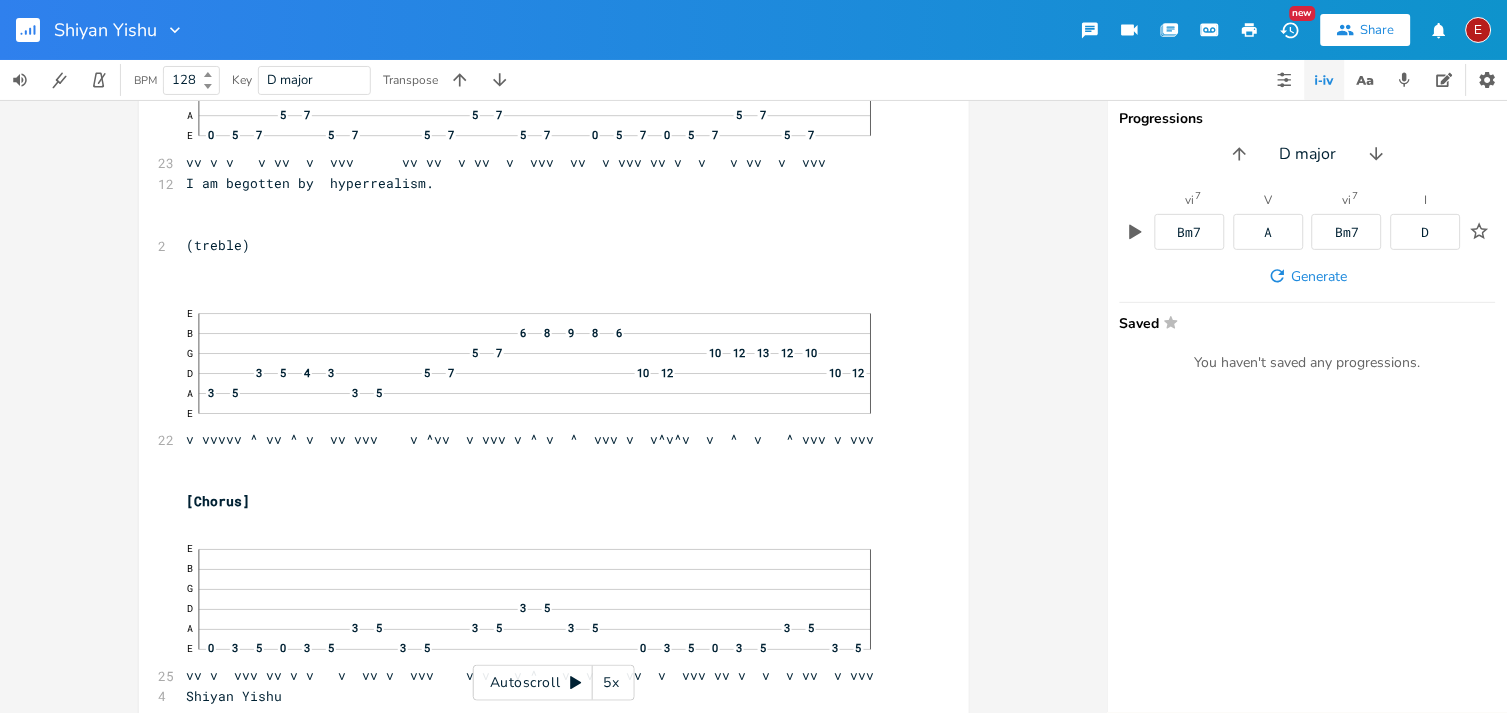 click 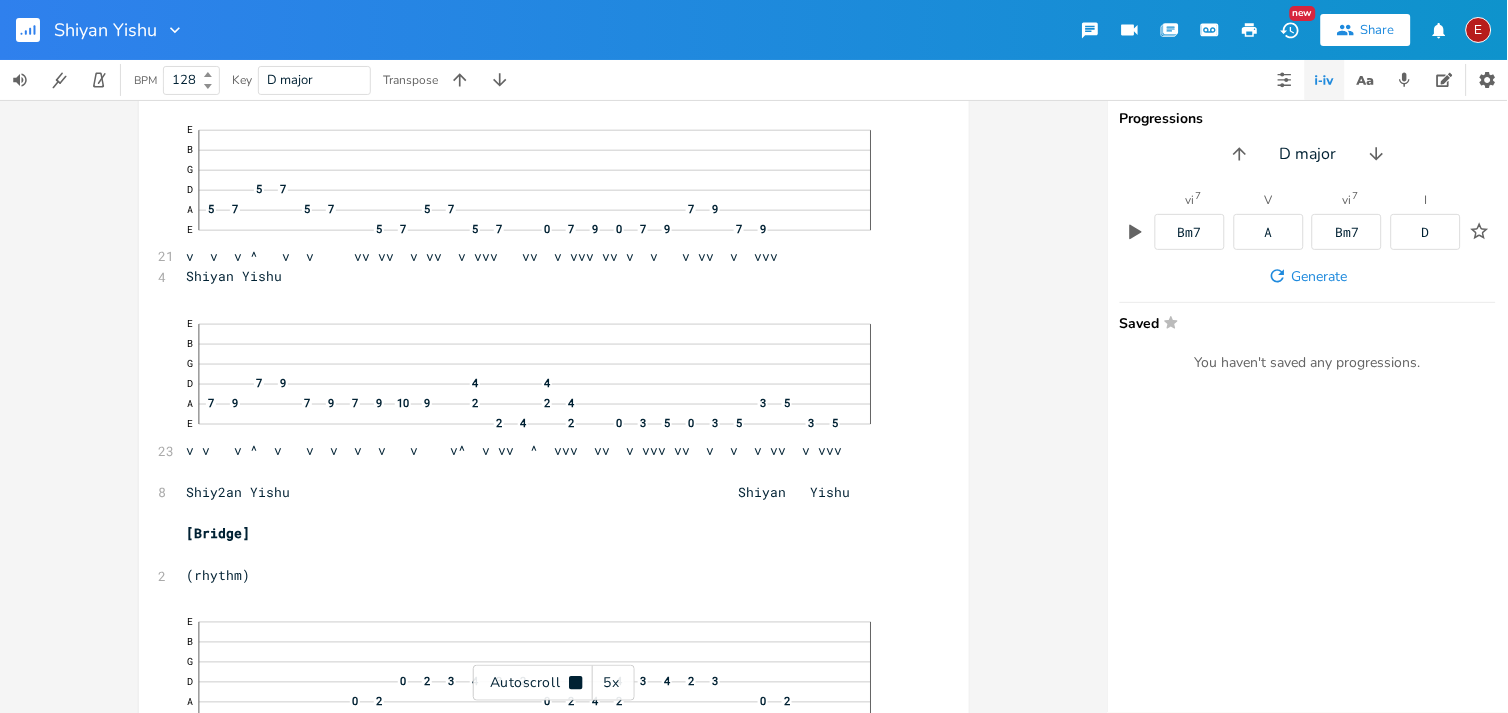 click 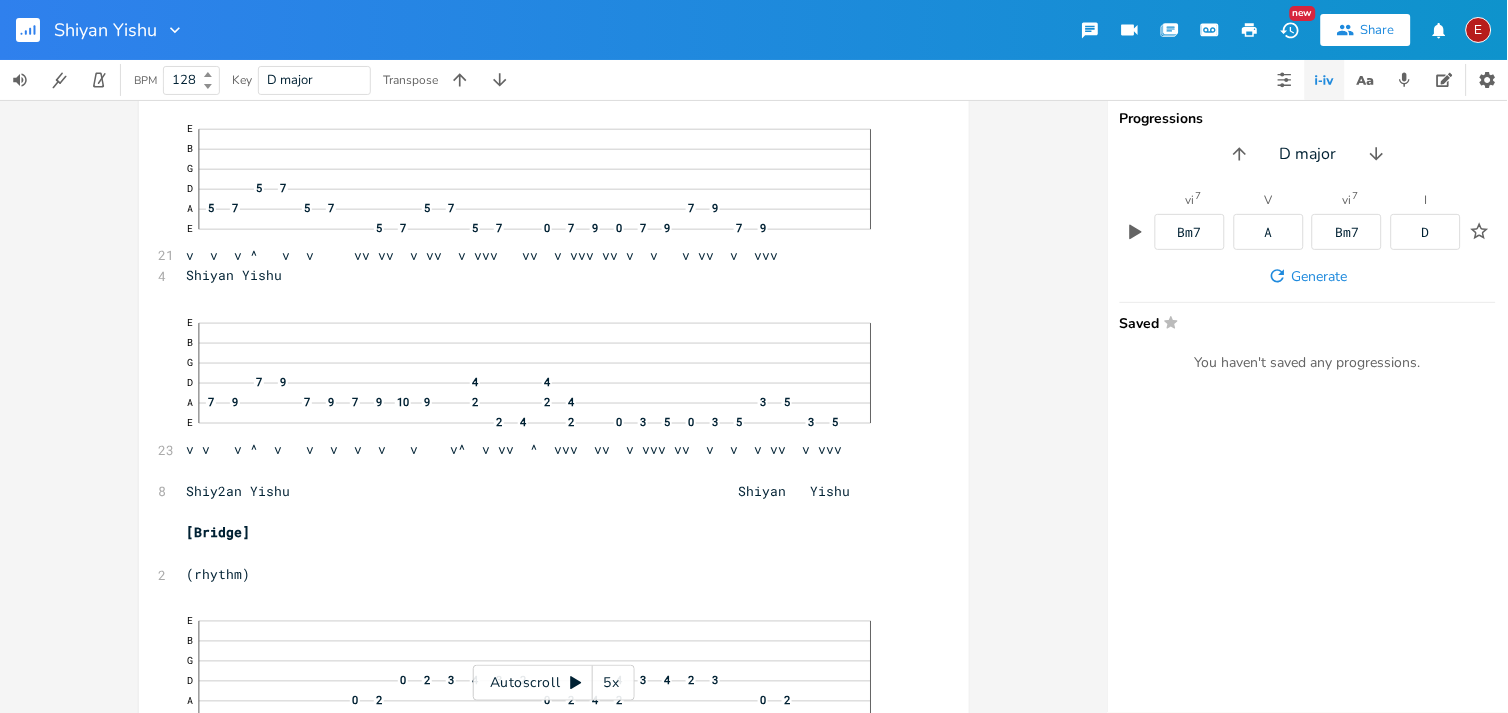 click 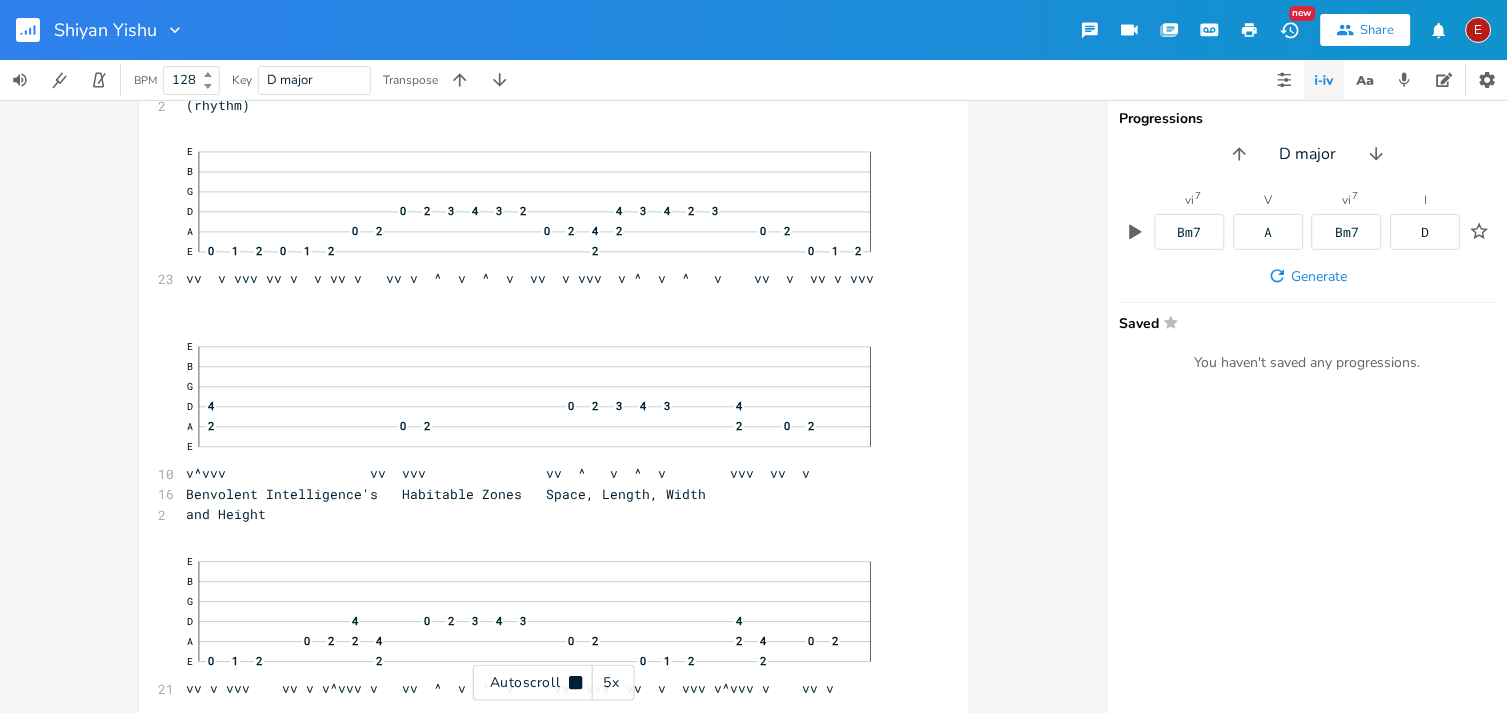 click 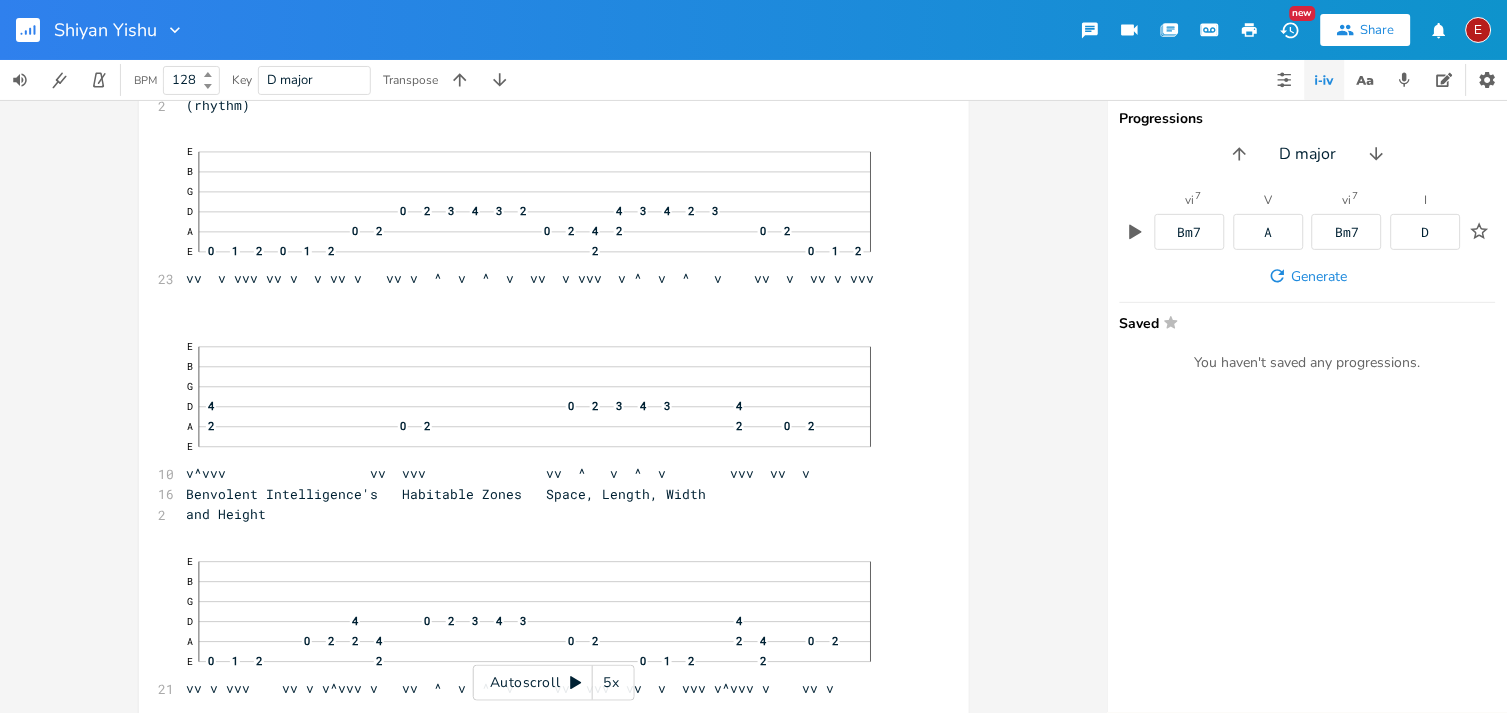 scroll, scrollTop: 17074, scrollLeft: 0, axis: vertical 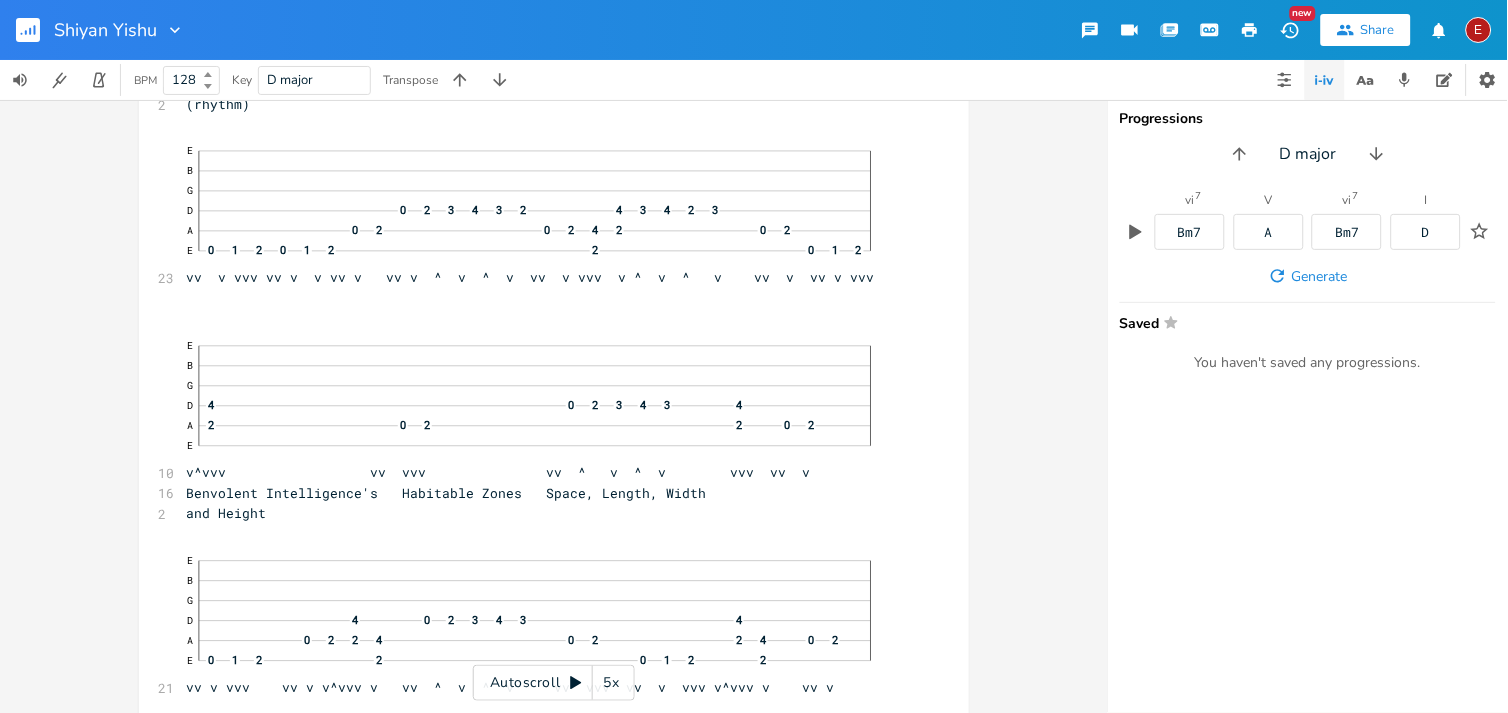 click 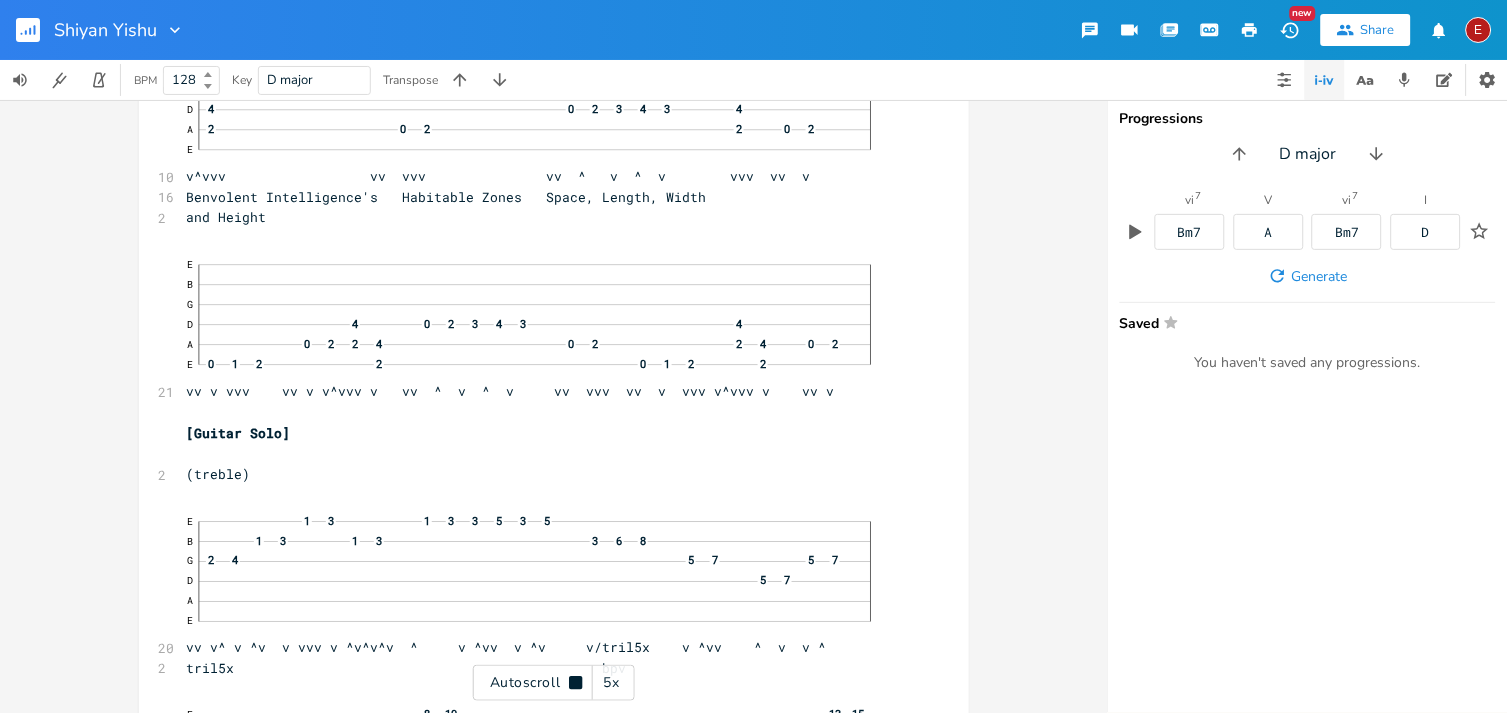 scroll, scrollTop: 17378, scrollLeft: 0, axis: vertical 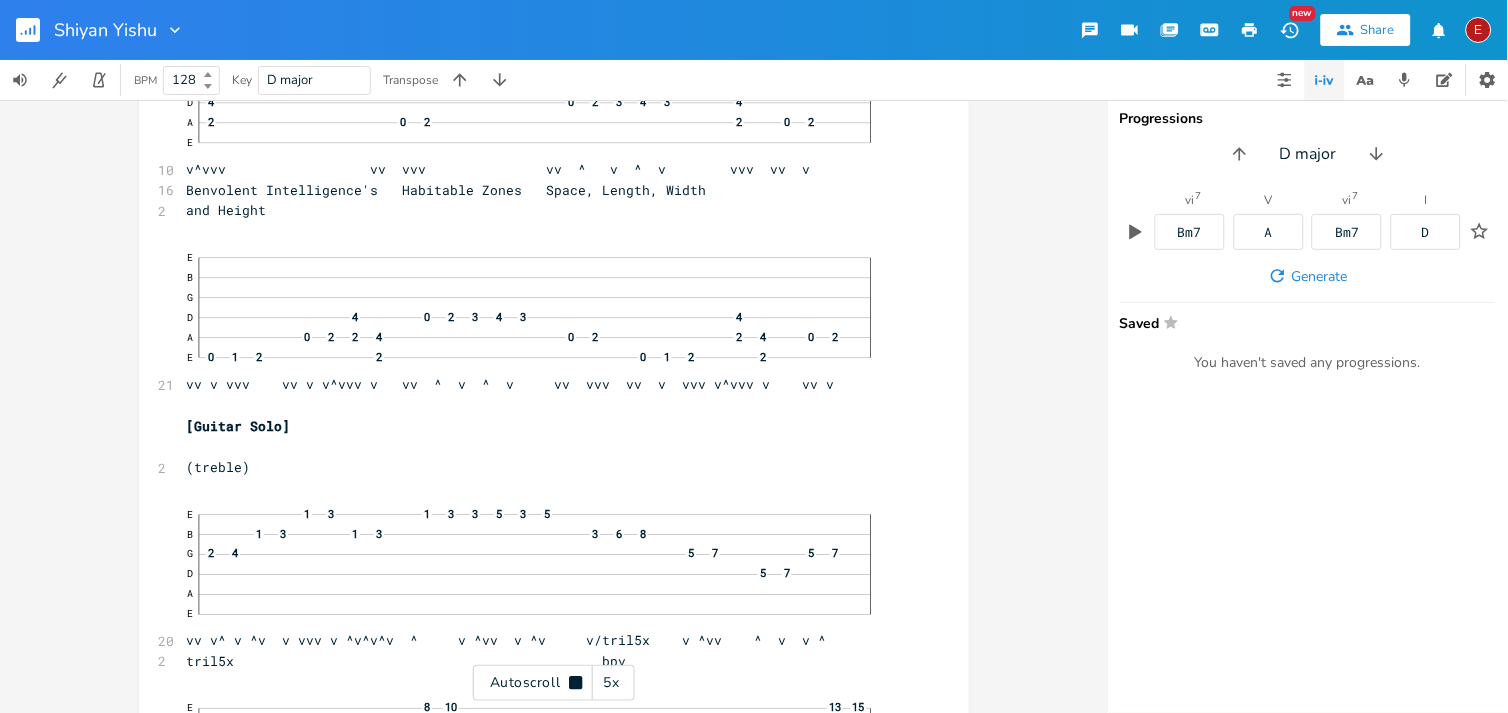 click 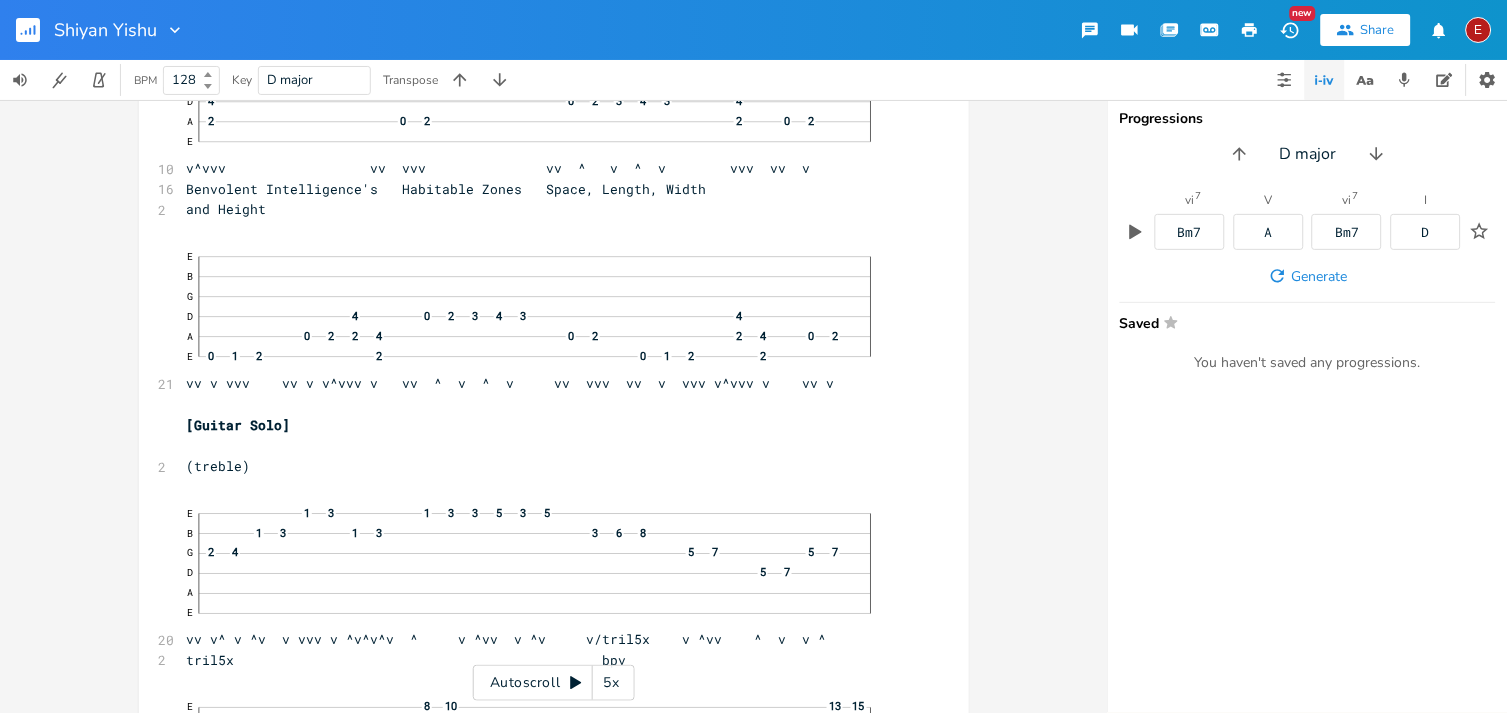 click 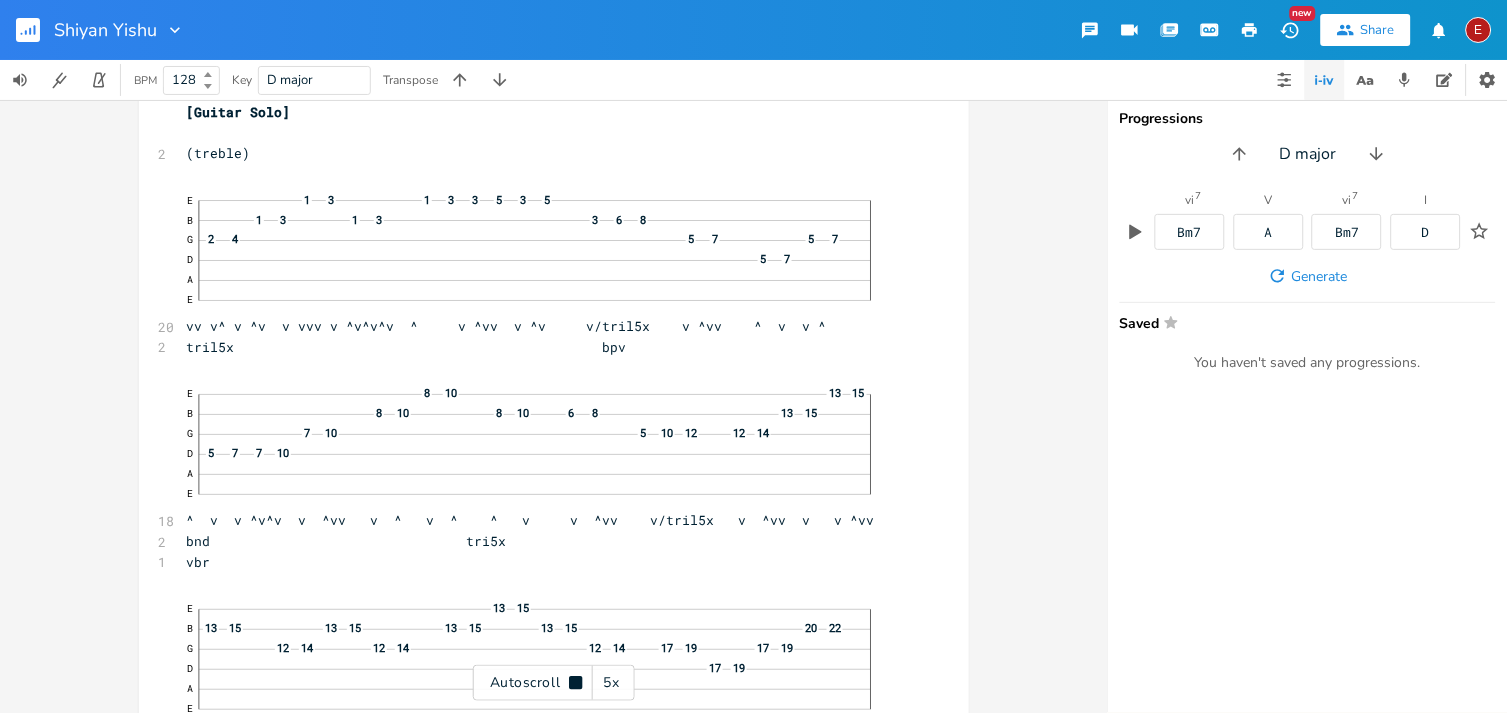 click 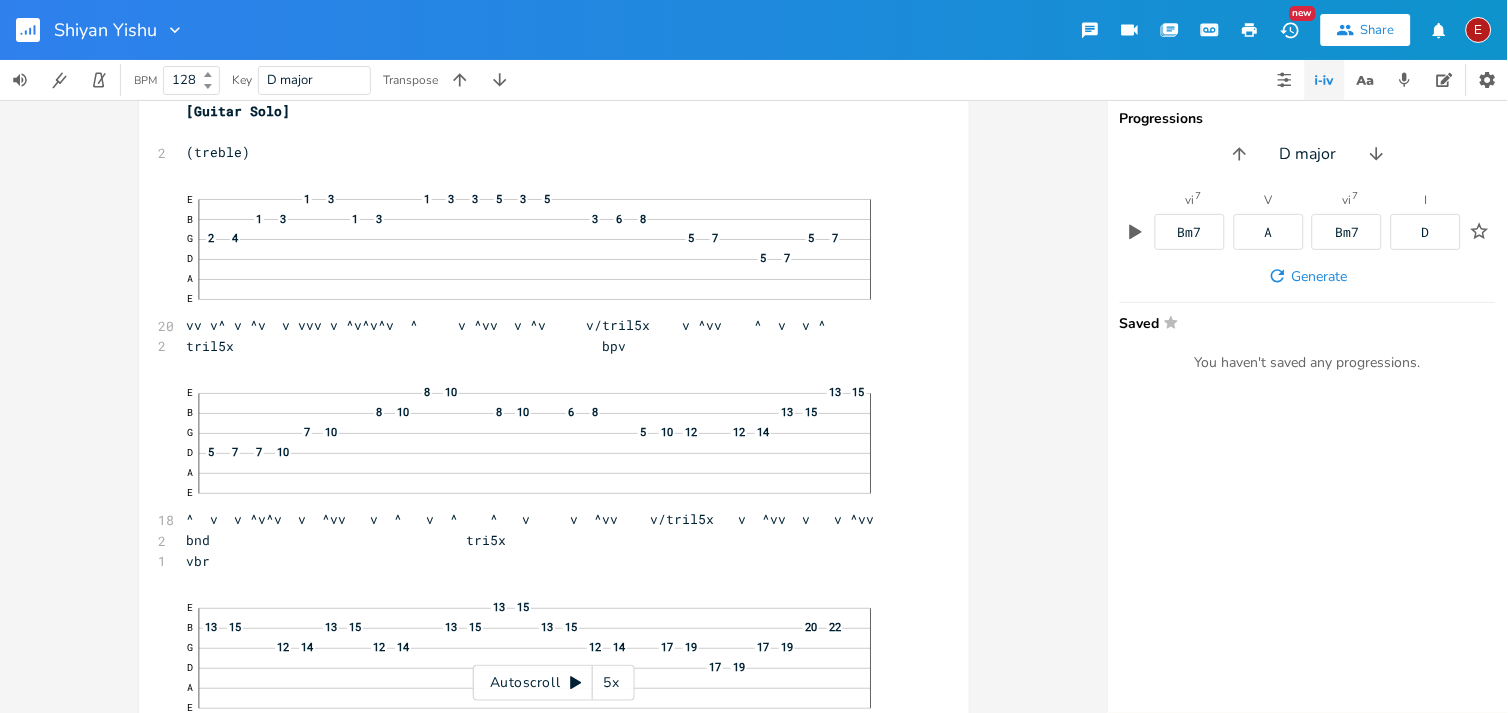 click 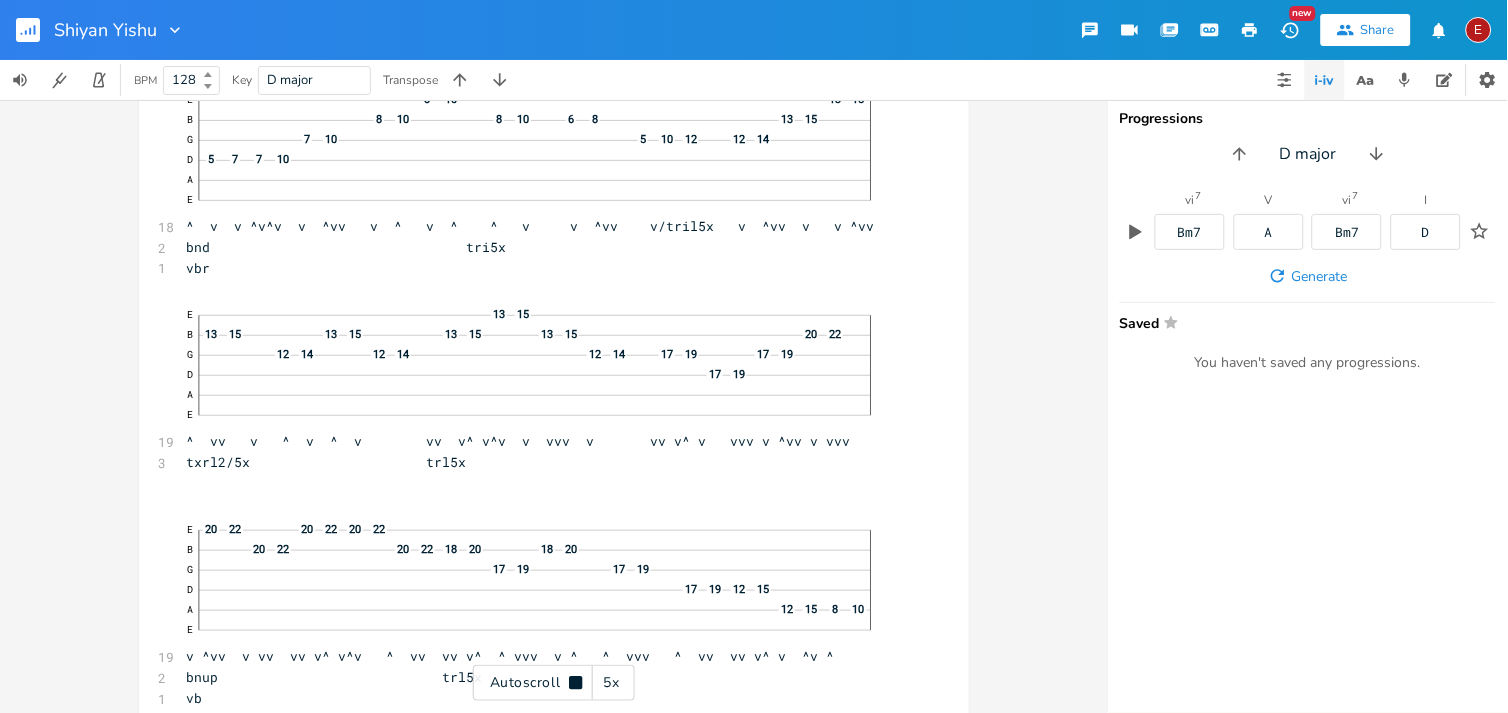 click 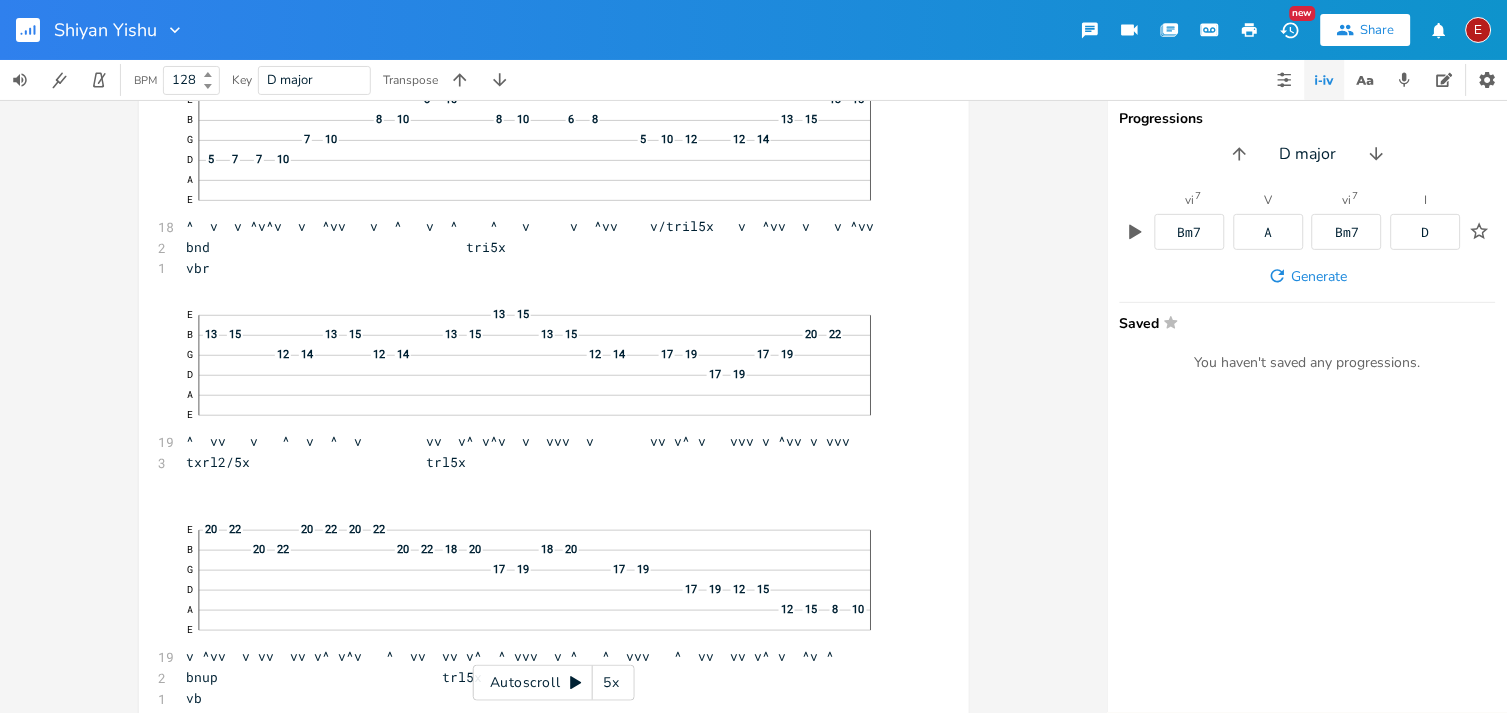 scroll, scrollTop: 17986, scrollLeft: 0, axis: vertical 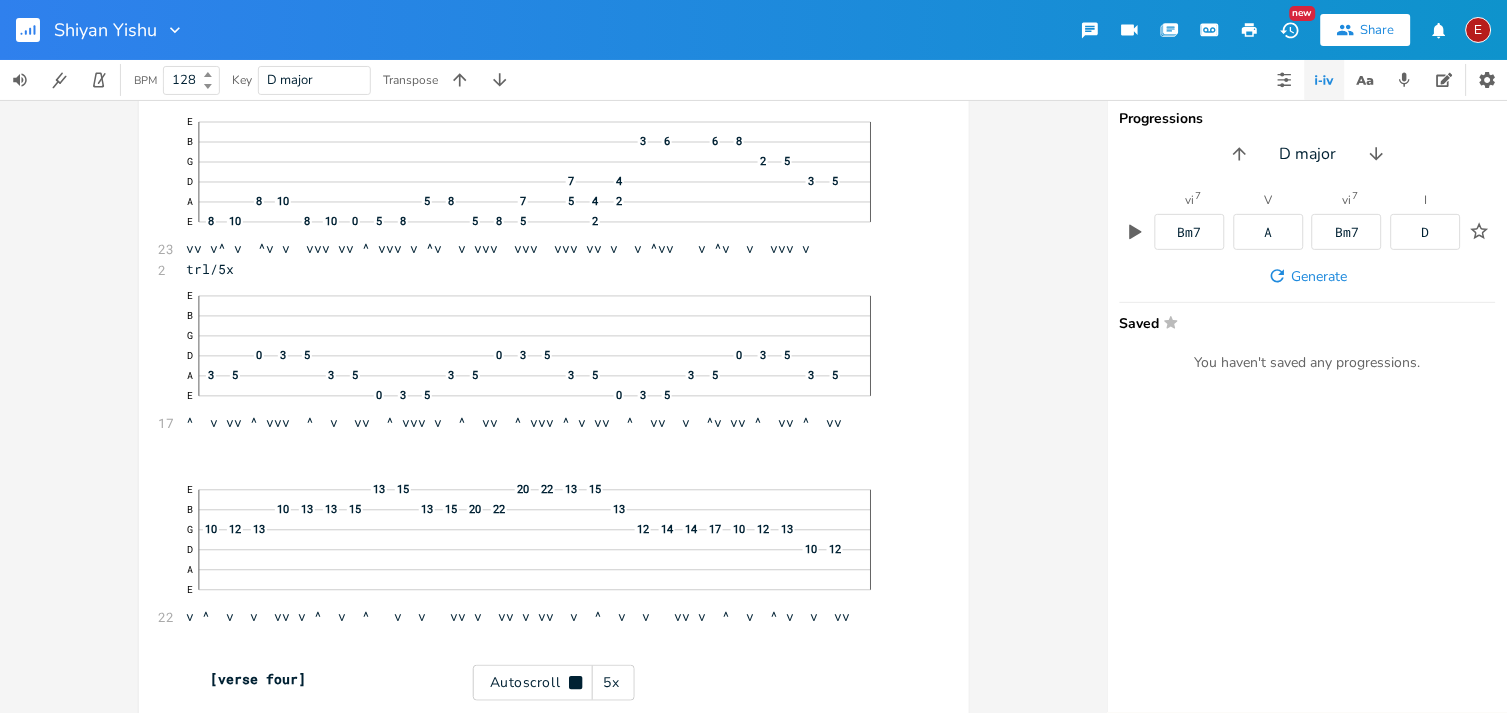 click 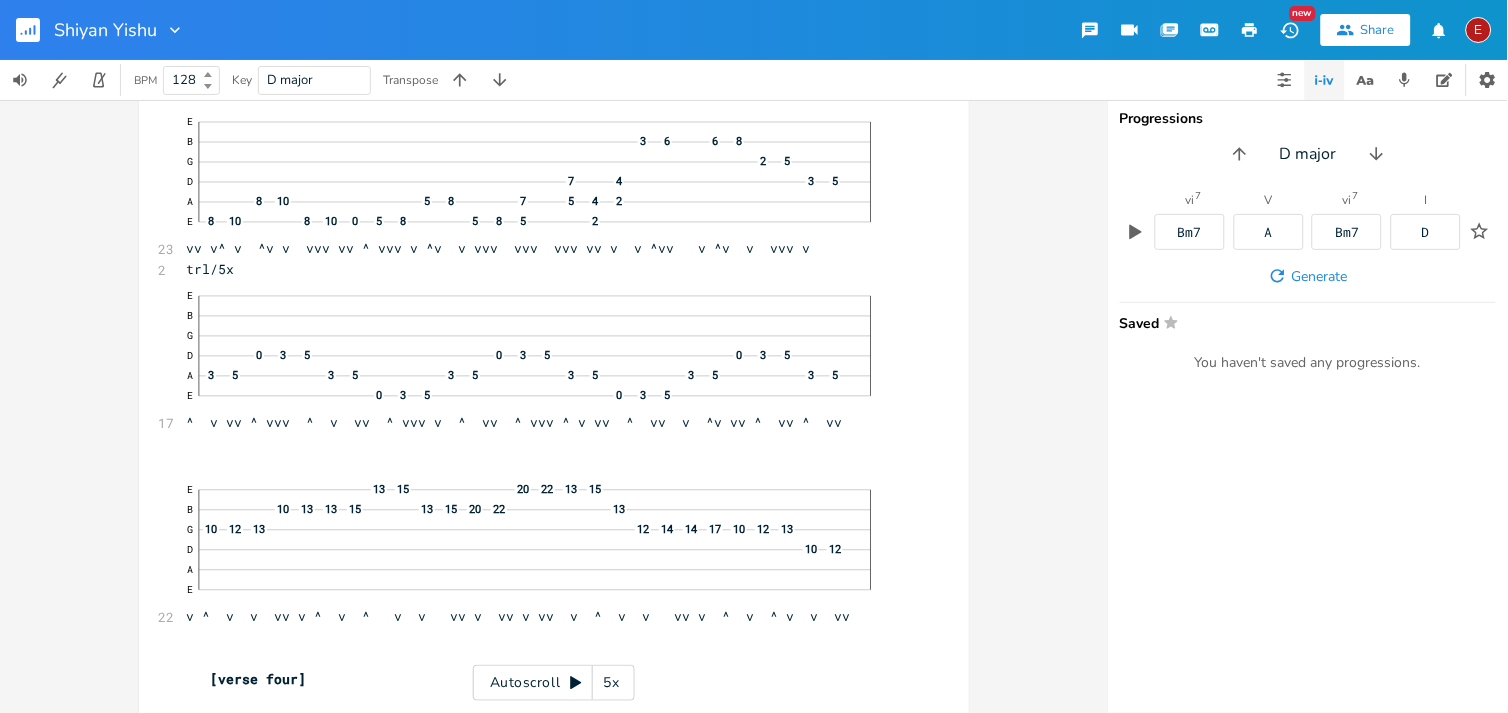 scroll, scrollTop: 18630, scrollLeft: 0, axis: vertical 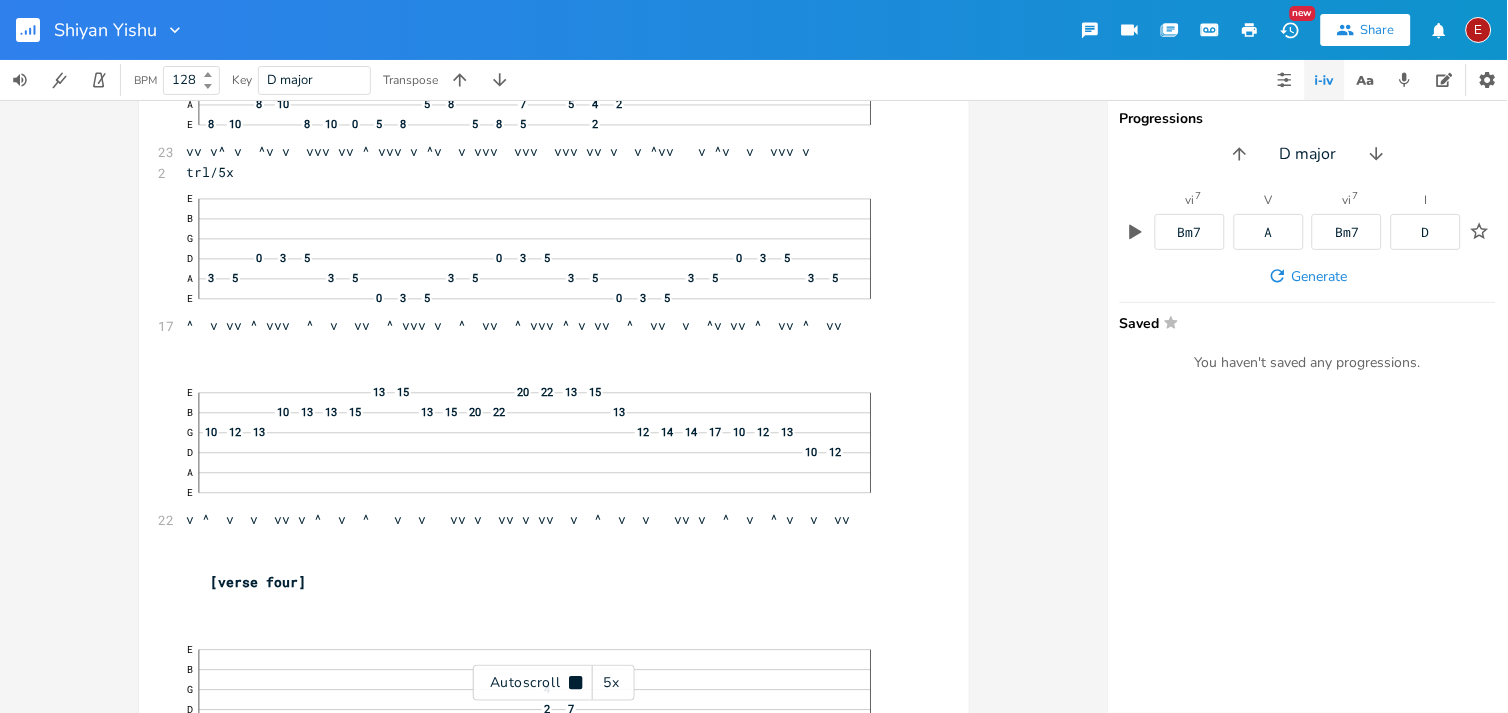 click 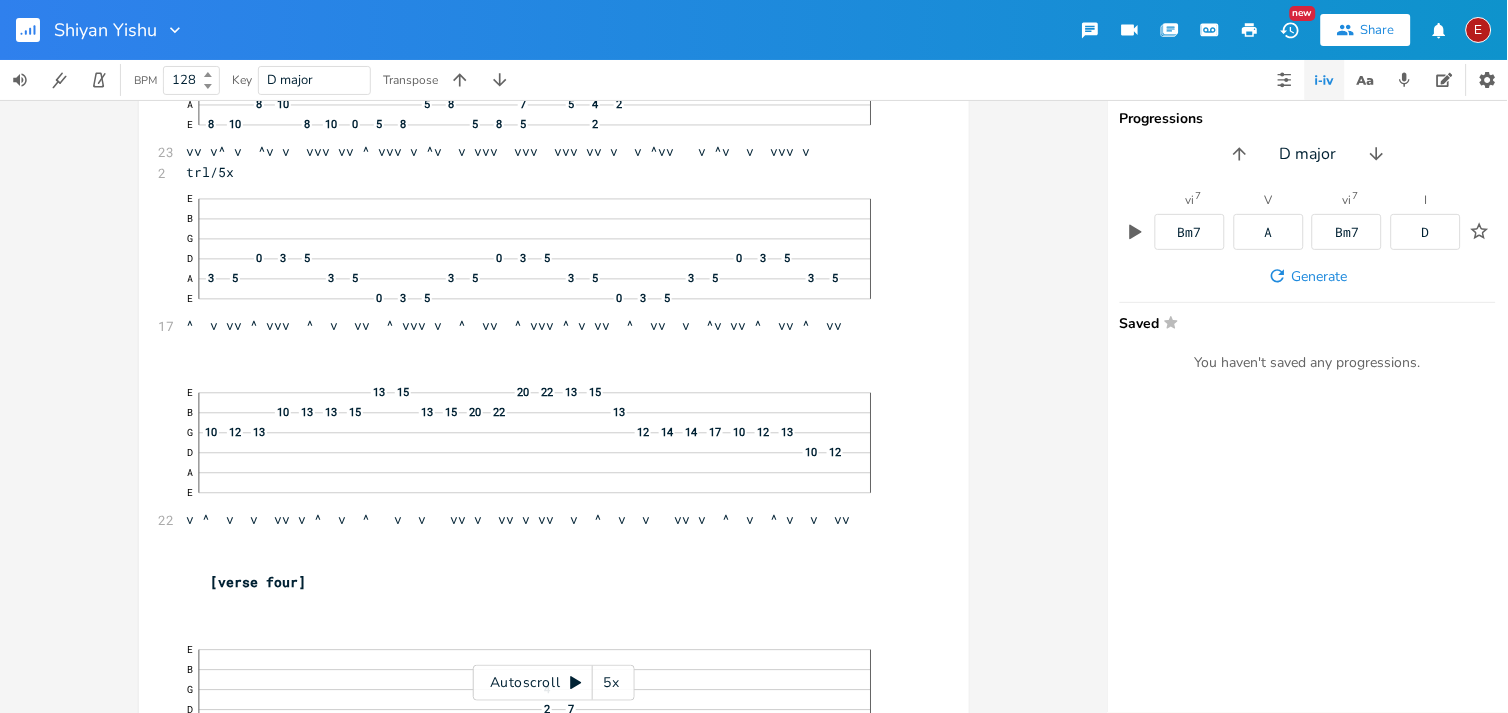 scroll, scrollTop: 18730, scrollLeft: 0, axis: vertical 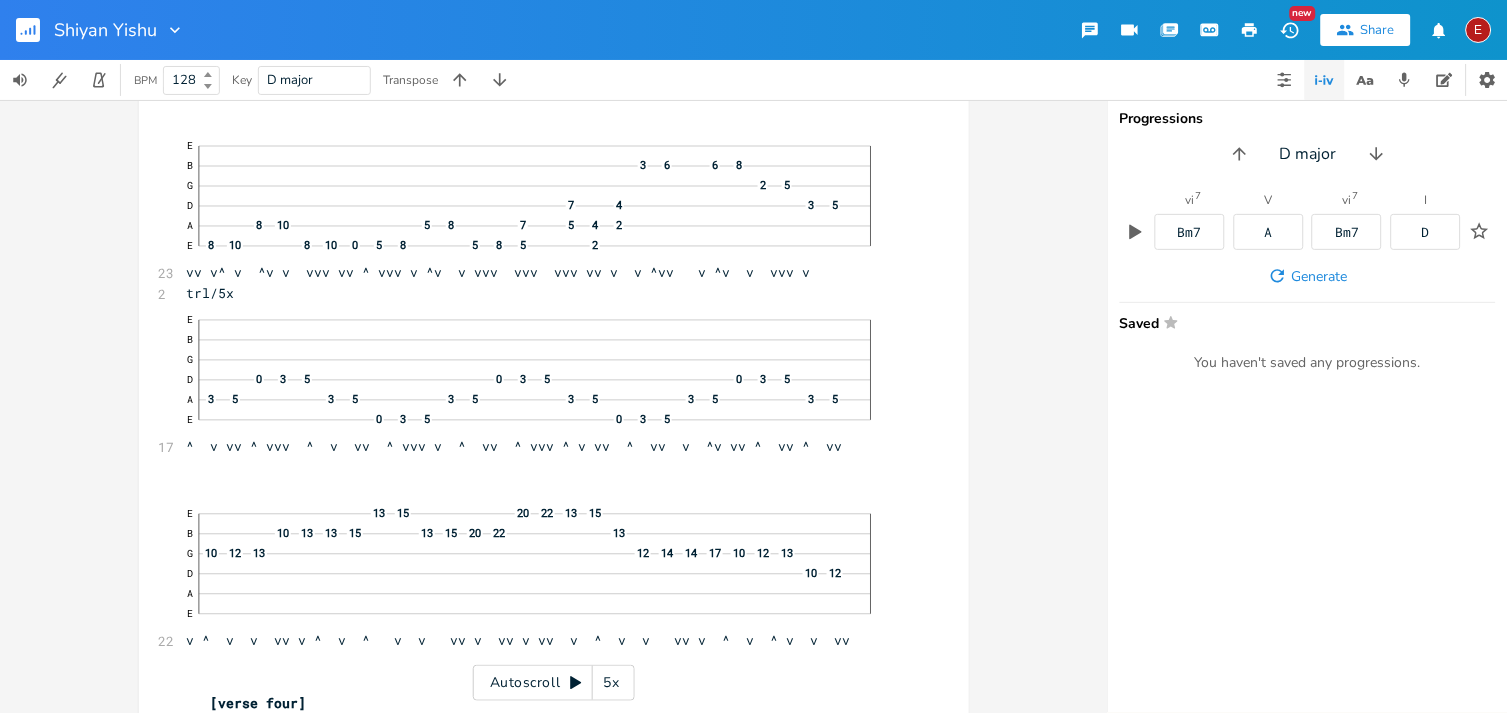click 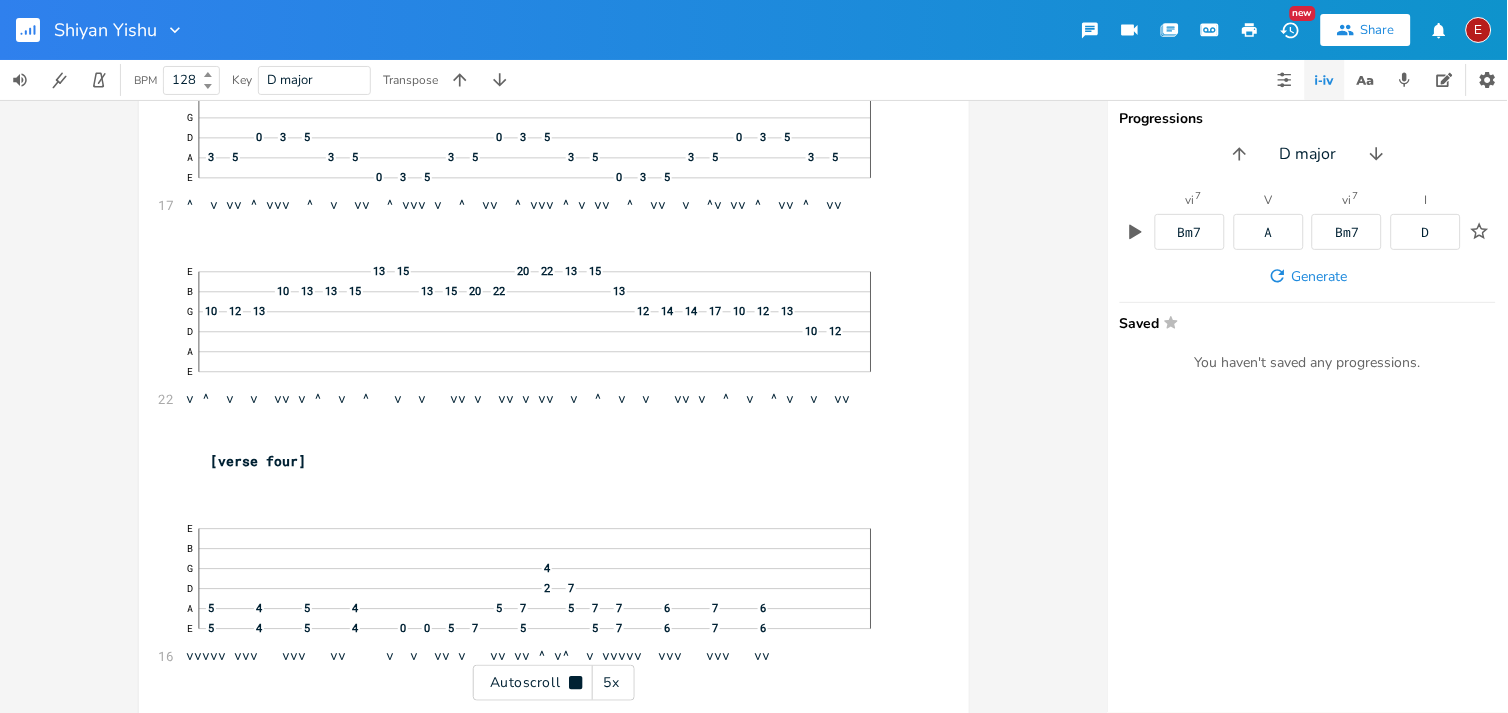 scroll, scrollTop: 18852, scrollLeft: 0, axis: vertical 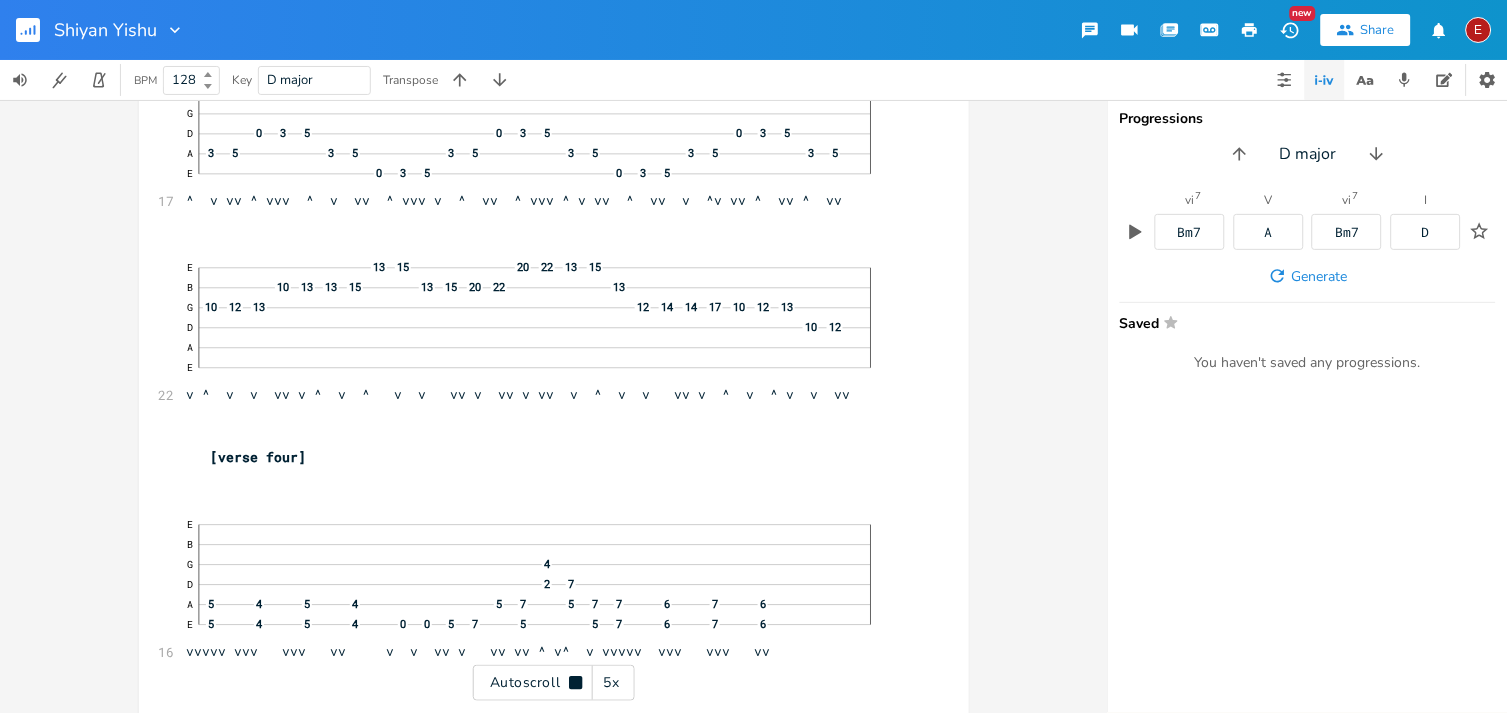 click 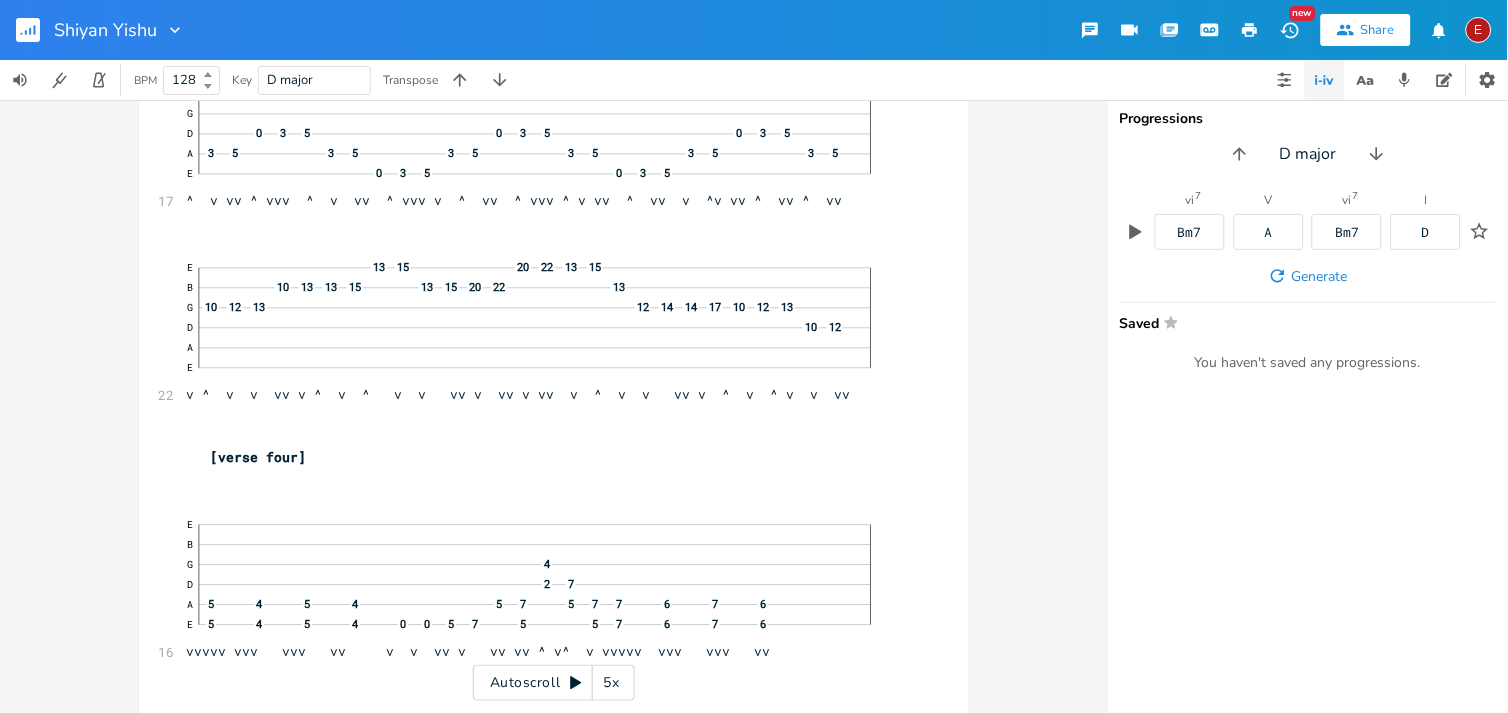 click on "E 13 15 20 22 13 15 B 10 13 13 15 13 15 20 22 13 G 10 12 13 12 14 14 17 10 12 13 D 10 12 A E    v ^  v  v  vv v ^  v  ^   v  v   vv v  vv v vv  v  ^  v  v   vv v  ^  v  ^ v  v  vv" at bounding box center (544, 327) 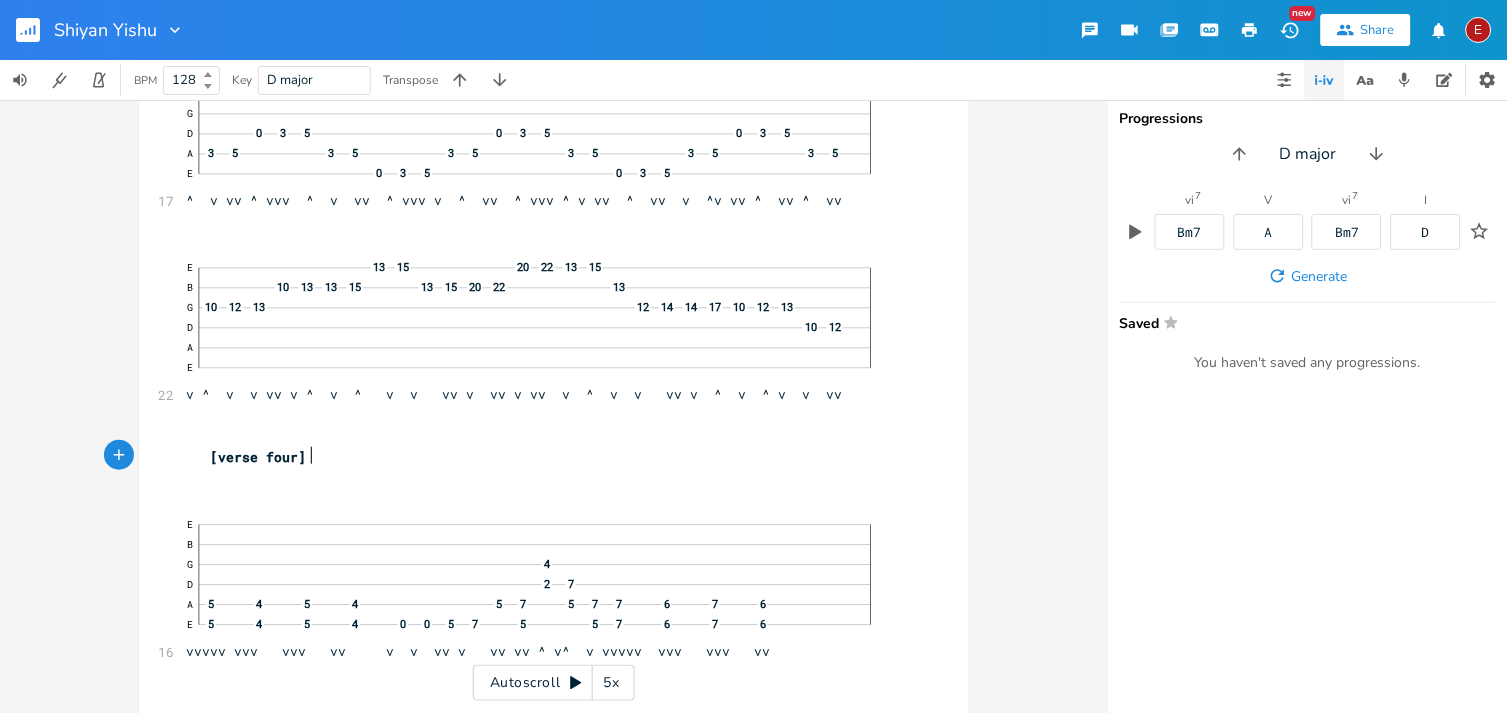 click on "E 13 15 20 22 13 15 B 10 13 13 15 13 15 20 22 13 G 10 12 13 12 14 14 17 10 12 13 D 10 12 A E    v ^  v  v vv v ^  v  ^   v  v   vv v  vv v vv  v  ^  v  v   vv v  ^  v  ^ v  v  vv" at bounding box center [544, 327] 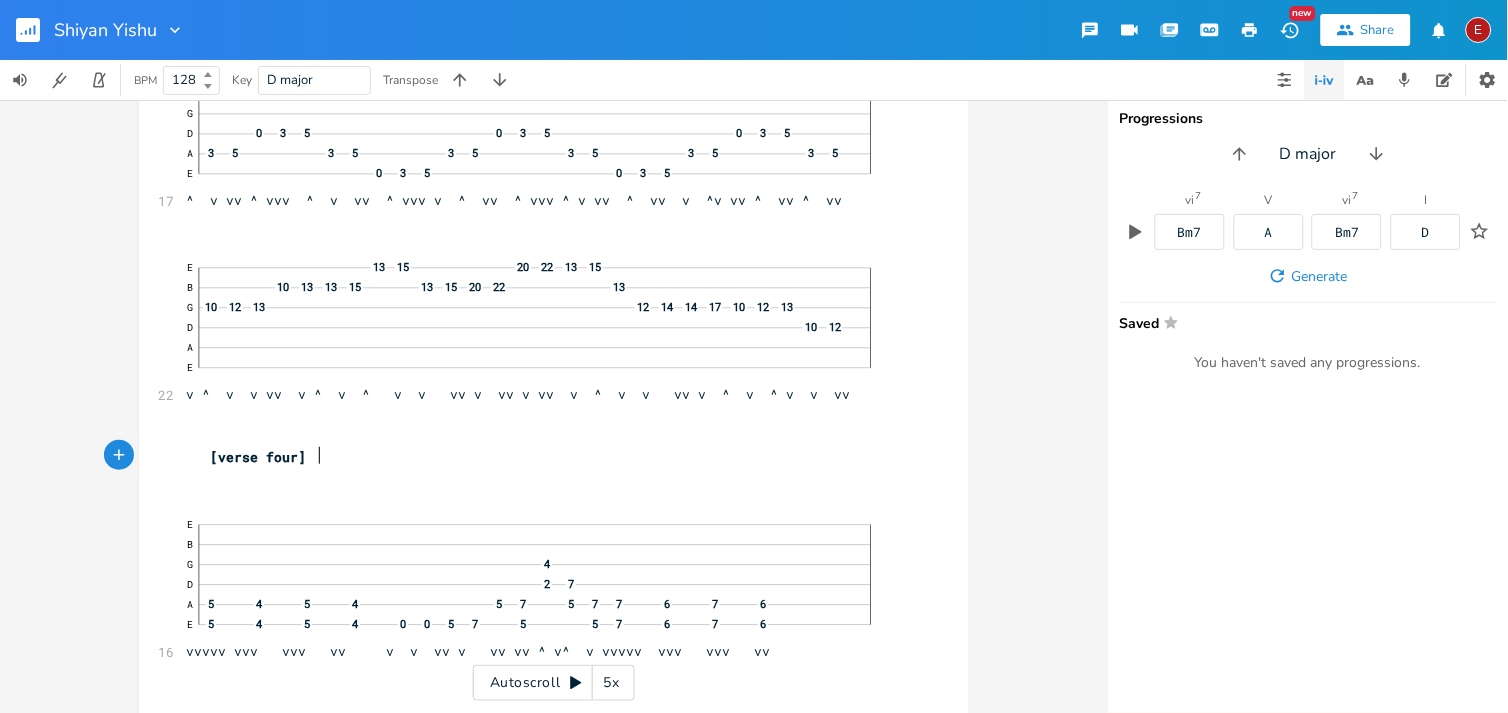 scroll, scrollTop: 0, scrollLeft: 3, axis: horizontal 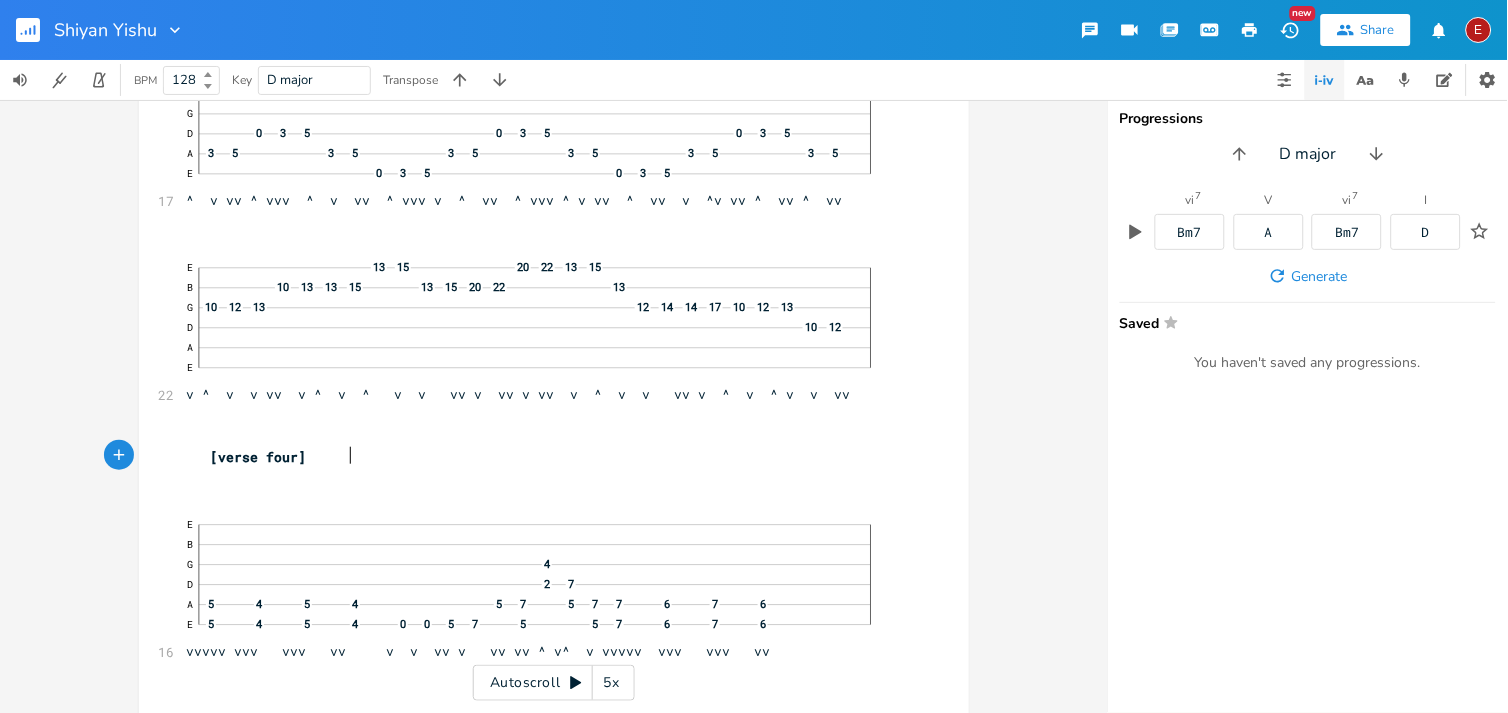 click on "E 13 15 20 22 13 15 B 10 13 13 15 13 15 20 22 13 G 10 12 13 12 14 14 17 10 12 13 D 10 12 A E    v ^  v  v vv  v ^  v  ^   v  v   vv v  vv v vv  v  ^  v  v   vv v  ^  v  ^ v  v  vv" at bounding box center [544, 327] 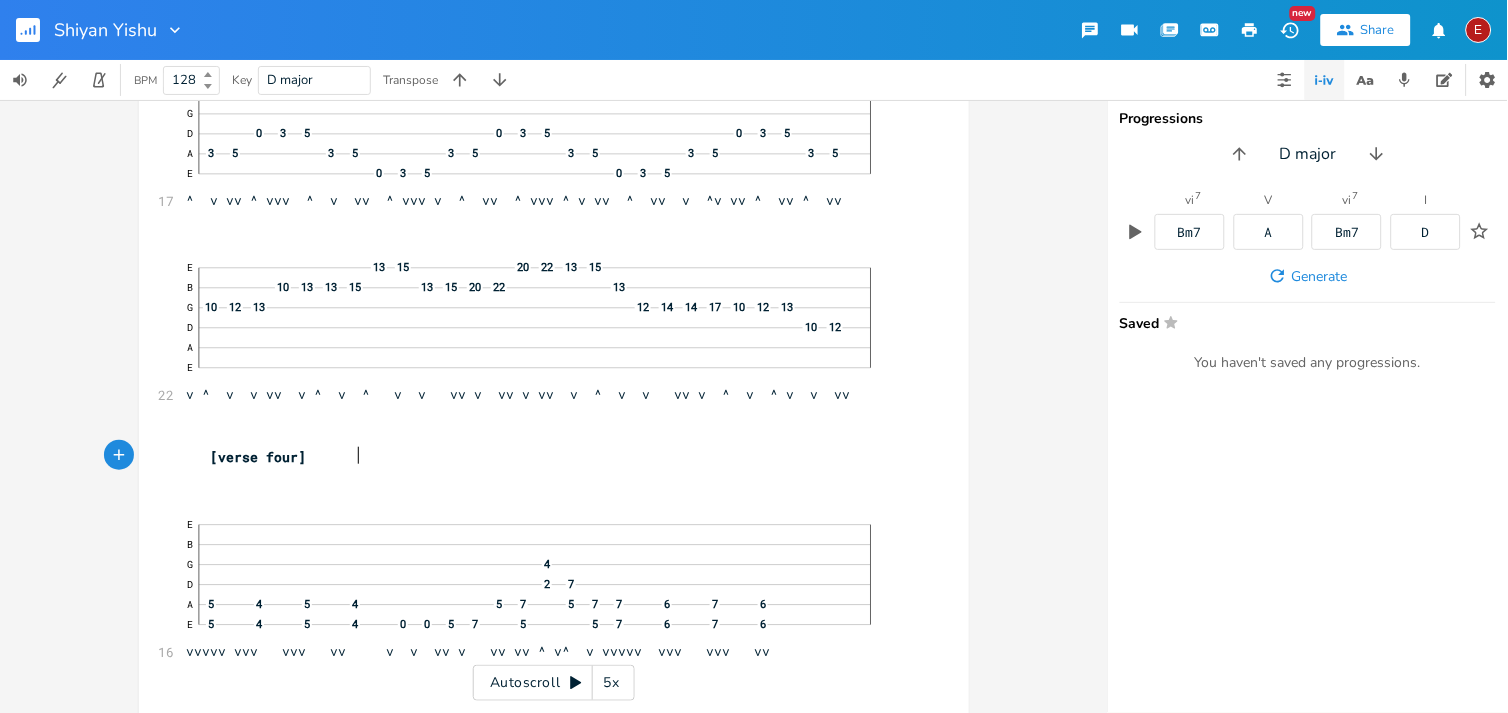 click on "E 13 15 20 22 13 15 B 10 13 13 15 13 15 20 22 13 G 10 12 13 12 14 14 17 10 12 13 D 10 12 A E    v ^  v  v vv  v ^  v  ^   v  v   vv v  vv v vv  v  ^  v  v   vv v  ^  v  ^ v  v  vv" at bounding box center [544, 327] 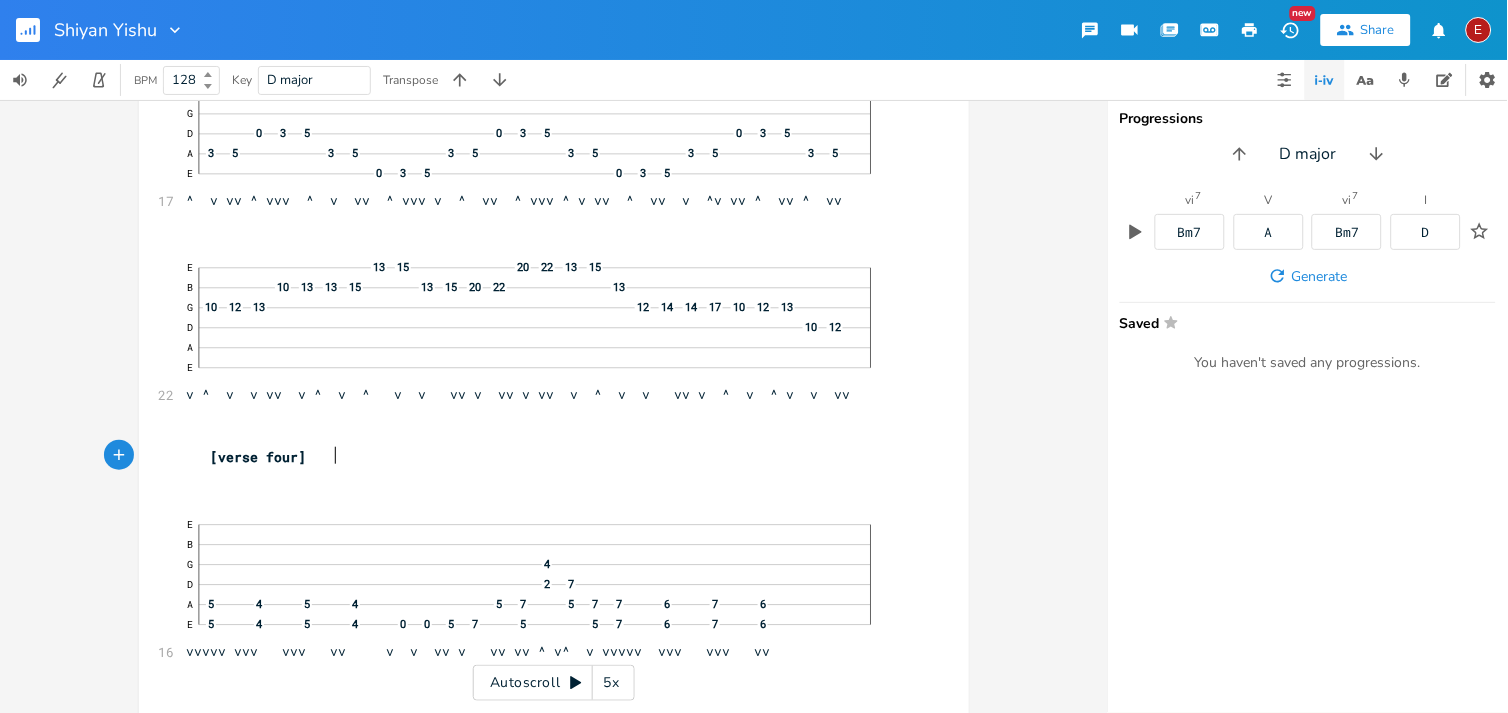 click on "E 13 15 20 22 13 15 B 10 13 13 15 13 15 20 22 13 G 10 12 13 12 14 14 17 10 12 13 D 10 12 A E    v ^  v  v vv  v ^  v  ^   v  v   vv v  vv v vv  v  ^  v  v   vv v  ^  v  ^ v  v  vv" at bounding box center [544, 327] 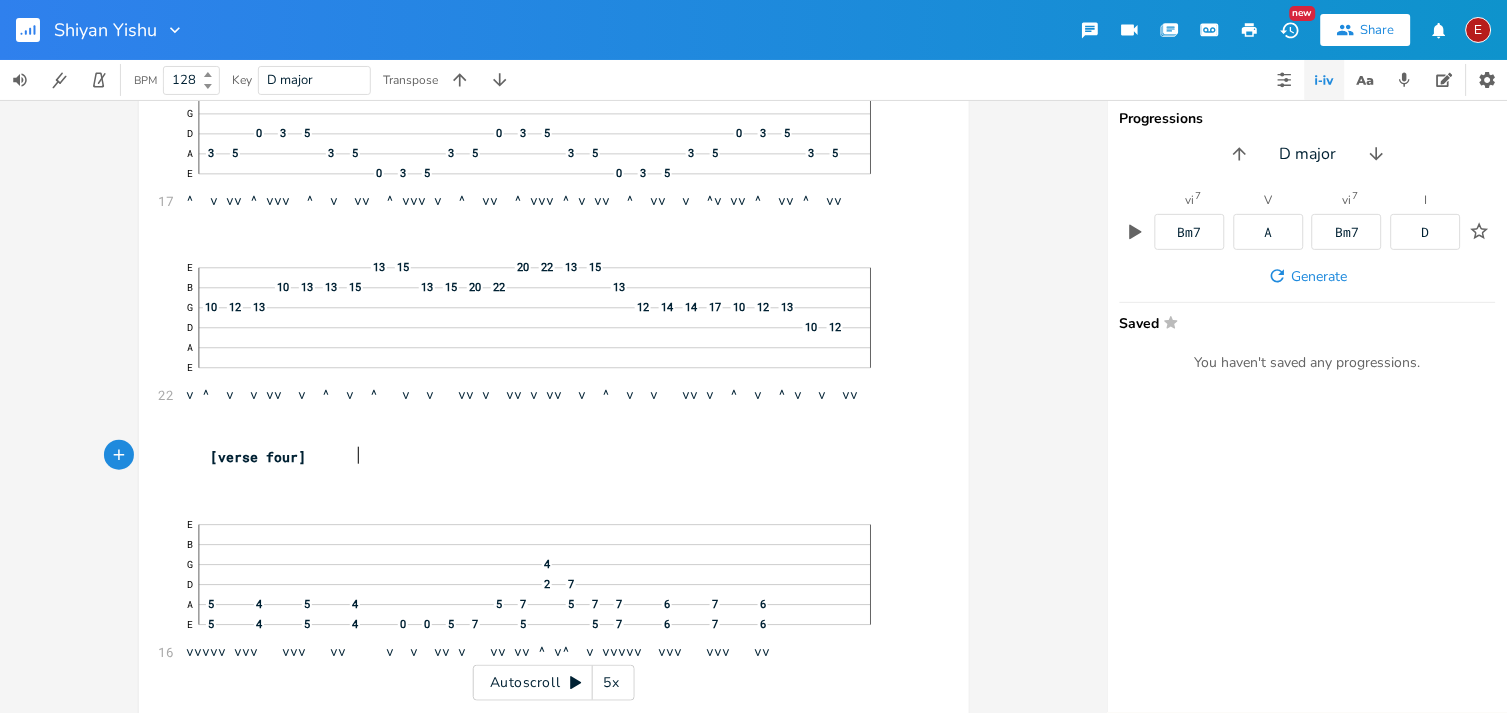 click on "E 13 15 20 22 13 15 B 10 13 13 15 13 15 20 22 13 G 10 12 13 12 14 14 17 10 12 13 D 10 12 A E    v ^  v  v vv  v  ^  v  ^   v  v   vv v  vv v vv  v  ^  v  v   vv v  ^  v  ^ v  v  vv" at bounding box center (544, 327) 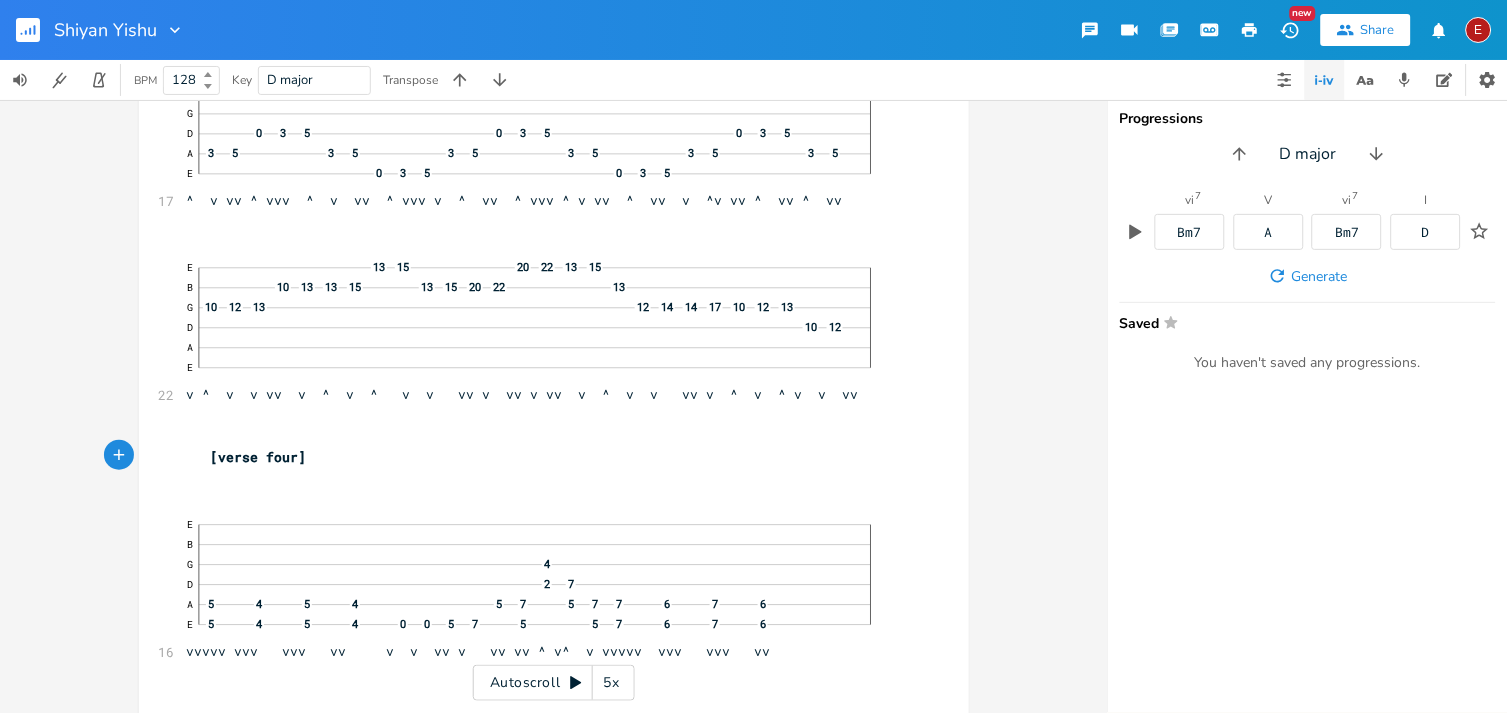 click on "E 13 15 20 22 13 15 B 10 13 13 15 13 15 20 22 13 G 10 12 13 12 14 14 17 10 12 13 D 10 12 A E    v ^  v  v vv  v  ^  v  ^   v  v   vv v  vv v vv  v  ^  v  v   vv v  ^  v  ^ v  v  vv" at bounding box center [544, 327] 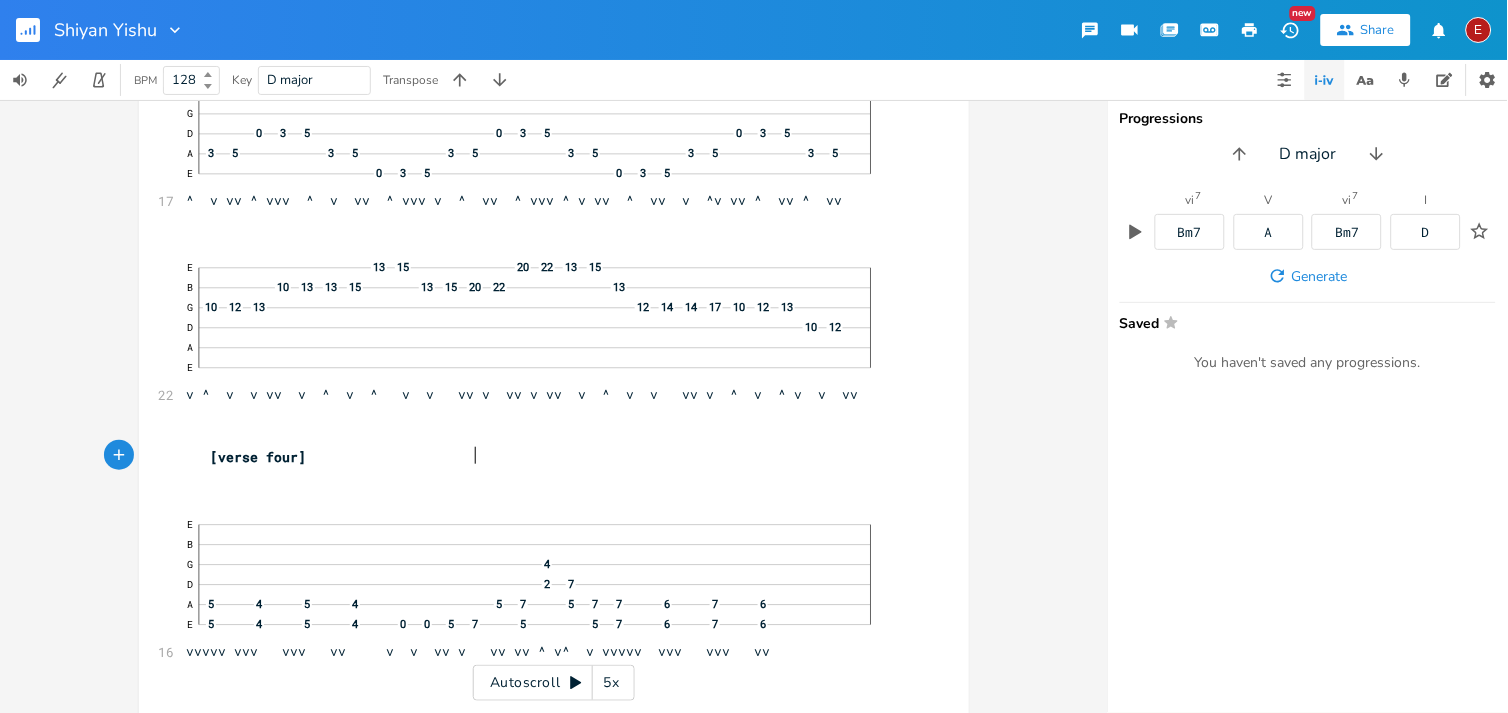 click on "E 13 15 20 22 13 15 B 10 13 13 15 13 15 20 22 13 G 10 12 13 12 14 14 17 10 12 13 D 10 12 A E    v ^  v  v vv  v  ^  v  ^   v  v   vv v  vv v vv  v  ^  v  v   vv v  ^  v  ^ v  v  vv" at bounding box center (544, 327) 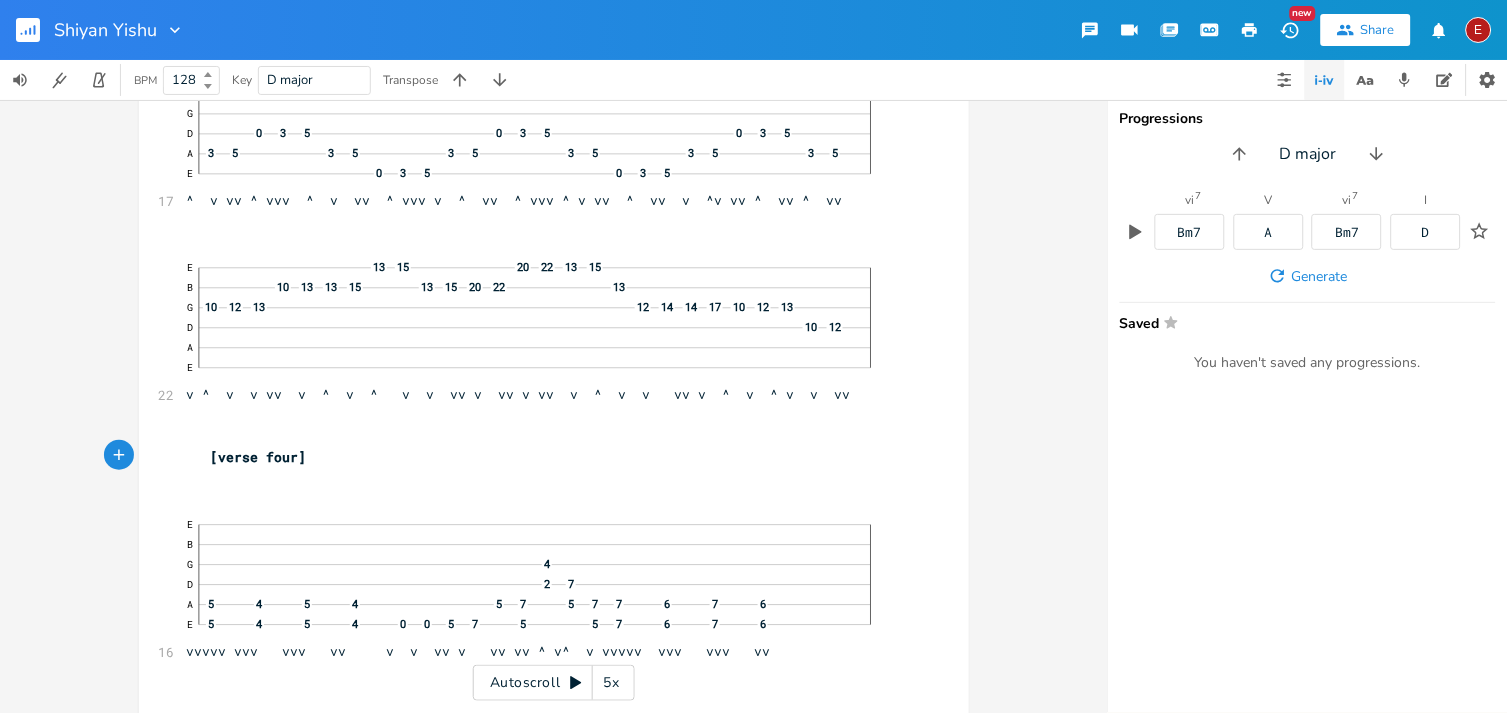 click on "E 13 15 20 22 13 15 B 10 13 13 15 13 15 20 22 13 G 10 12 13 12 14 14 17 10 12 13 D 10 12 A E    v ^  v  v vv  v  ^  v  ^   v  v  vv v  vv v vv  v  ^  v  v   vv v  ^  v  ^ v  v  vv" at bounding box center [544, 327] 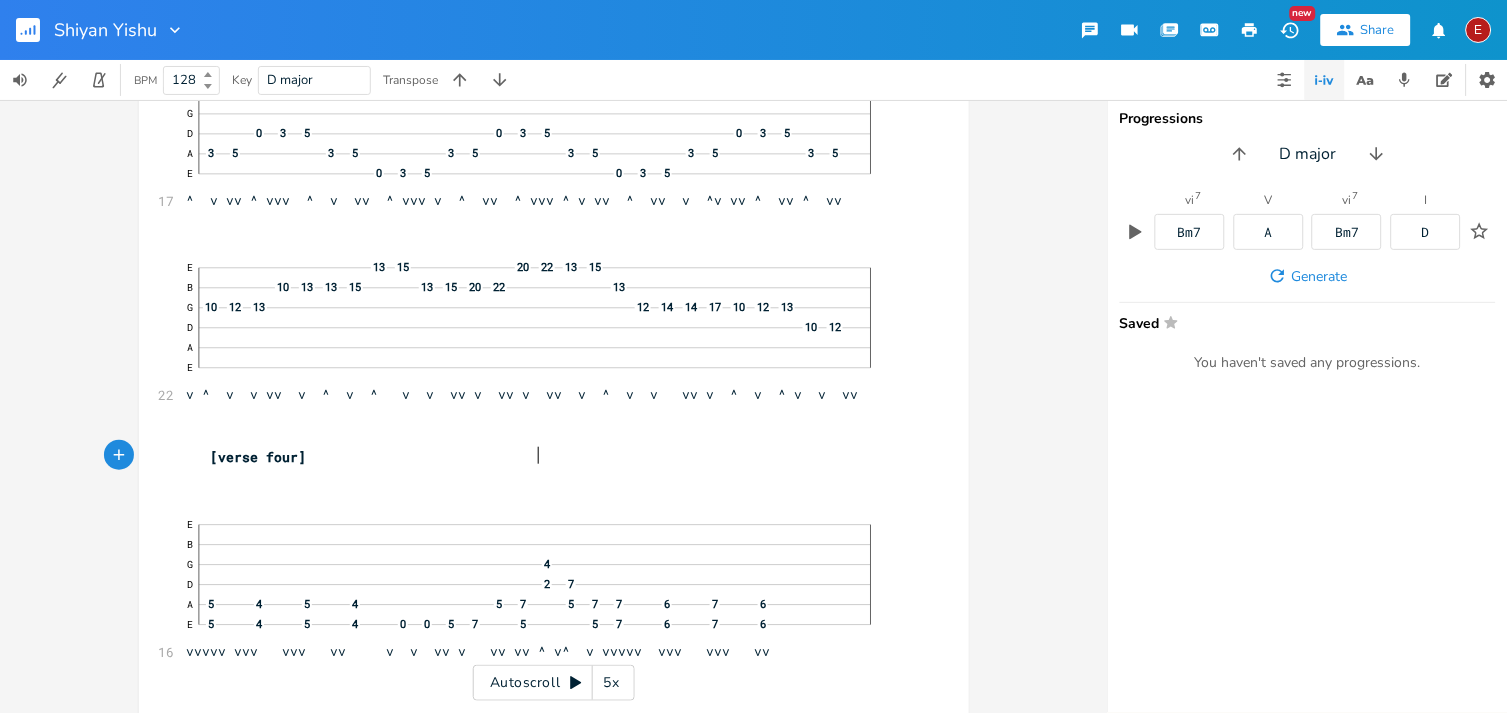 click on "E 13 15 20 22 13 15 B 10 13 13 15 13 15 20 22 13 G 10 12 13 12 14 14 17 10 12 13 D 10 12 A E    v ^  v  v vv  v  ^  v  ^   v  v  vv v  vv v  vv  v  ^  v  v   vv v  ^  v  ^ v  v  vv" at bounding box center (544, 327) 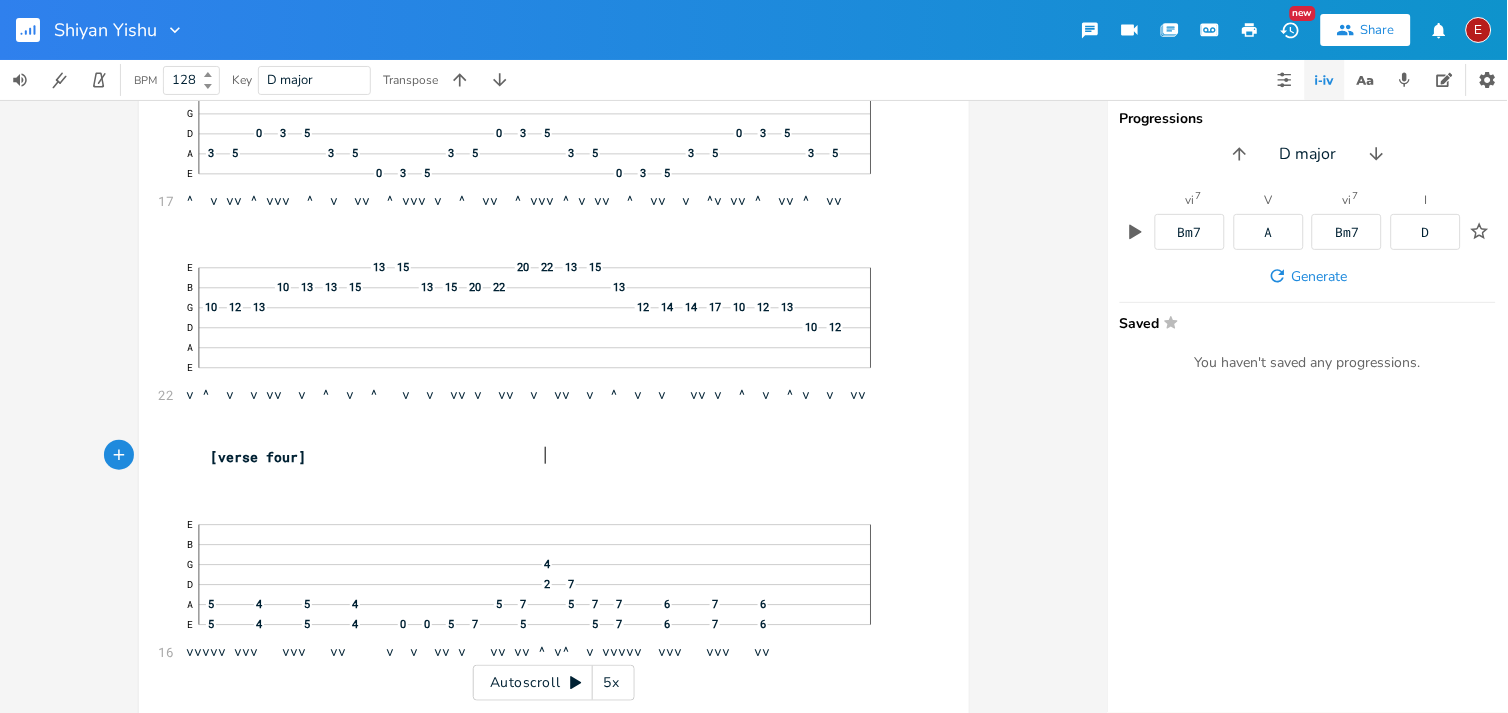 type 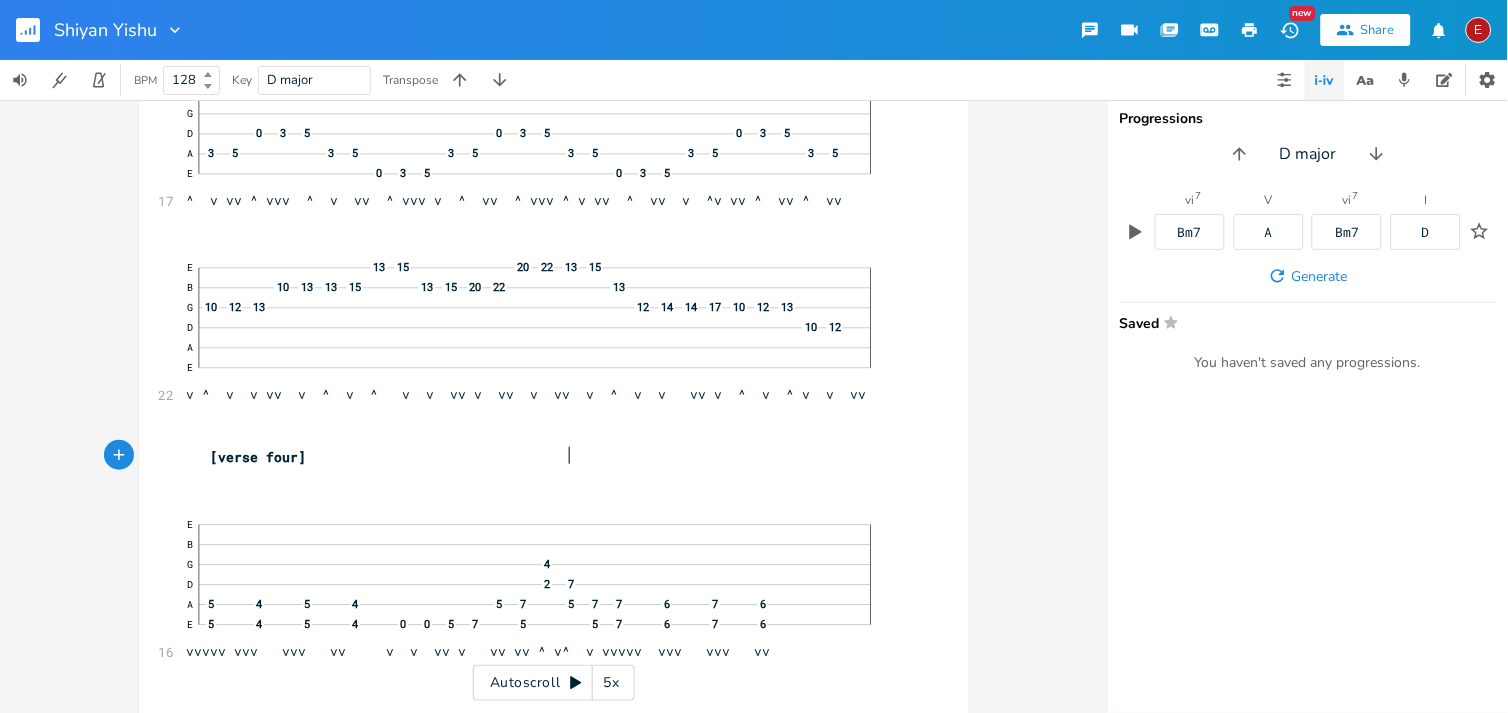 click on "E 13 15 20 22 13 15 B 10 13 13 15 13 15 20 22 13 G 10 12 13 12 14 14 17 10 12 13 D 10 12 A E    v ^  v  v vv  v  ^  v  ^   v  v  vv v  vv  v  vv  v  ^  v  v   vv v  ^  v  ^ v  v  vv" at bounding box center (544, 327) 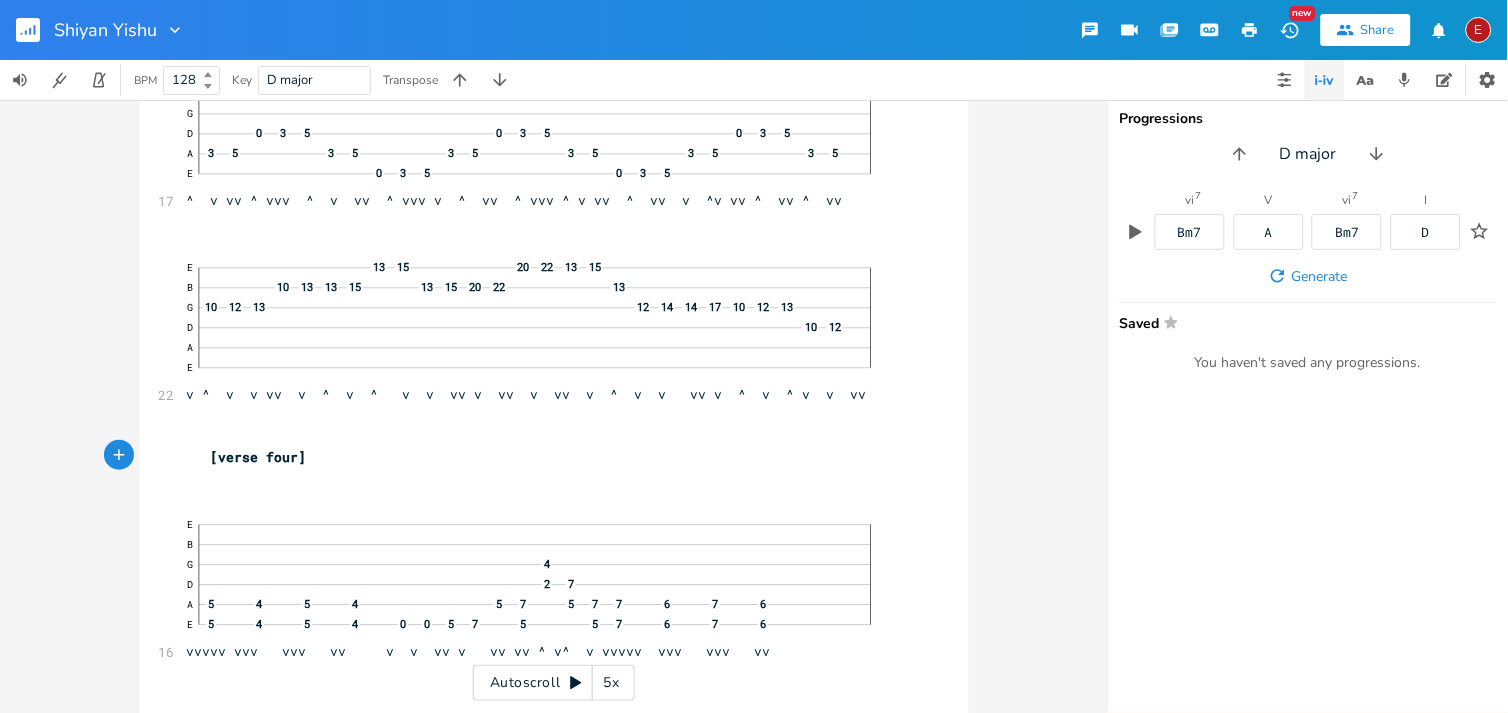 click on "E 13 15 20 22 13 15 B 10 13 13 15 13 15 20 22 13 G 10 12 13 12 14 14 17 10 12 13 D 10 12 A E    v ^  v  v vv  v  ^  v  ^   v  v  vv v  vv  v  vv  v  ^  v  v   vv v  ^  v  ^ v  v  vv" at bounding box center (544, 327) 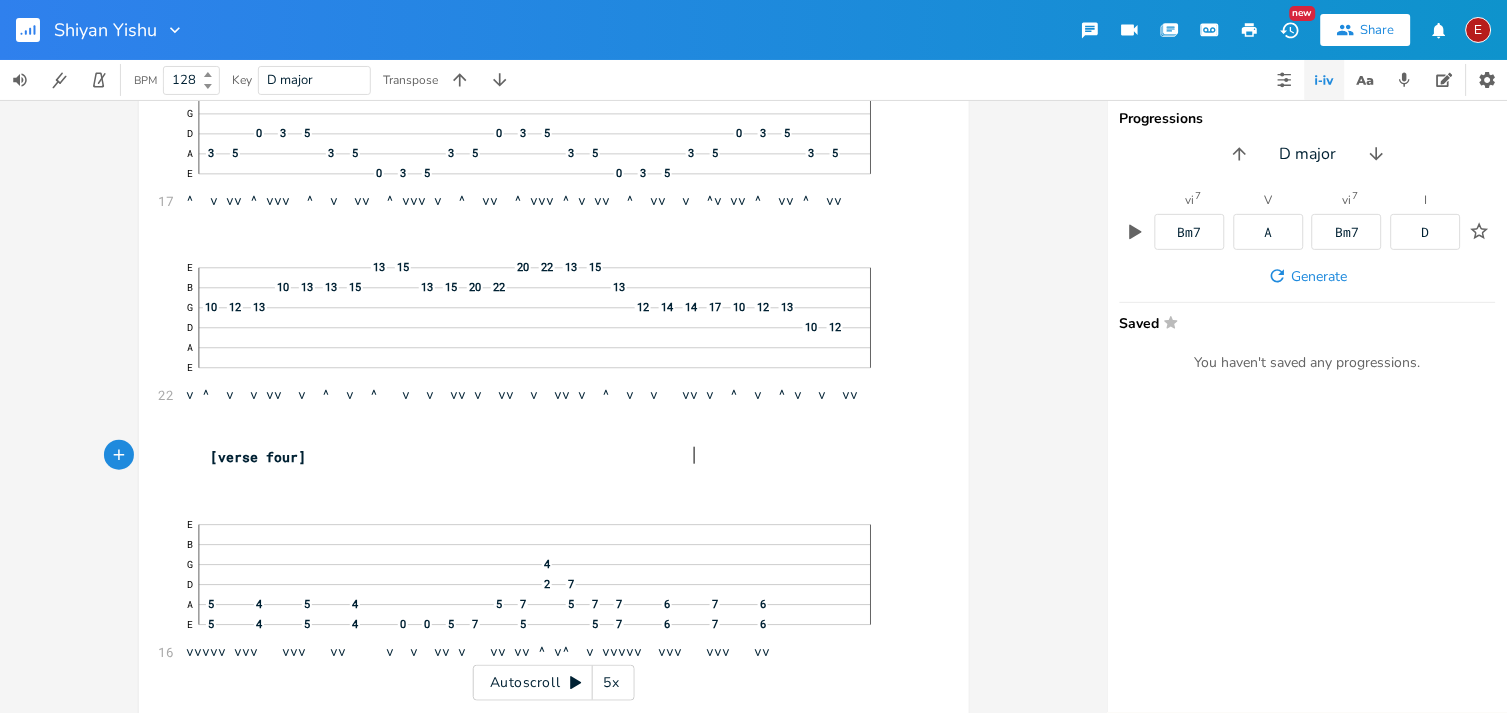click on "E 13 15 20 22 13 15 B 10 13 13 15 13 15 20 22 13 G 10 12 13 12 14 14 17 10 12 13 D 10 12 A E    v ^  v  v vv  v  ^  v  ^   v  v  vv v  vv  v  vv v  ^  v  v   vv v  ^  v  ^ v  v  vv" at bounding box center (544, 327) 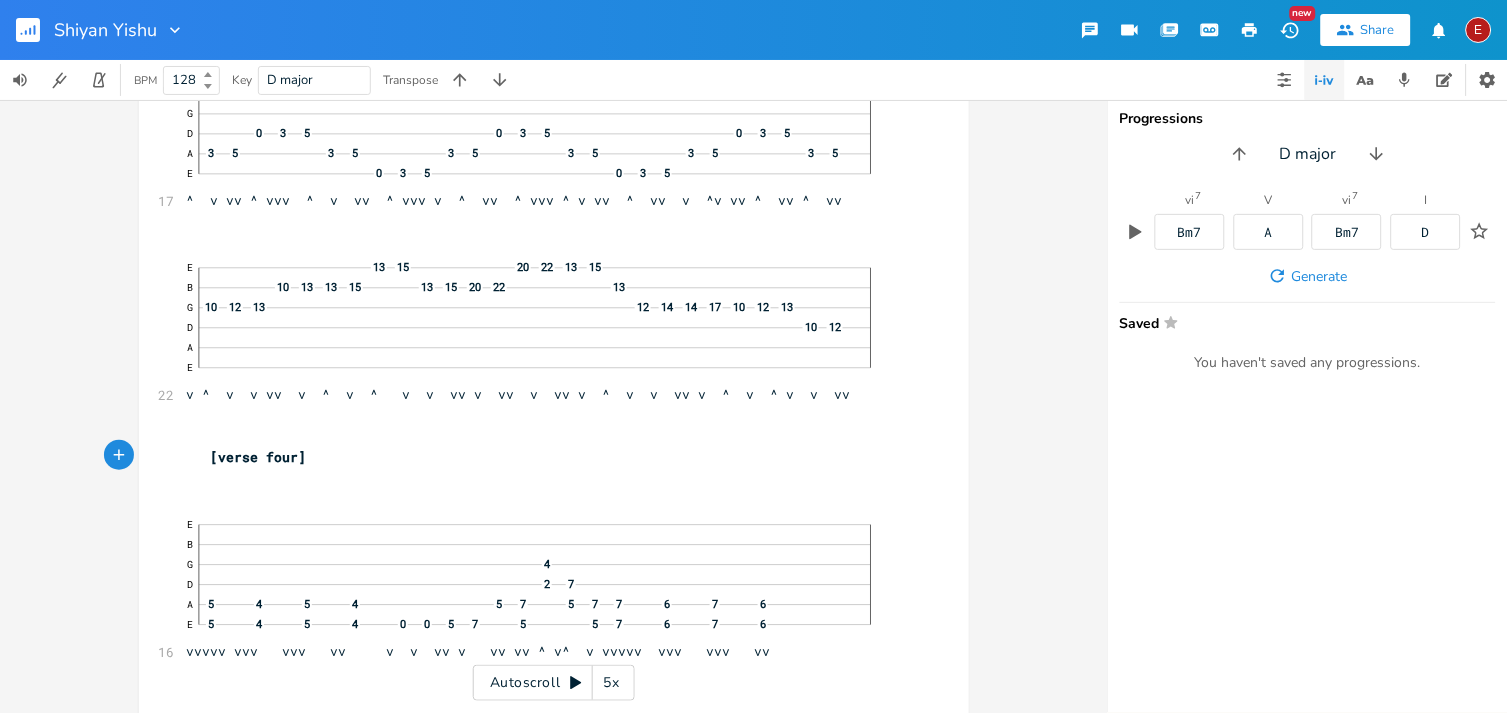 click 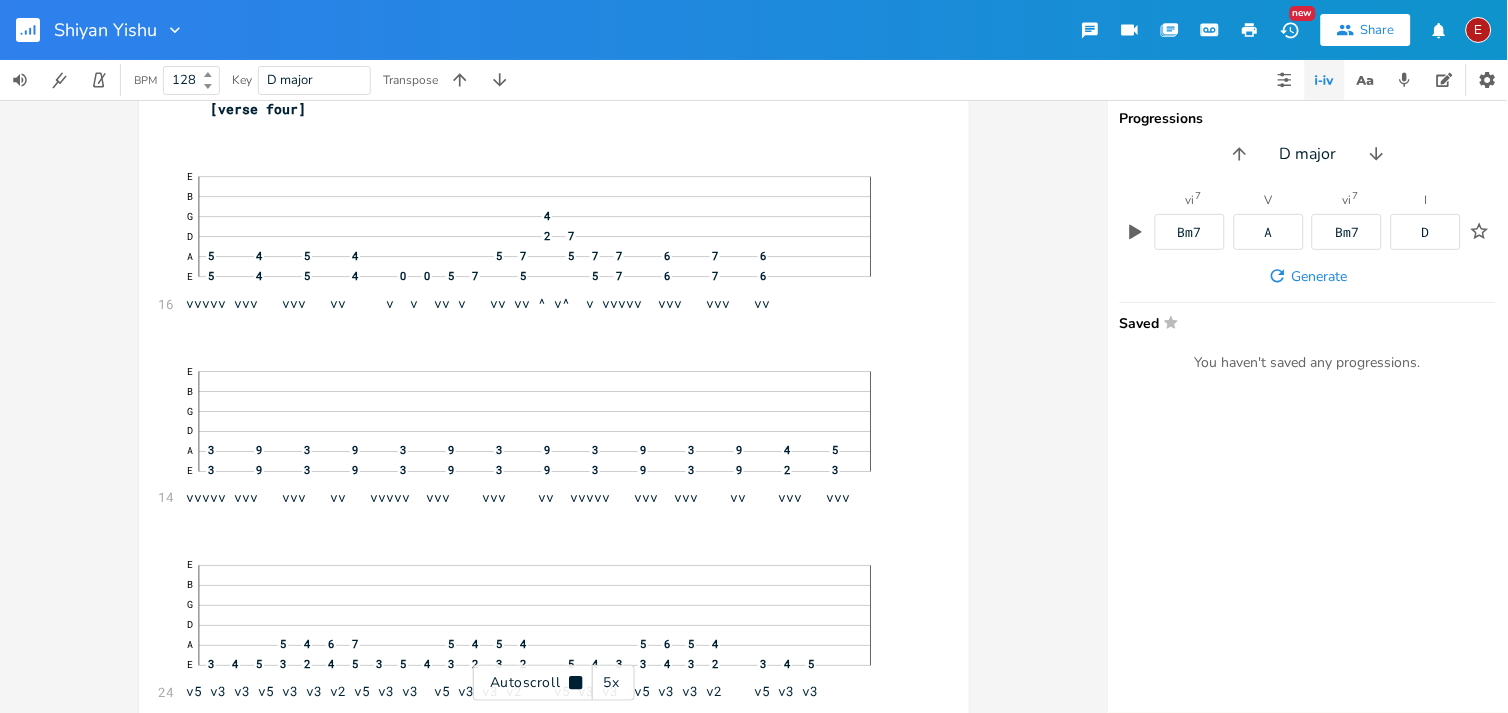 click 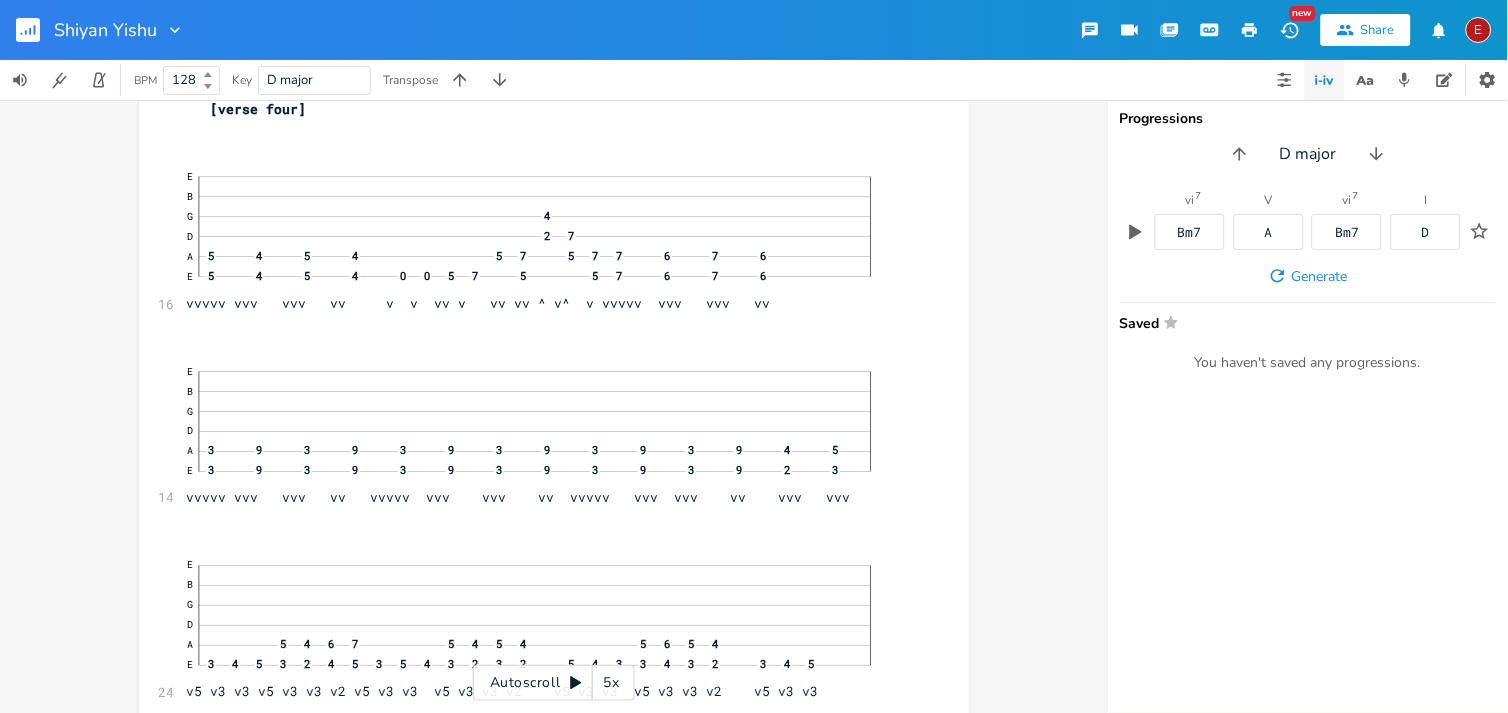 click 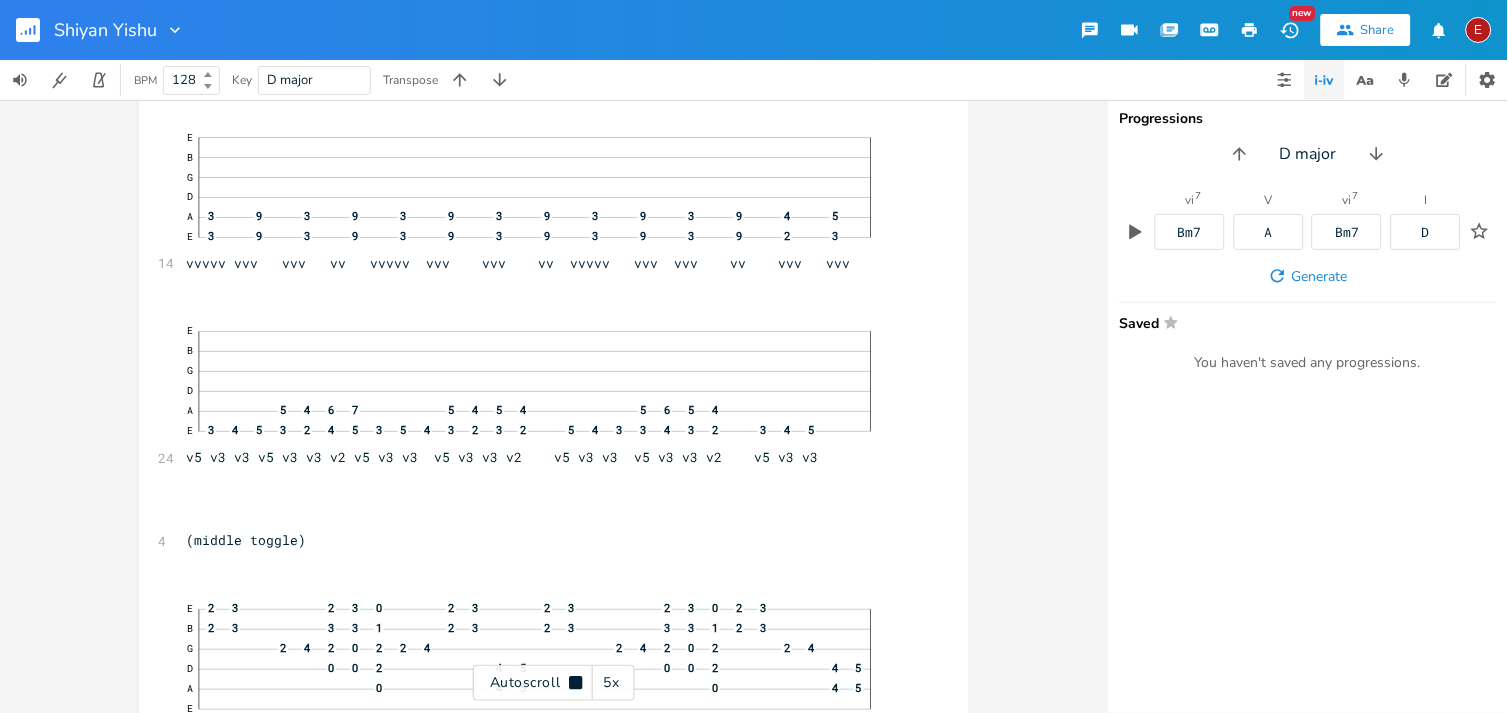 click 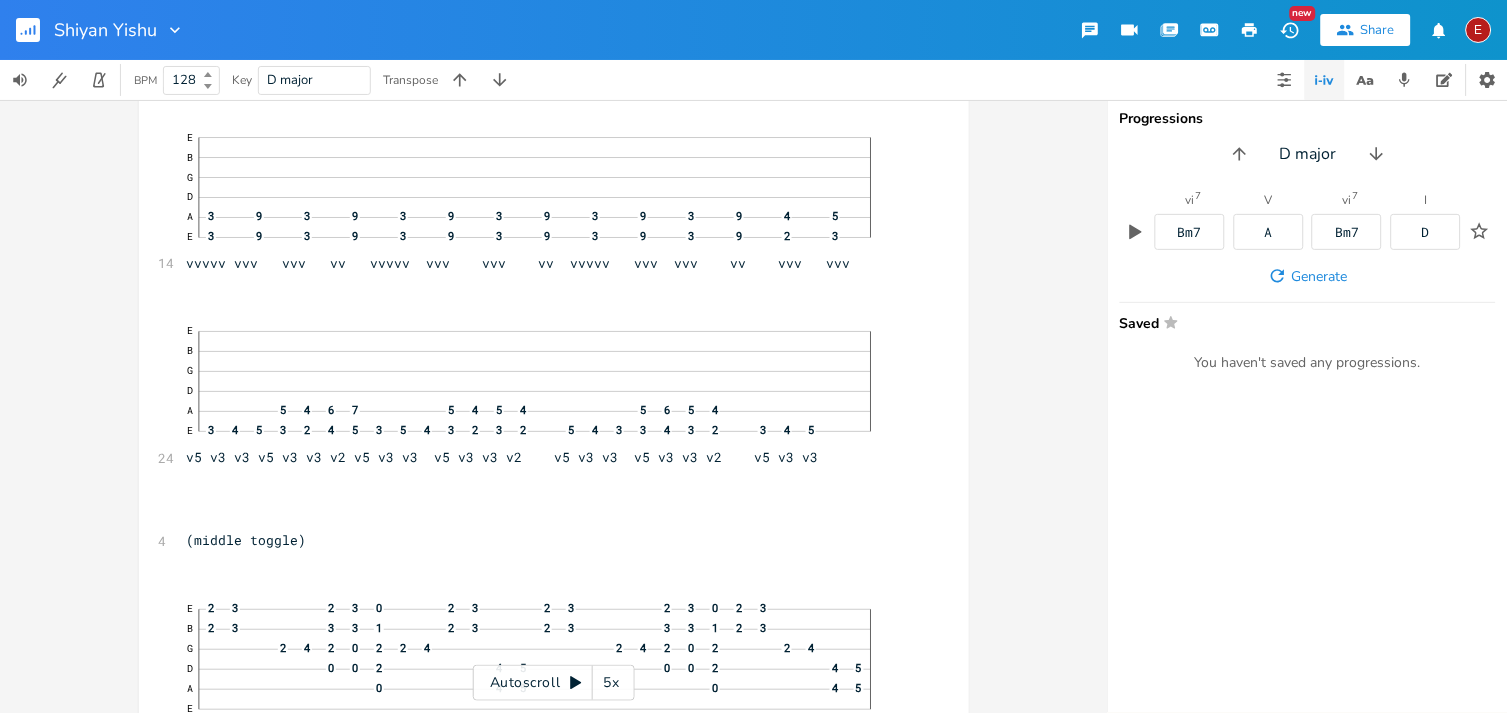 scroll, scrollTop: 19435, scrollLeft: 0, axis: vertical 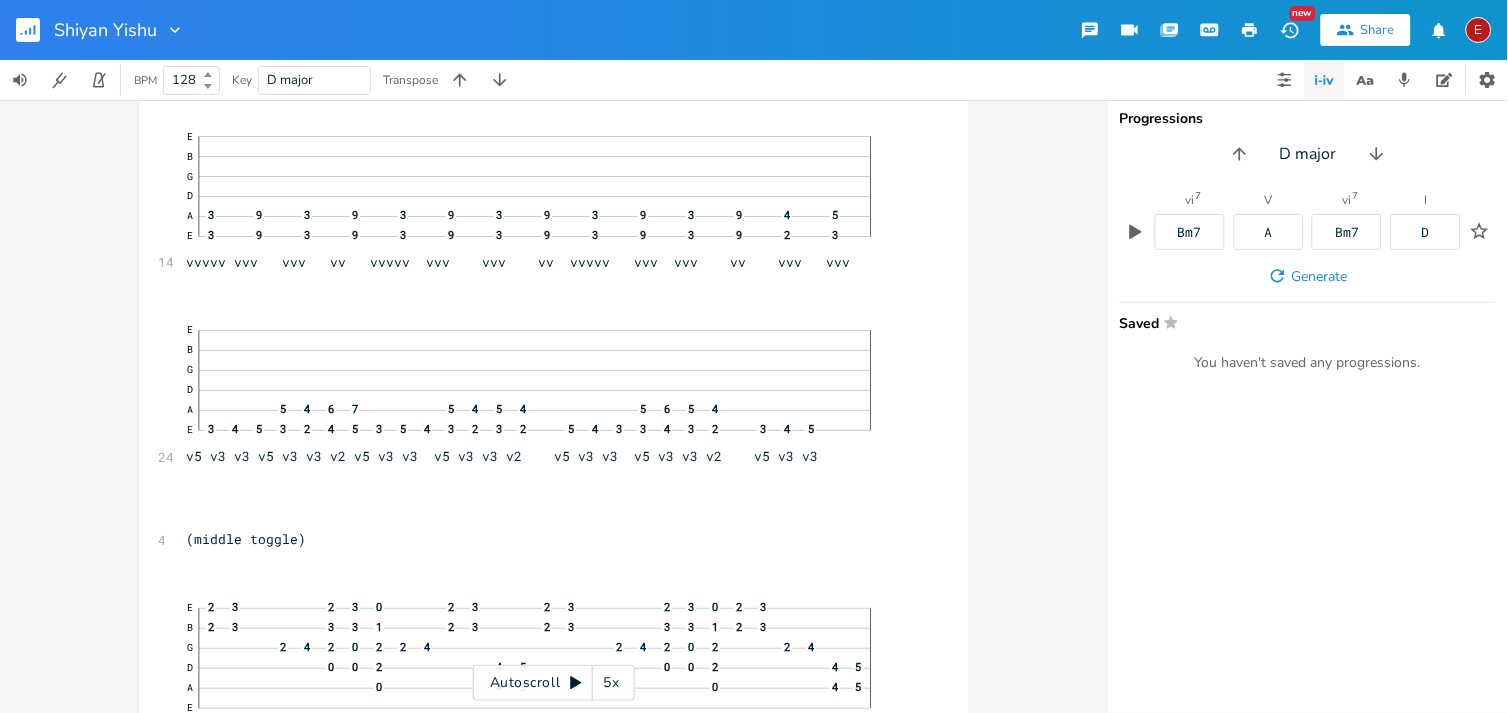 click 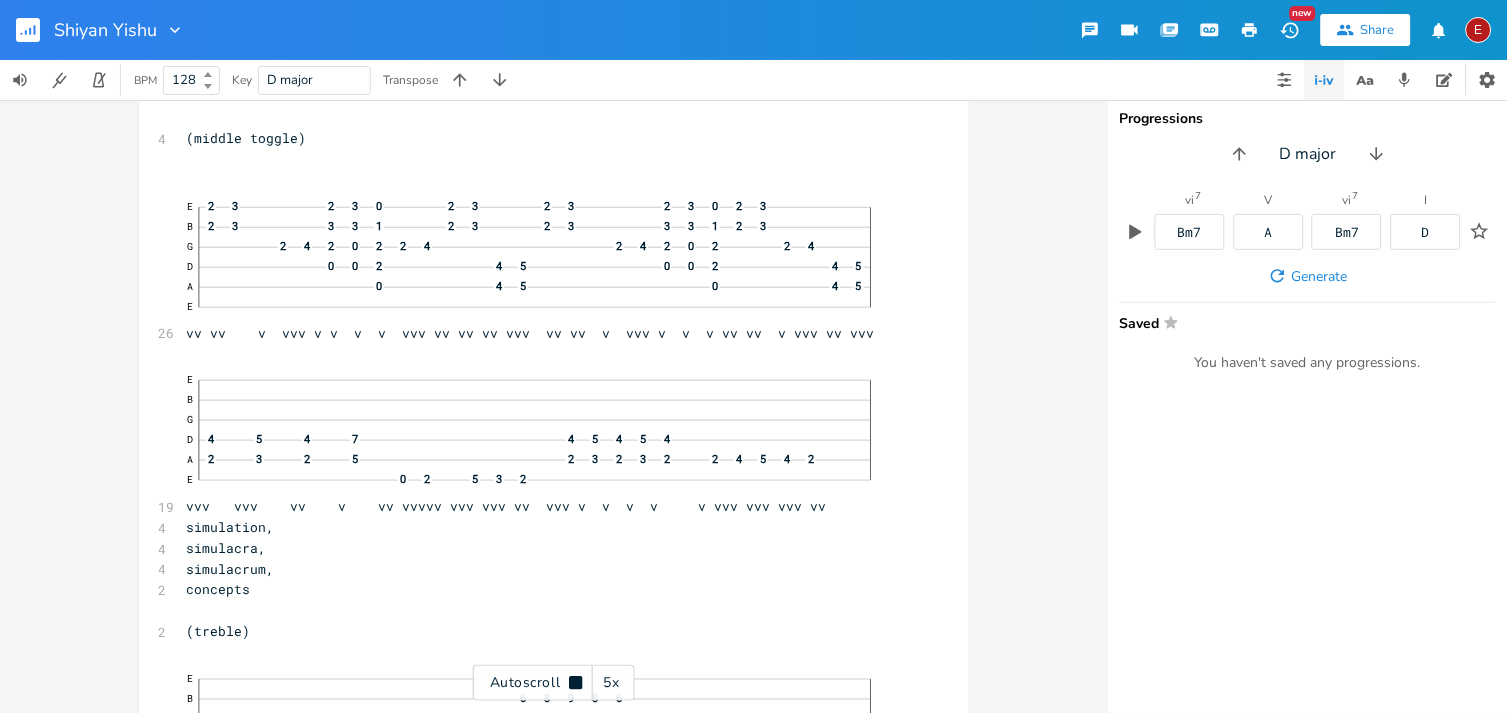 click 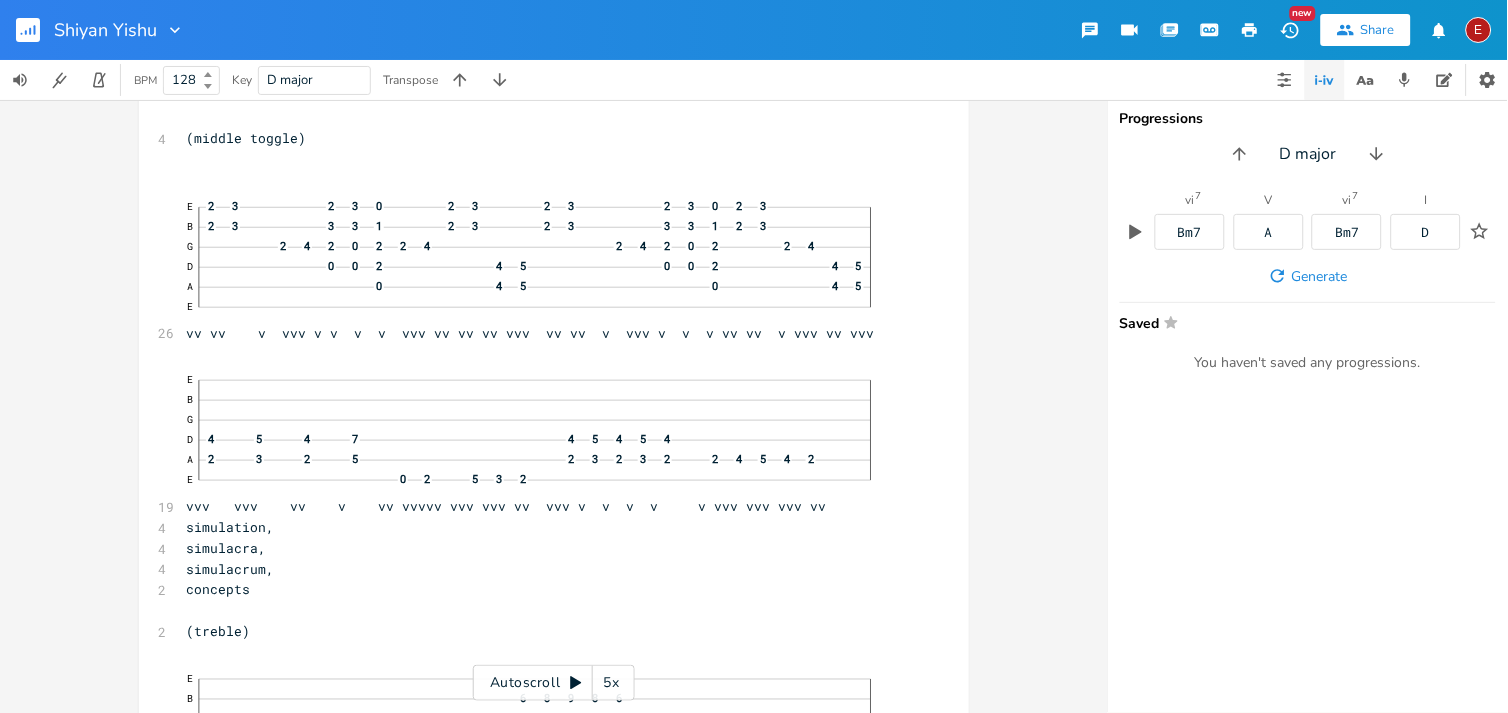 scroll, scrollTop: 19841, scrollLeft: 0, axis: vertical 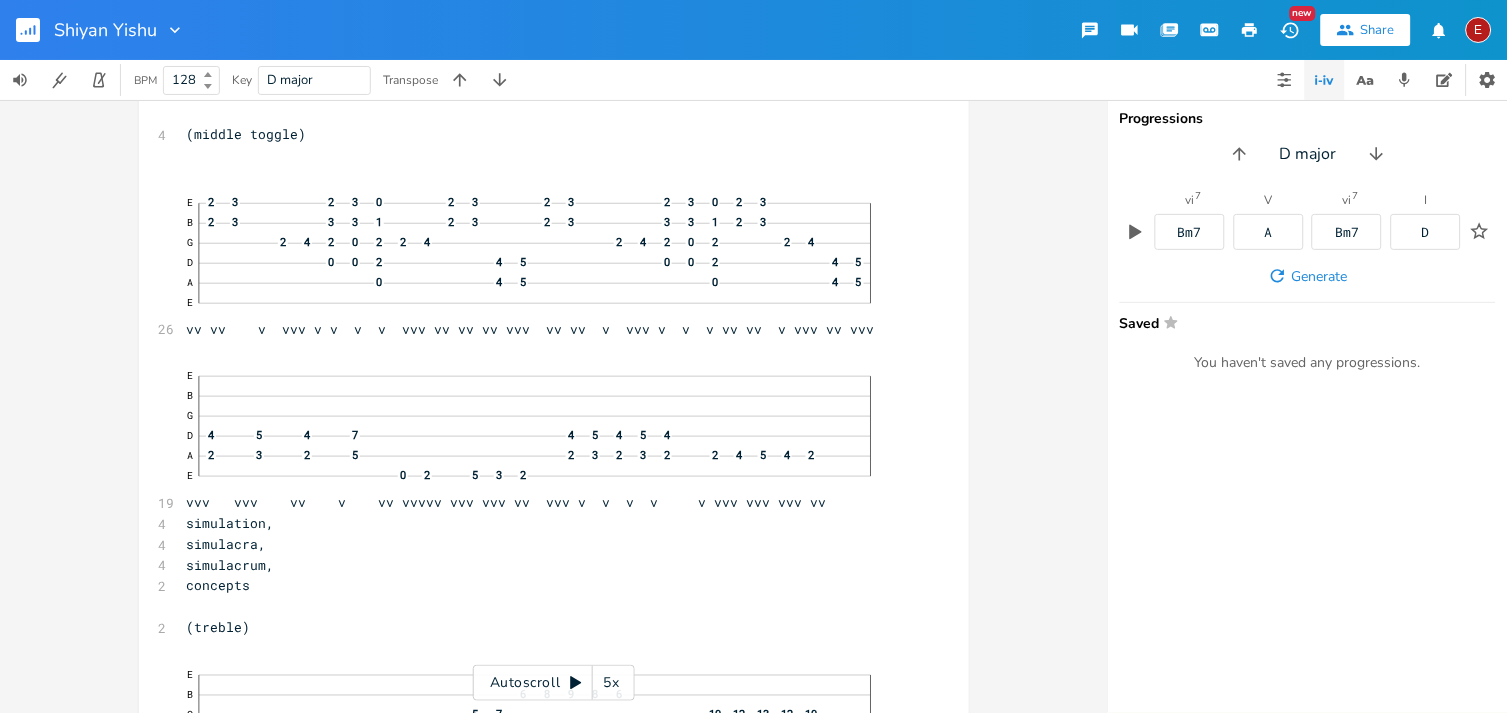 click 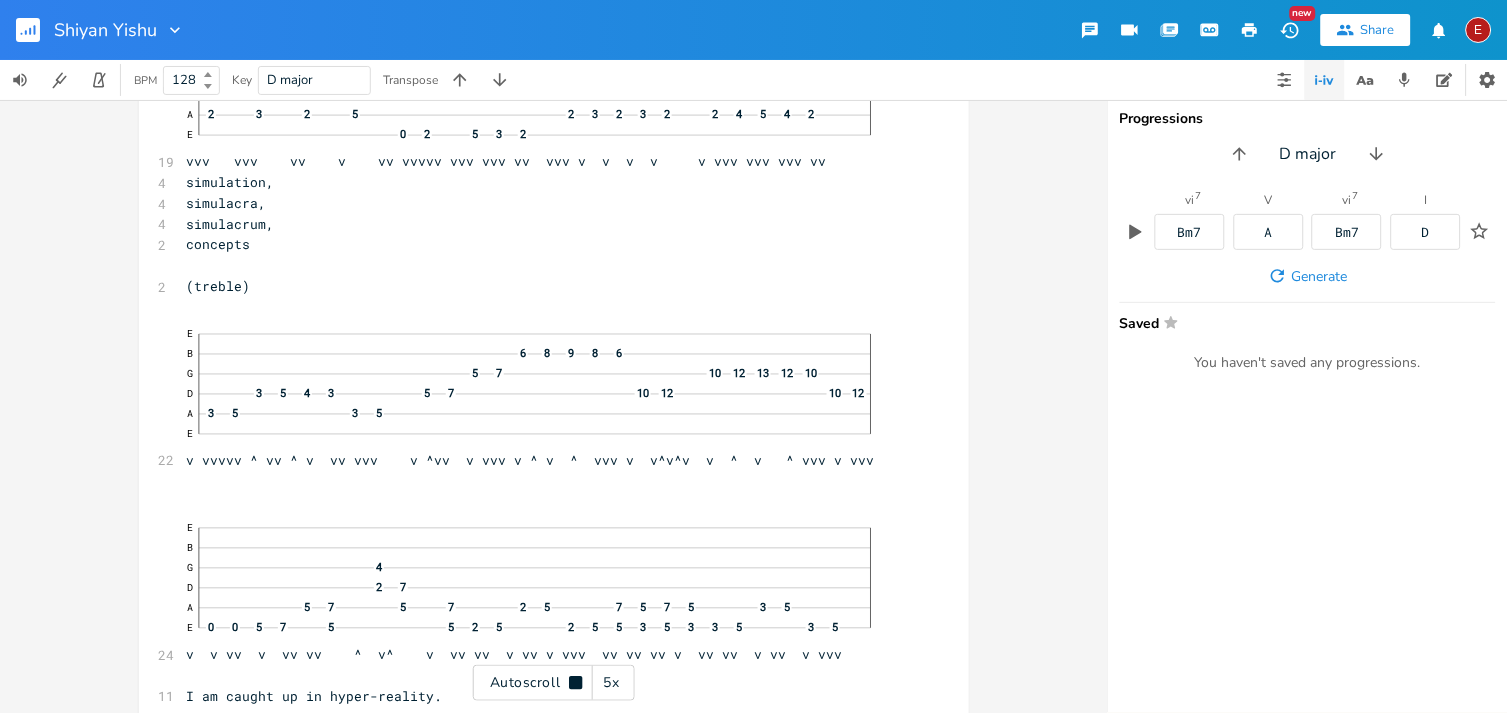 click 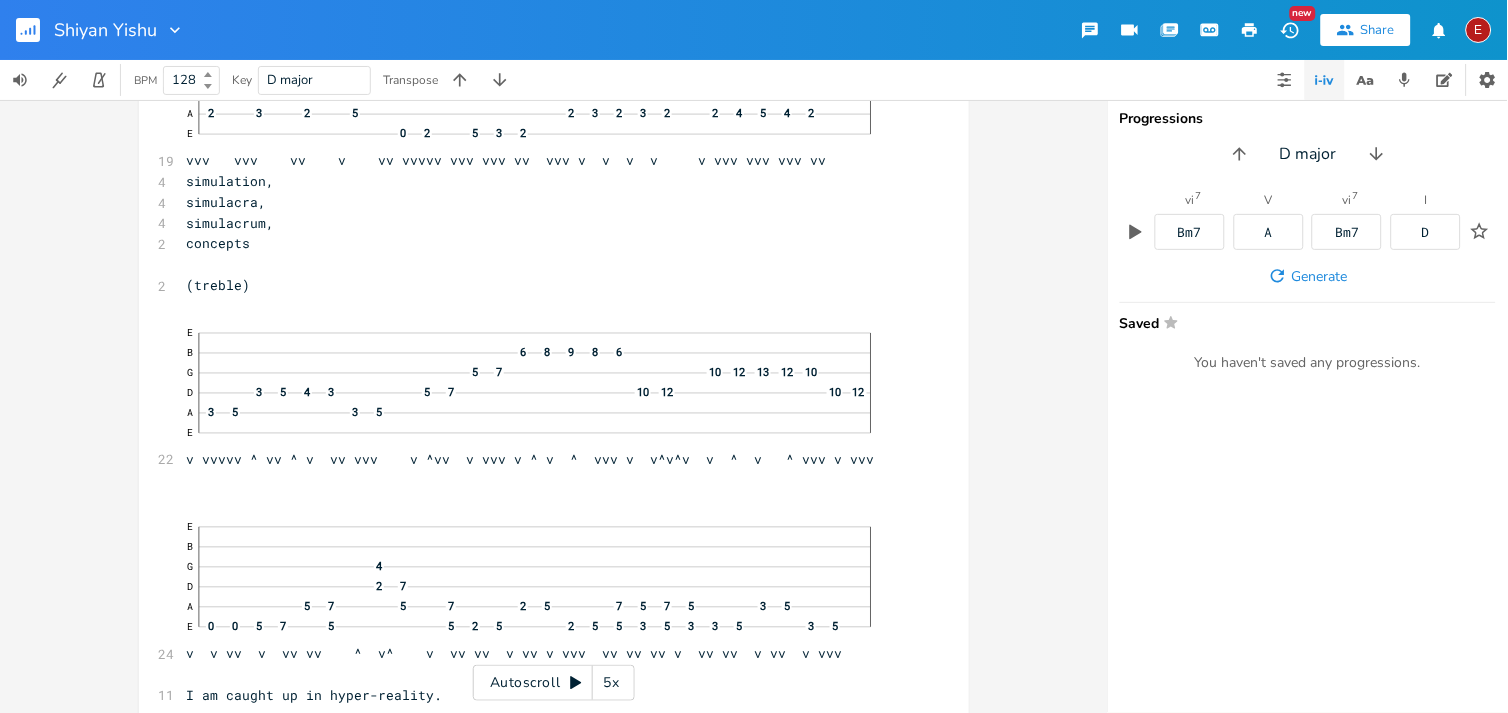 click 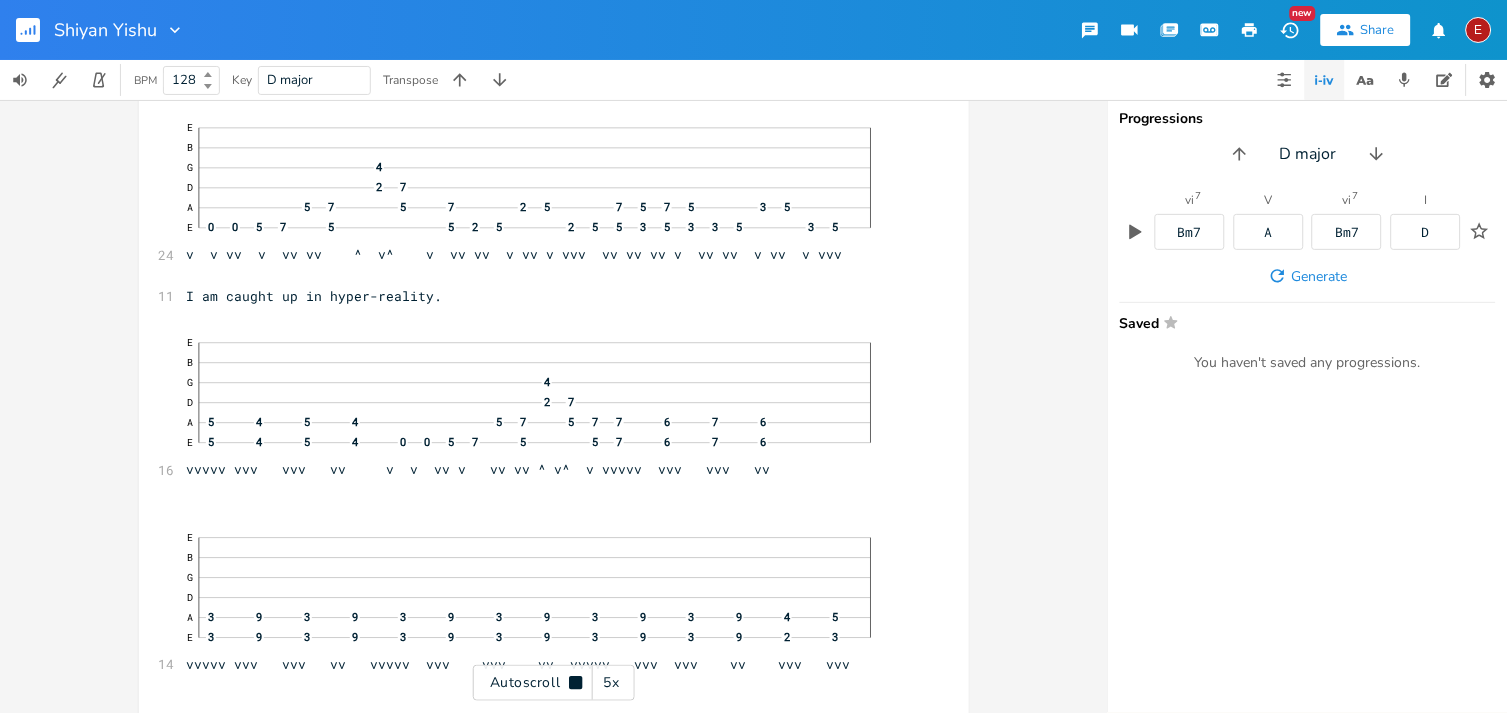 click 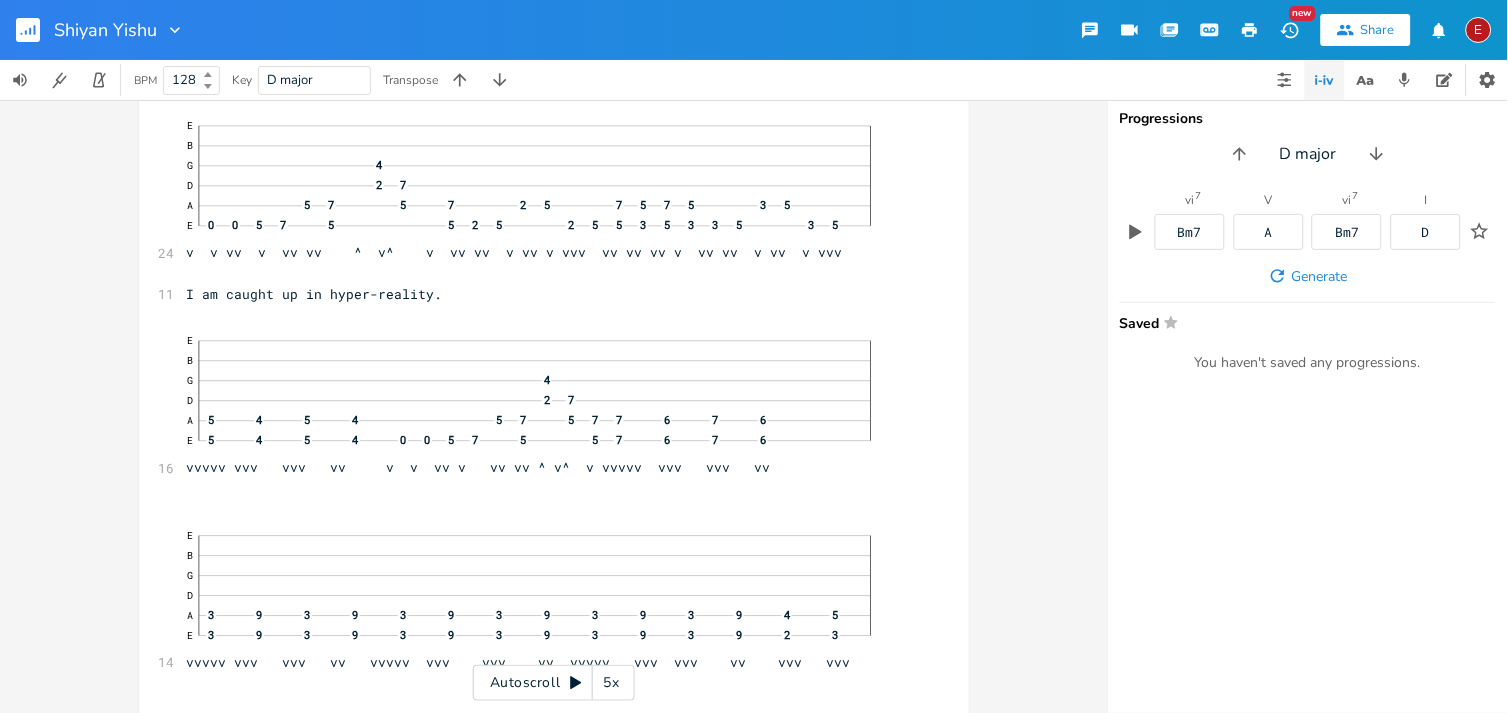click 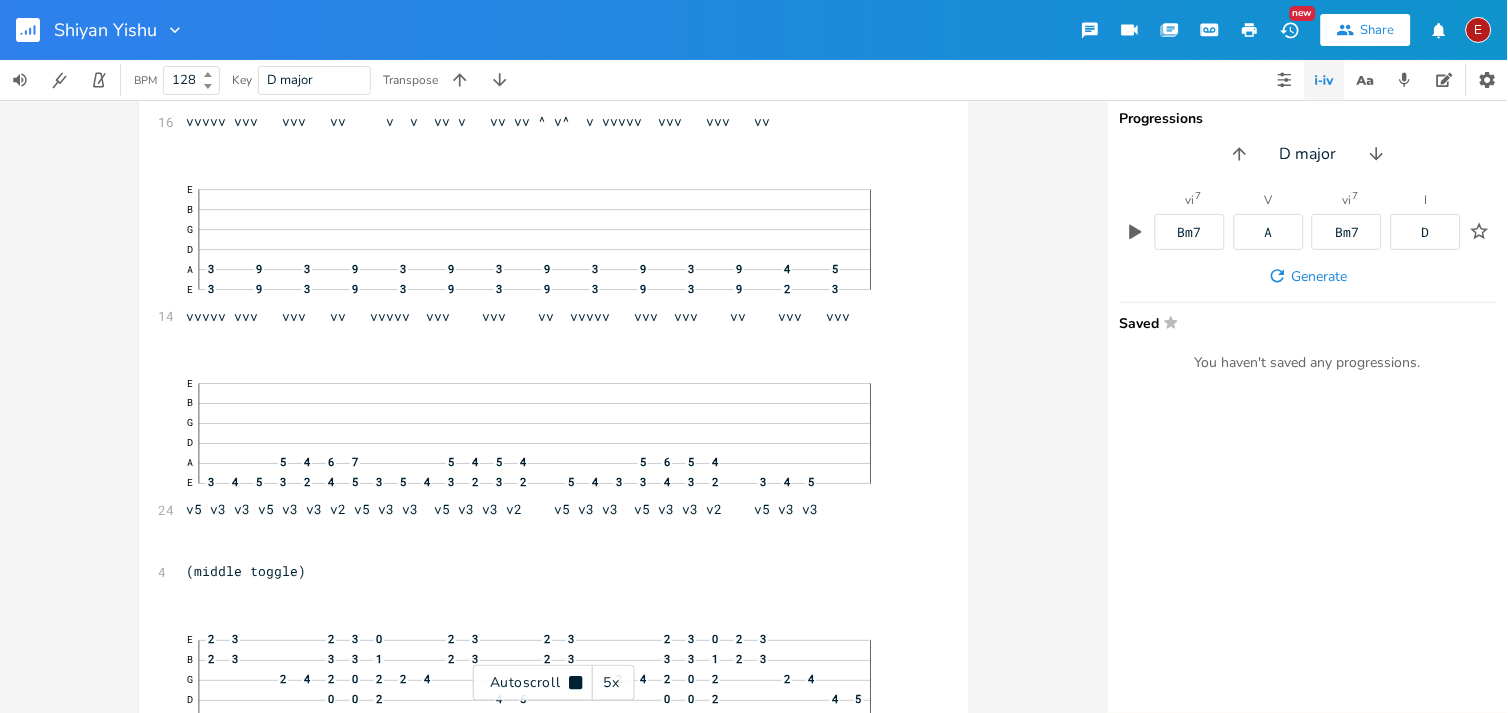 scroll, scrollTop: 20934, scrollLeft: 0, axis: vertical 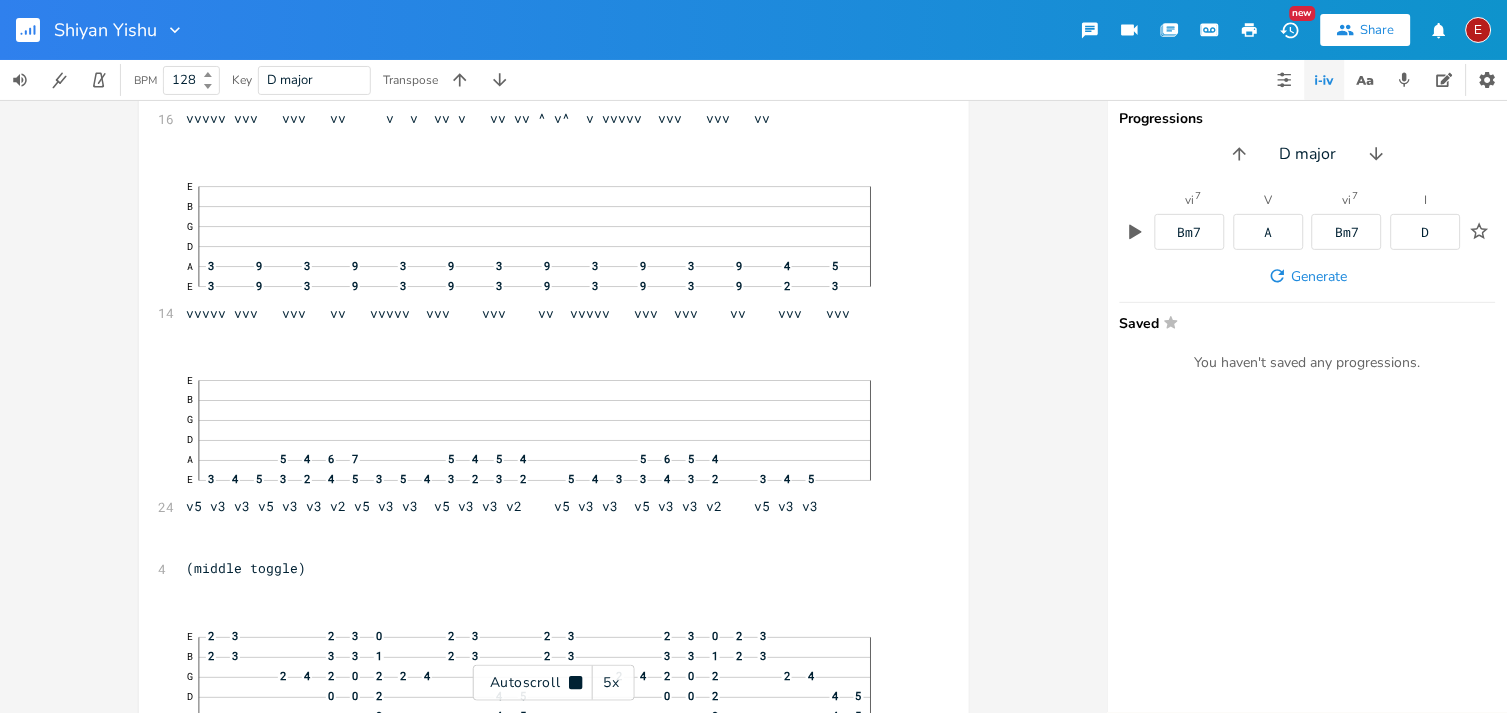 click 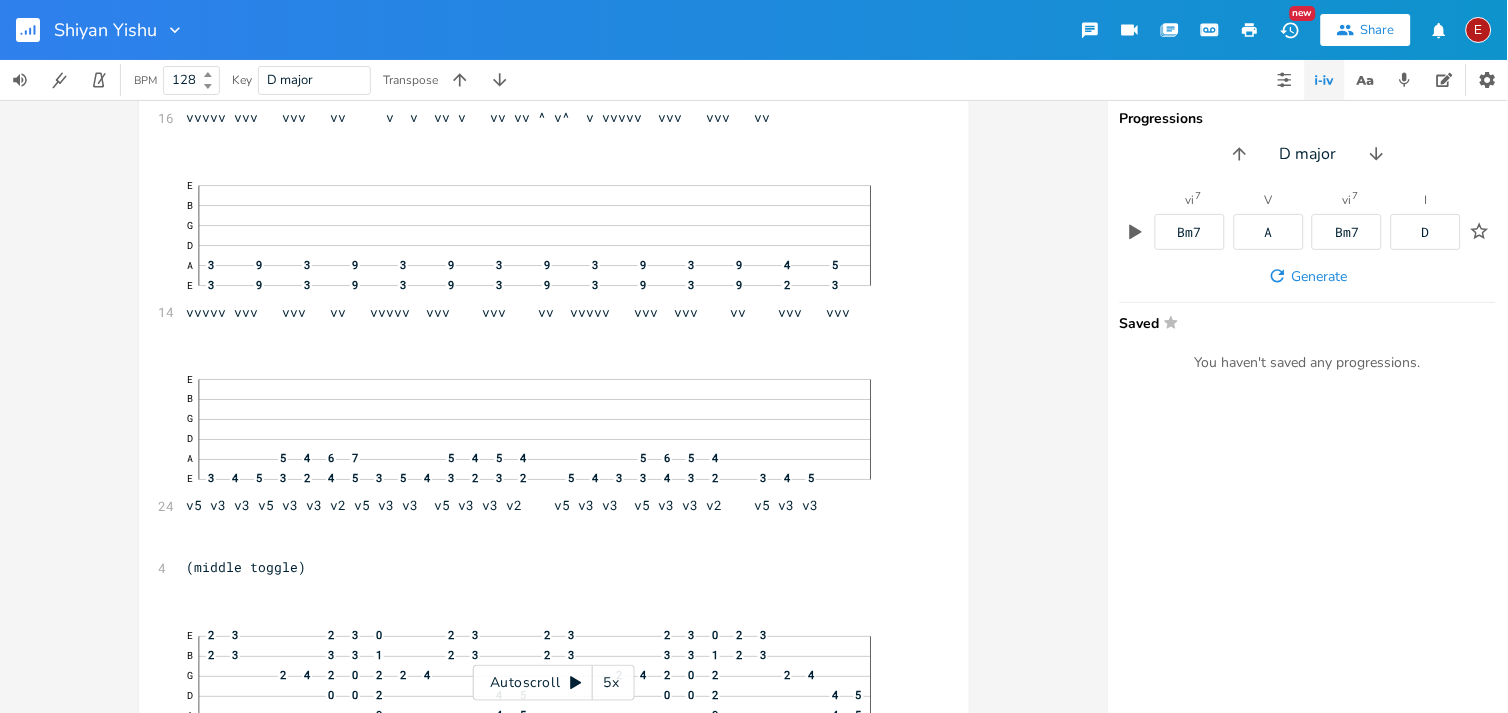 click 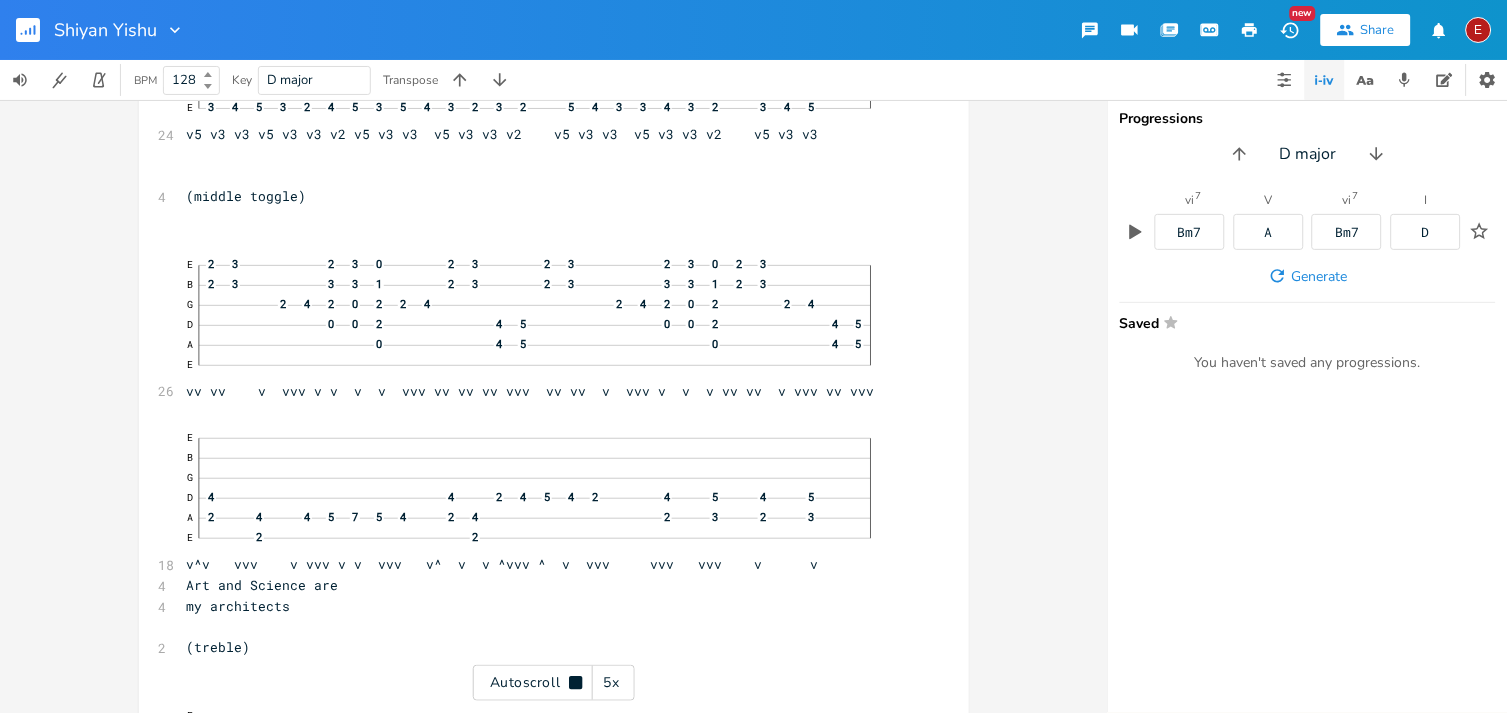 click 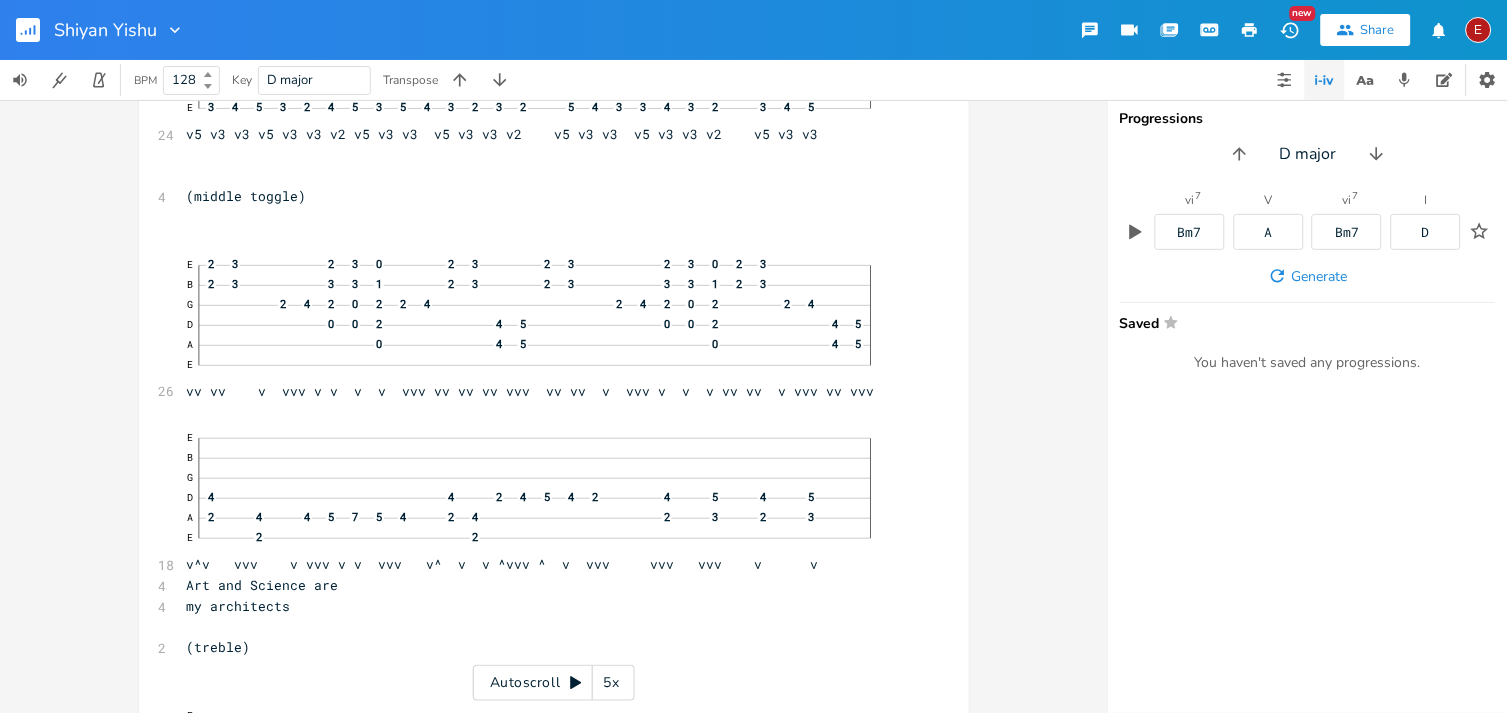 scroll, scrollTop: 21305, scrollLeft: 0, axis: vertical 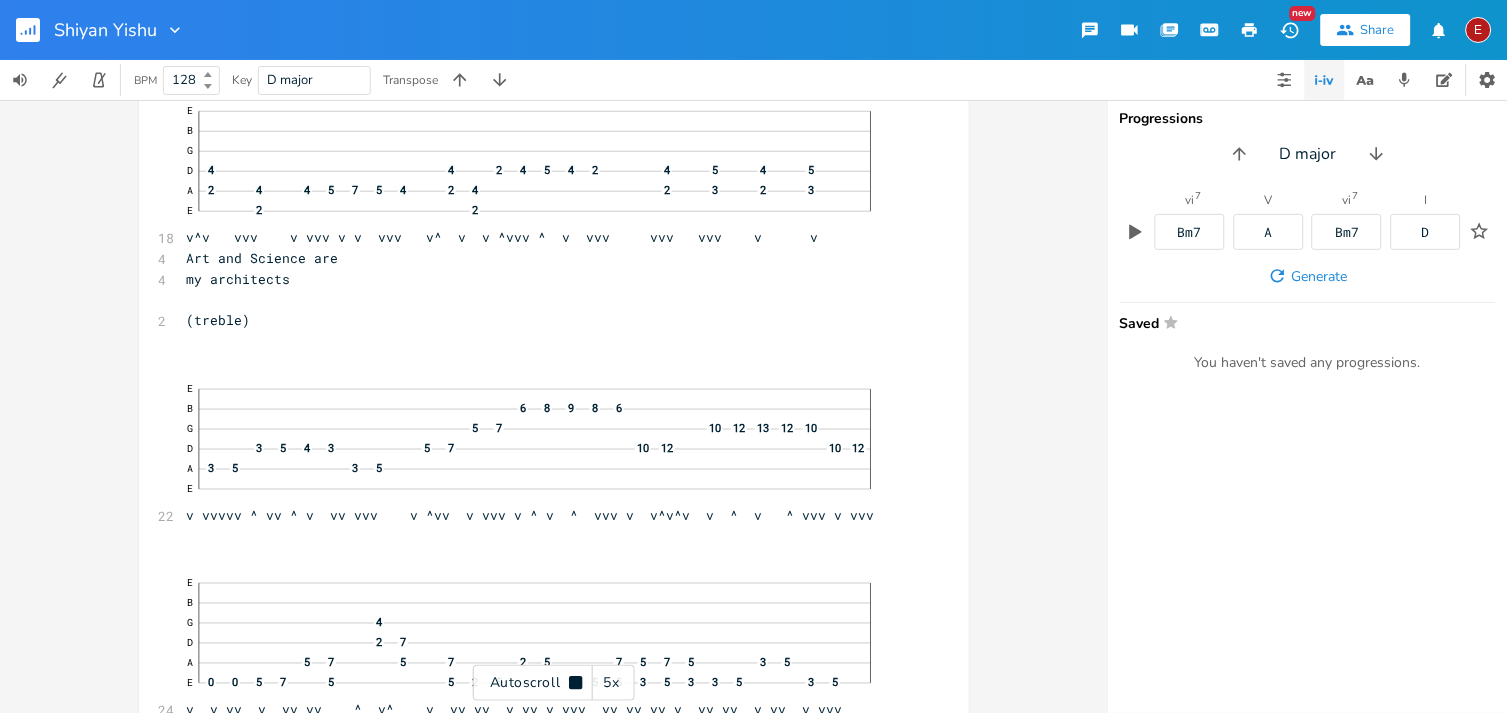 click 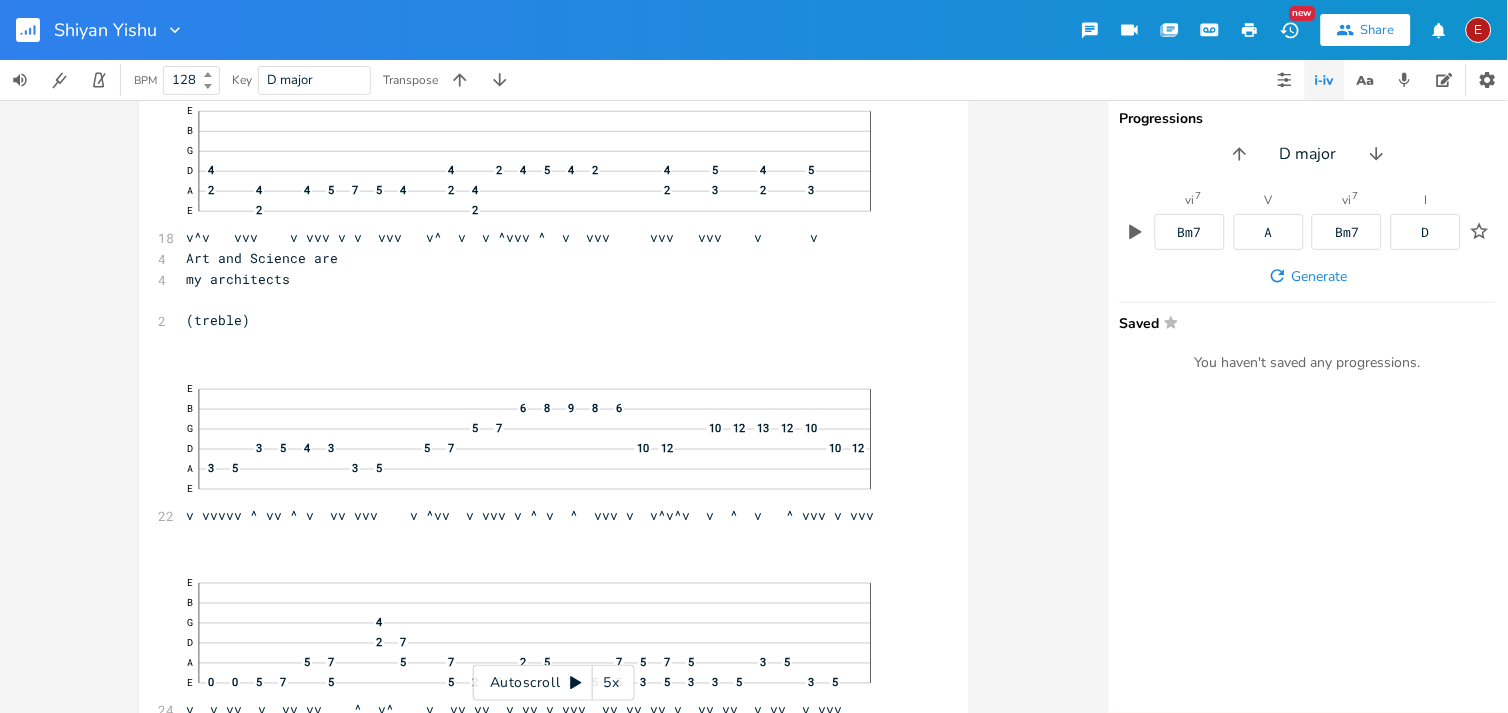 scroll, scrollTop: 21635, scrollLeft: 0, axis: vertical 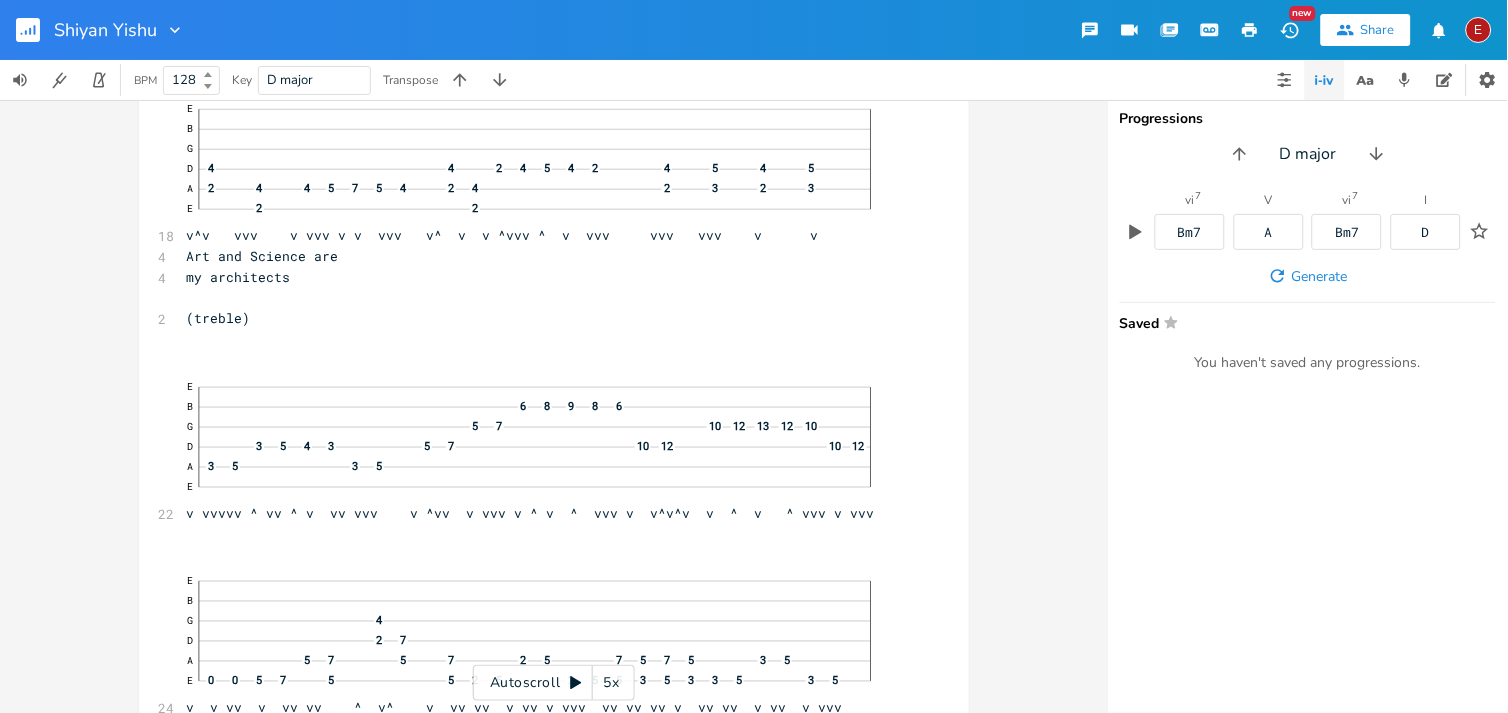 click 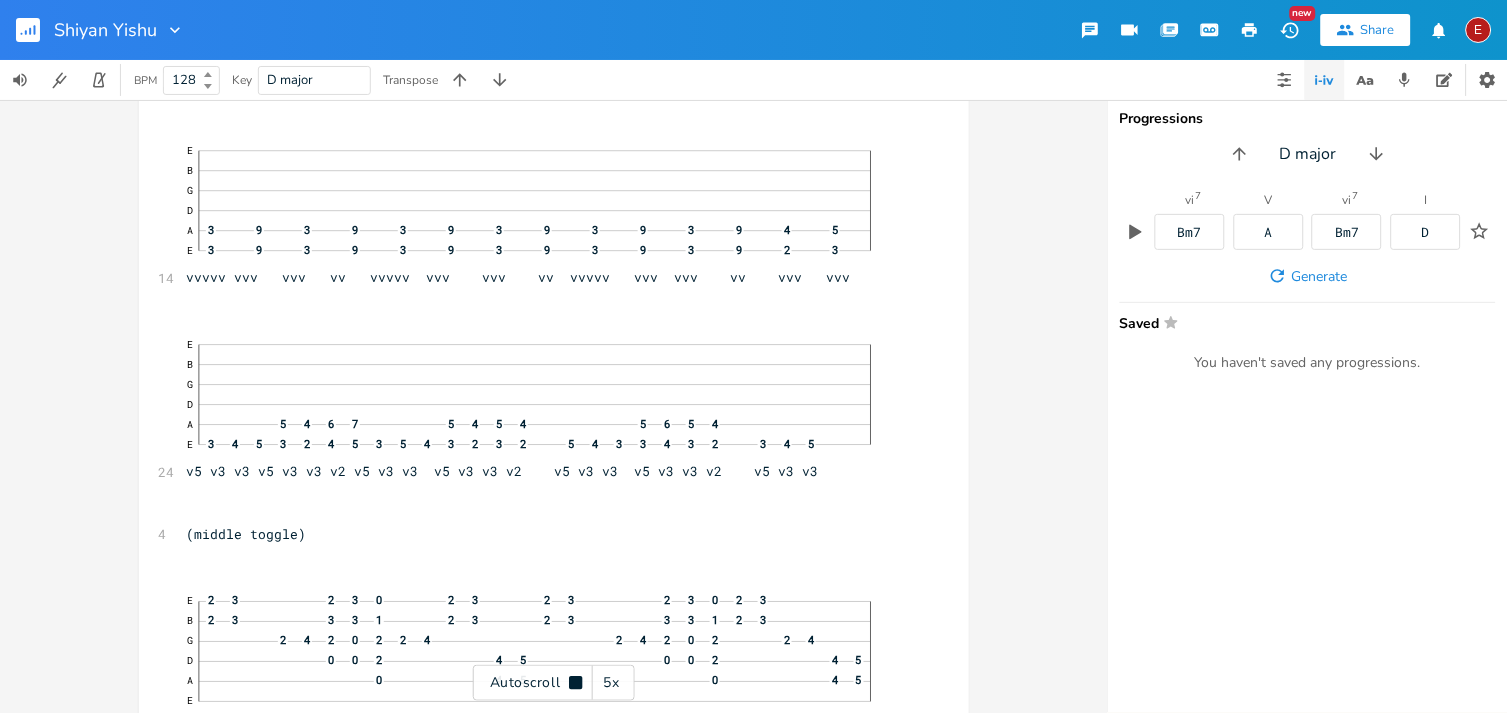 click 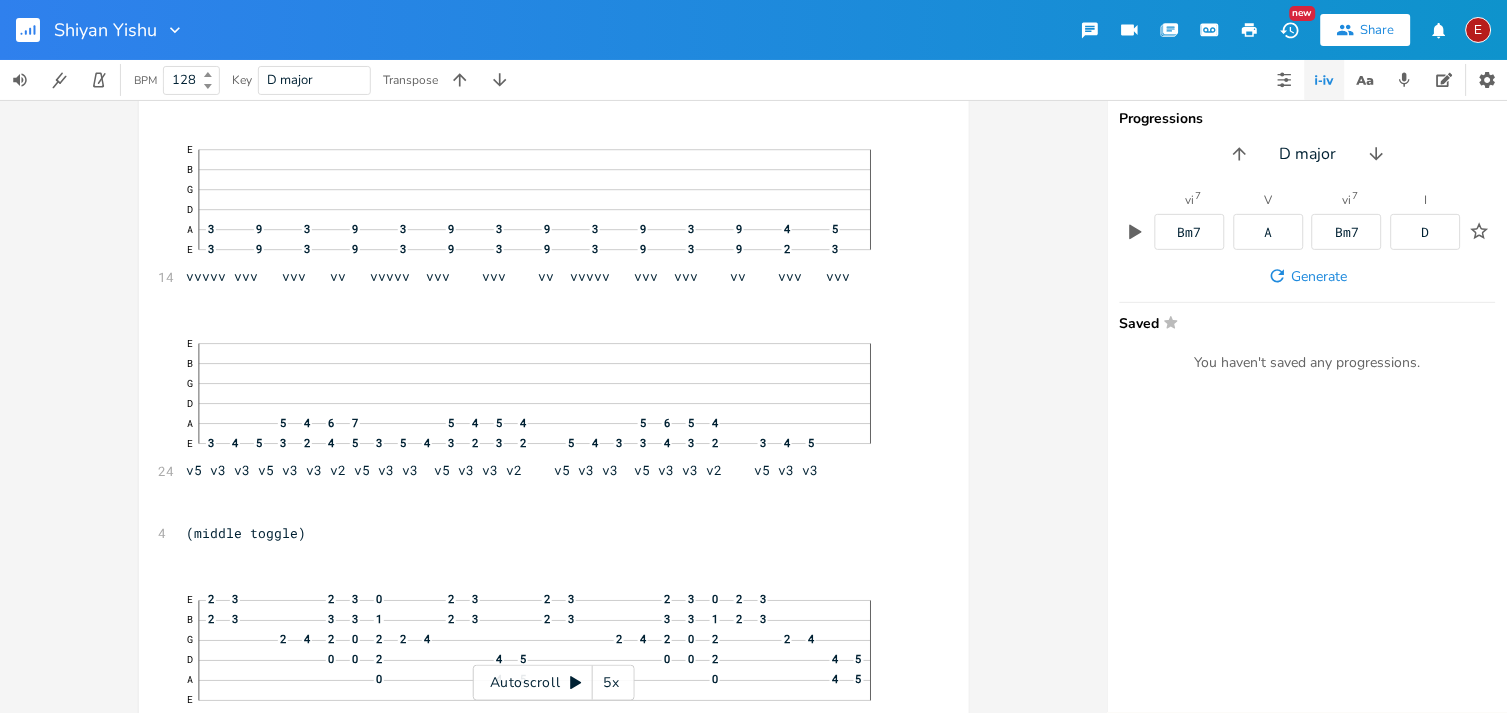 click 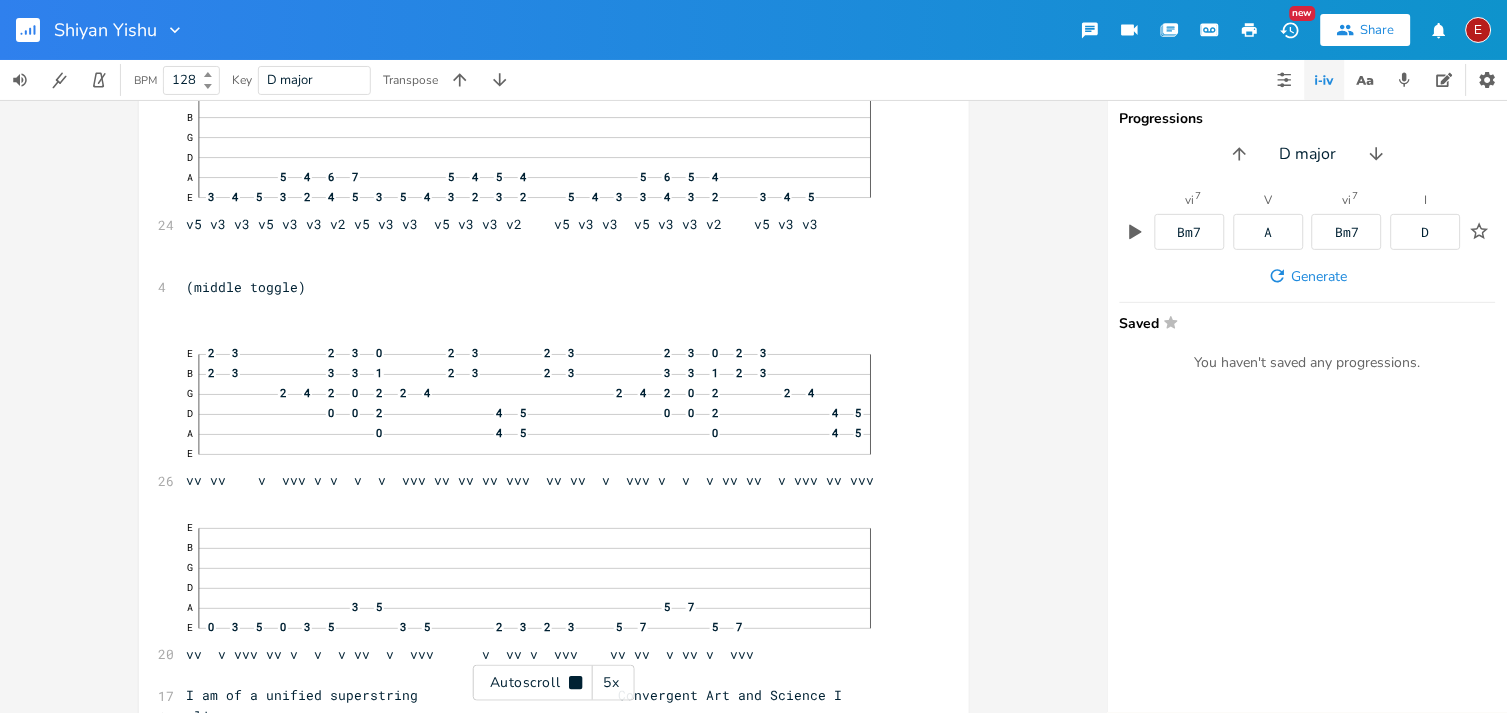 click 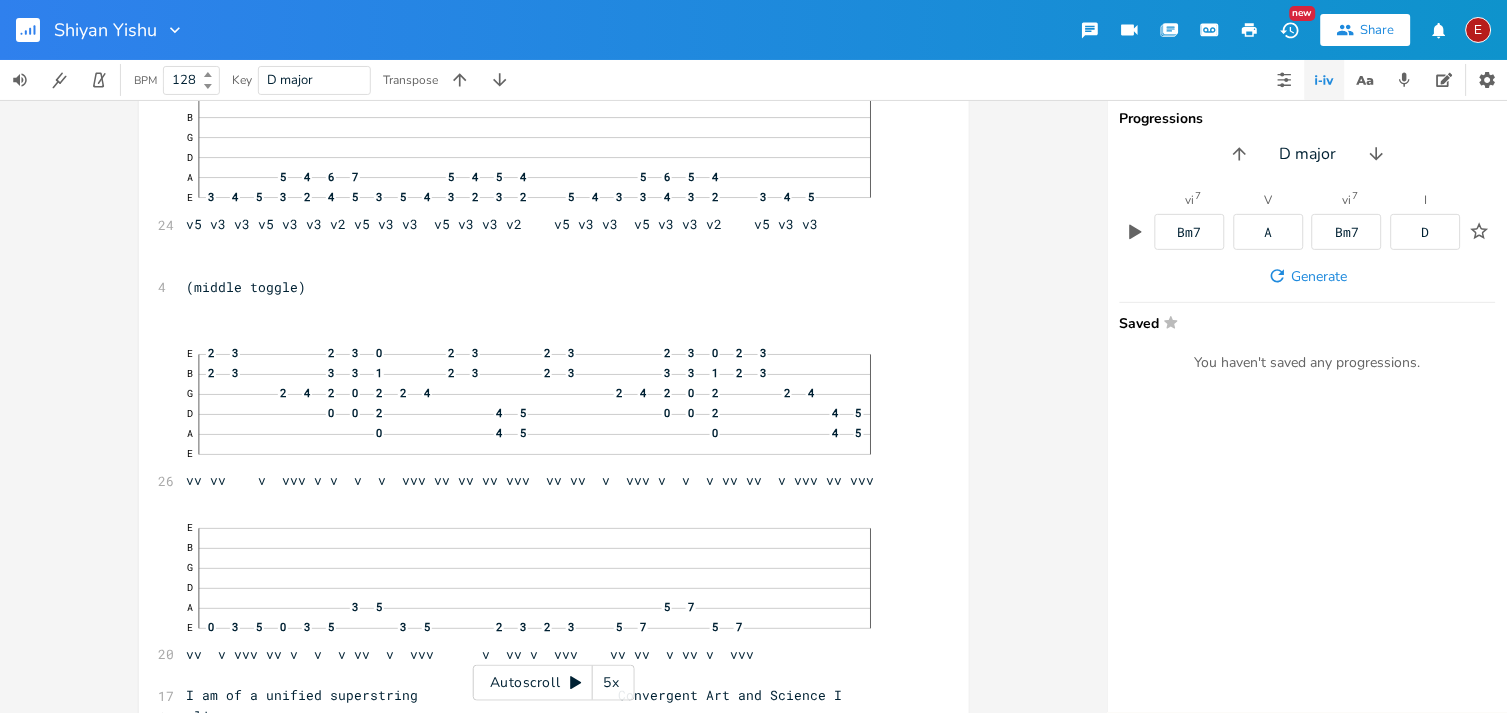 click 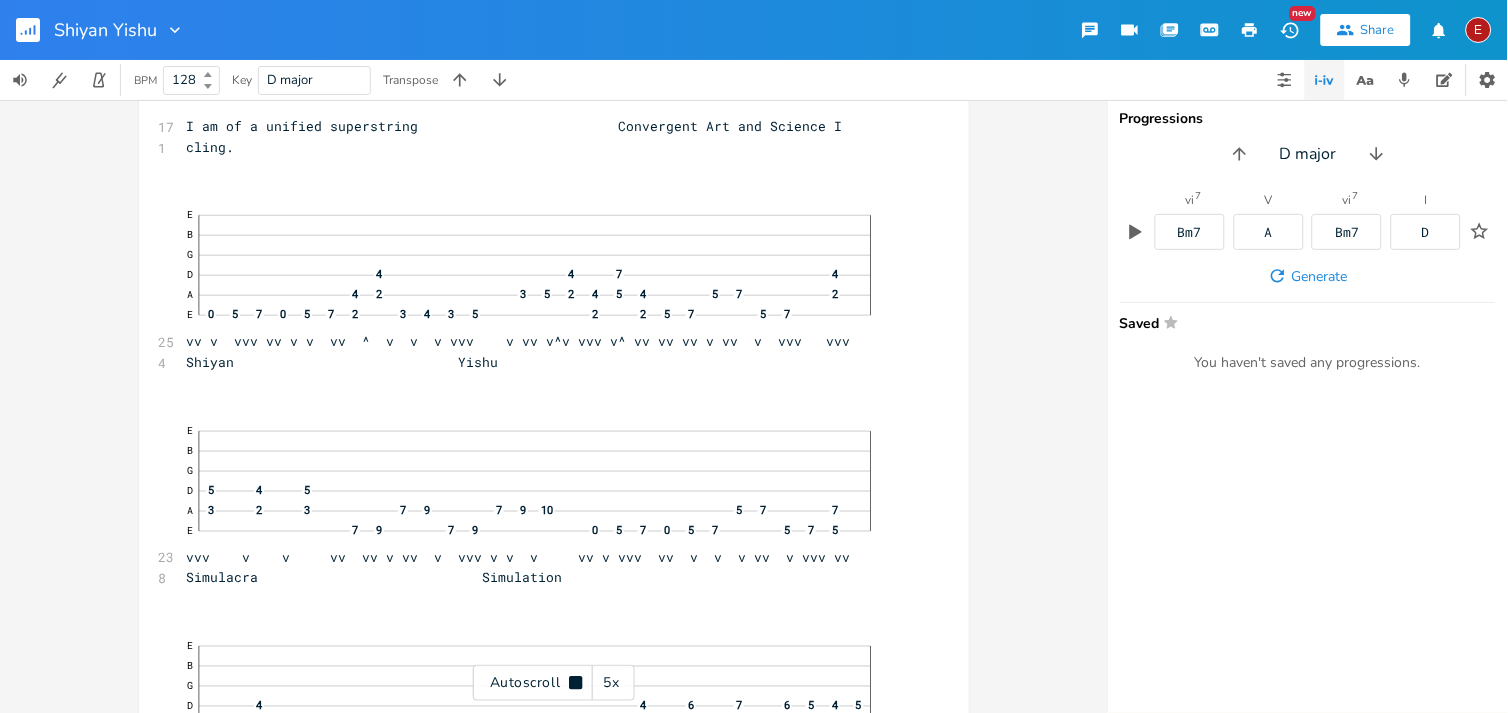 click 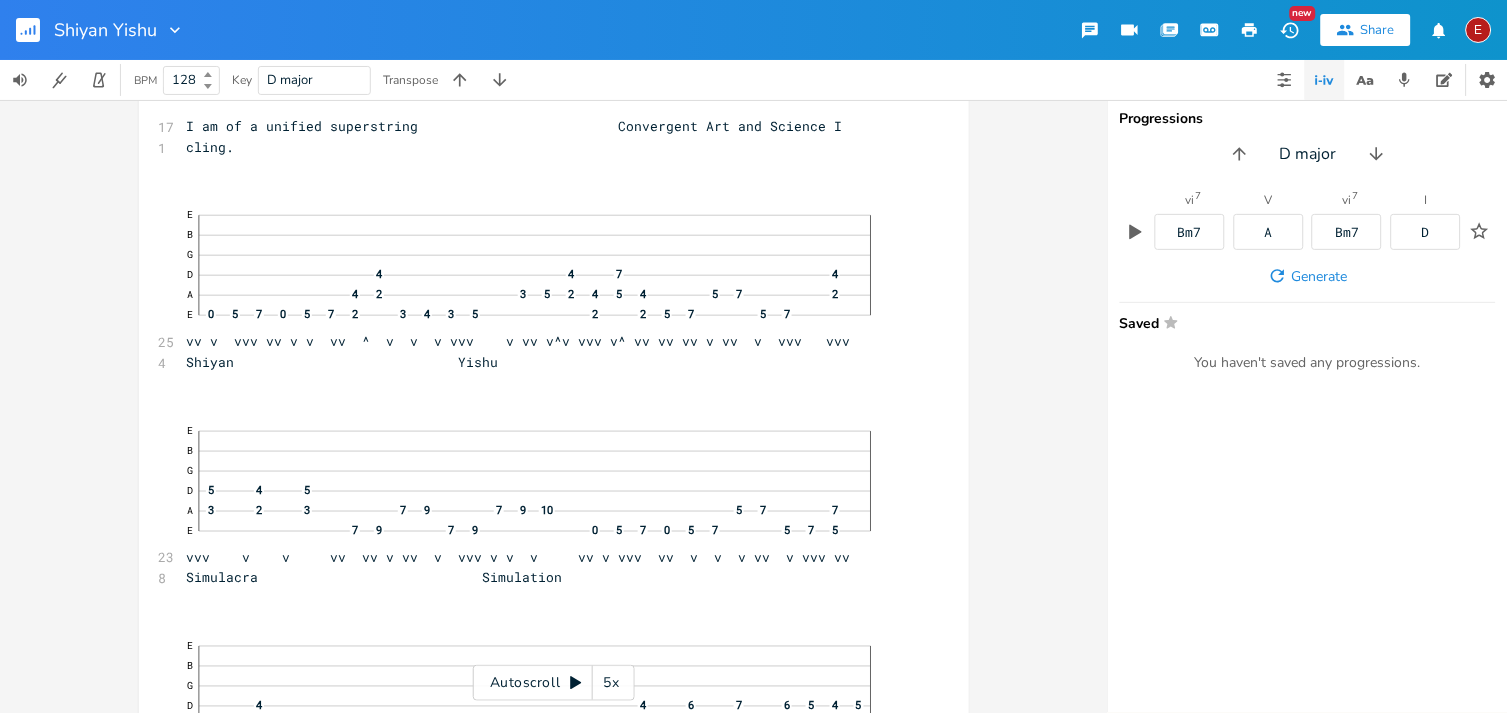 scroll, scrollTop: 23295, scrollLeft: 0, axis: vertical 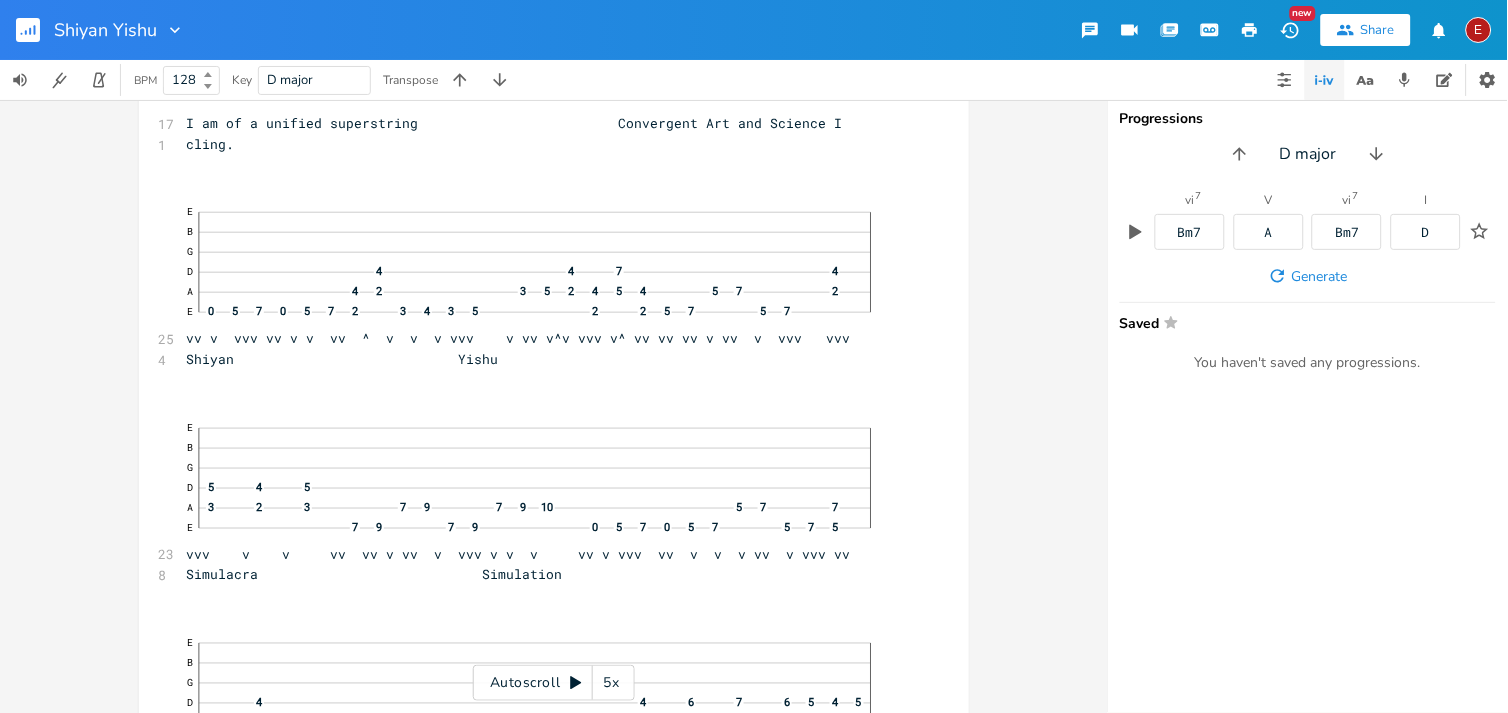 click 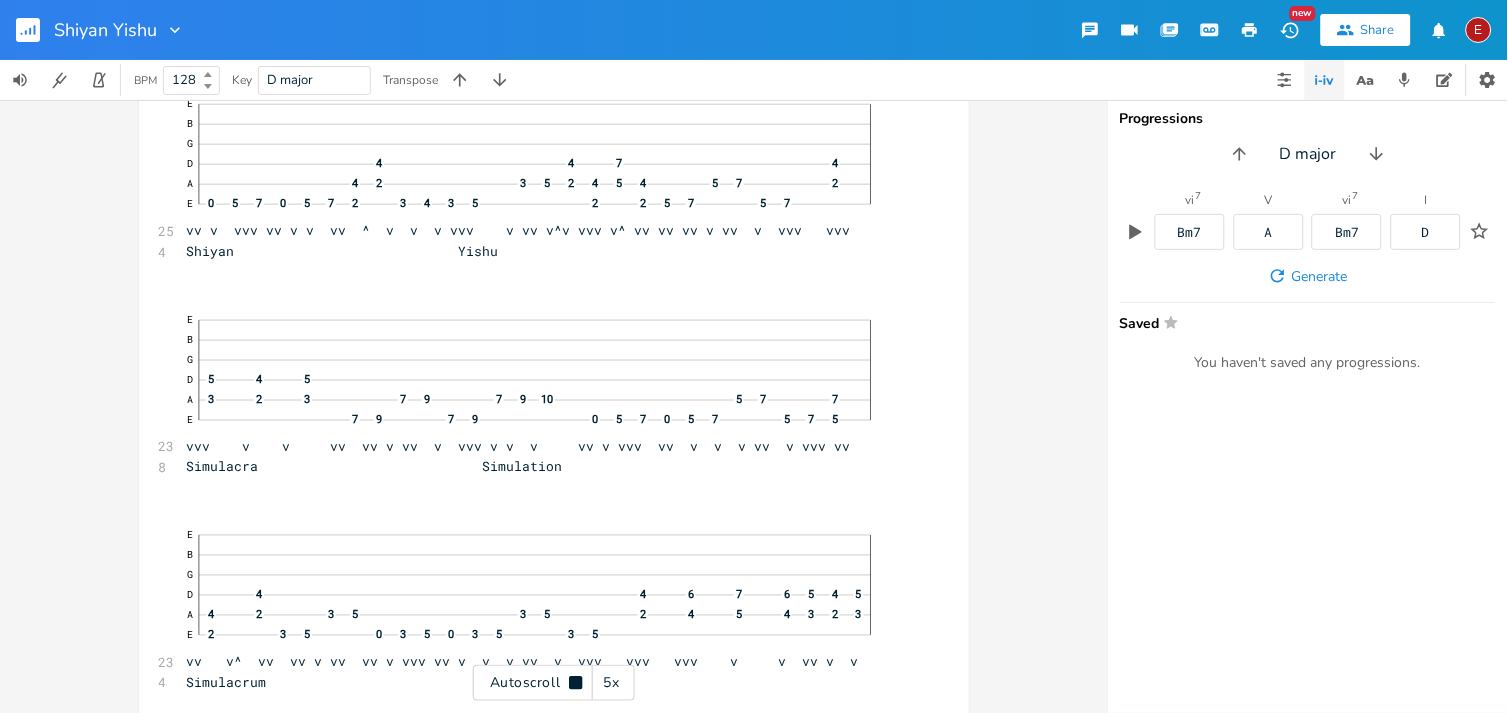 click 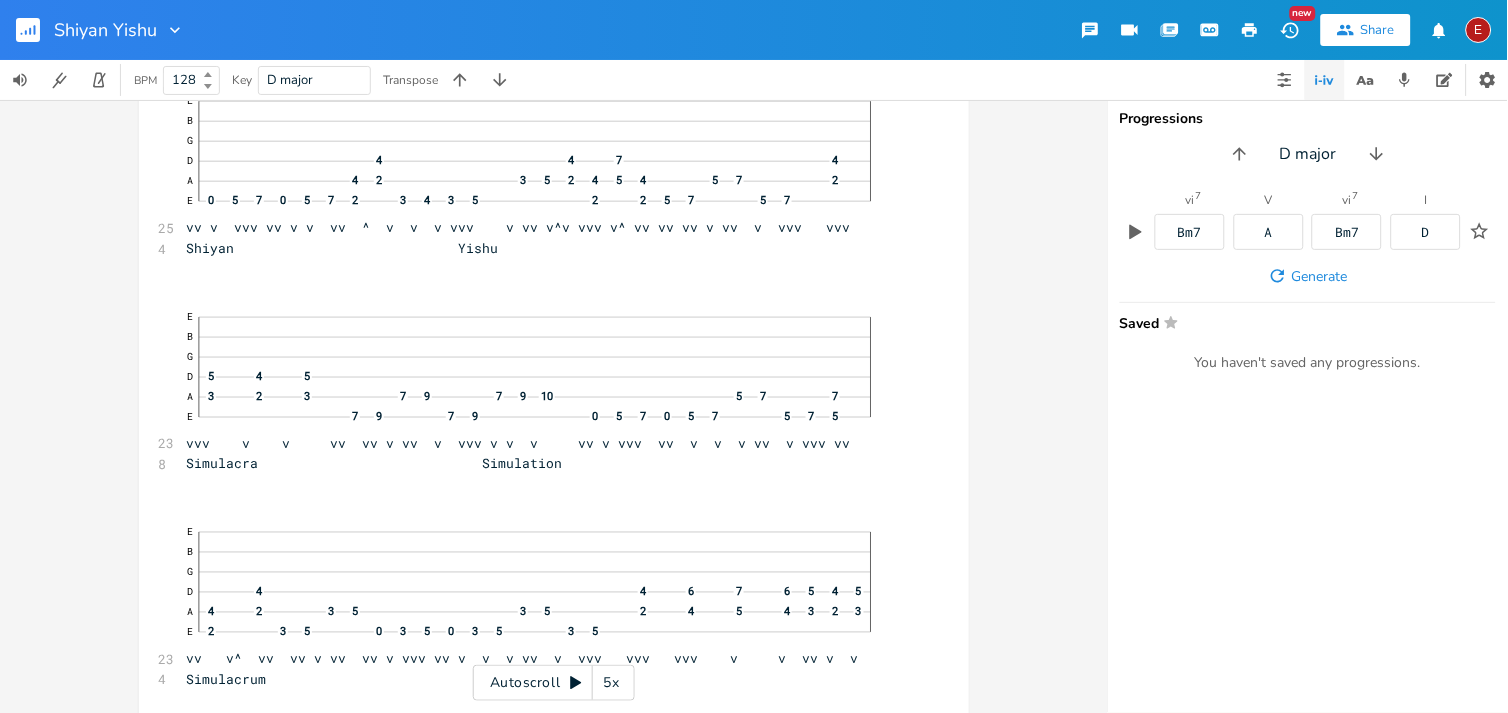 click 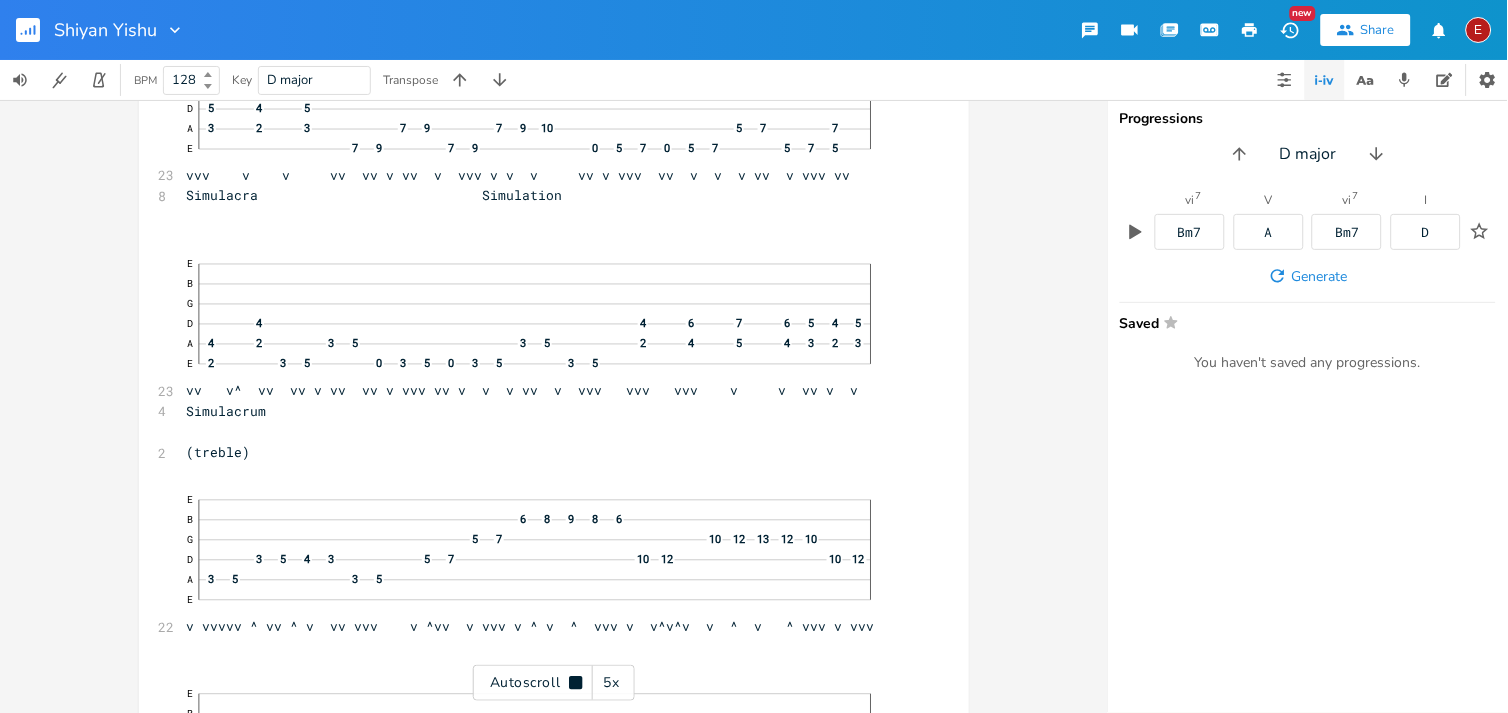 click 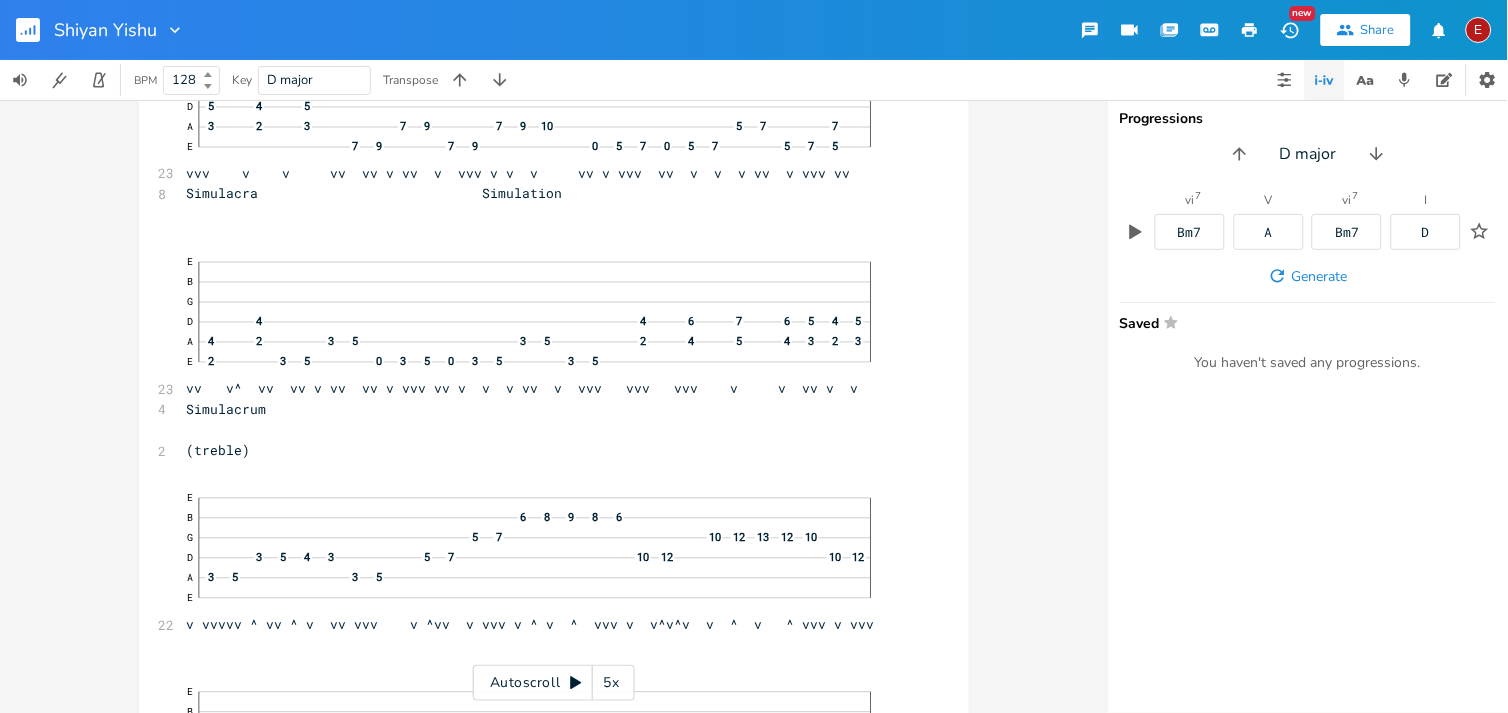 click 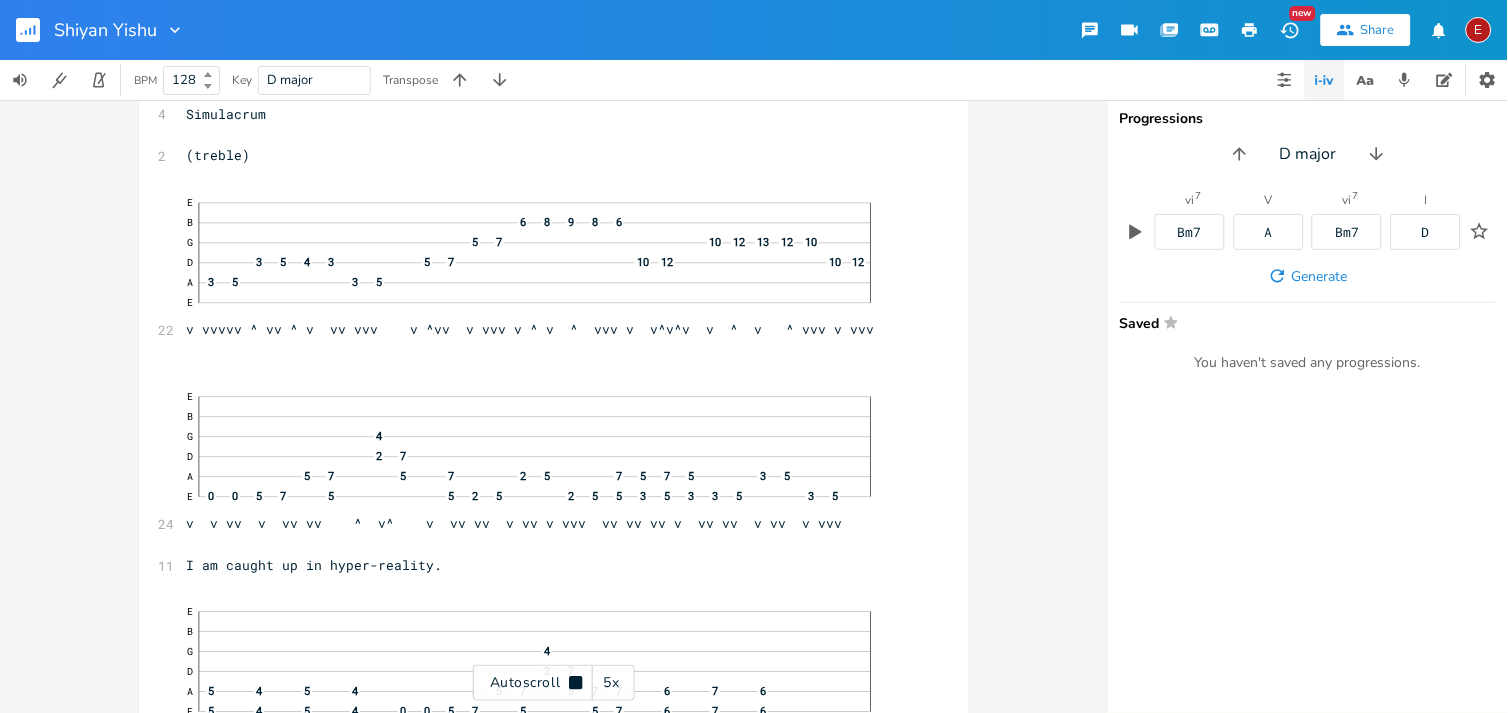 scroll, scrollTop: 23976, scrollLeft: 0, axis: vertical 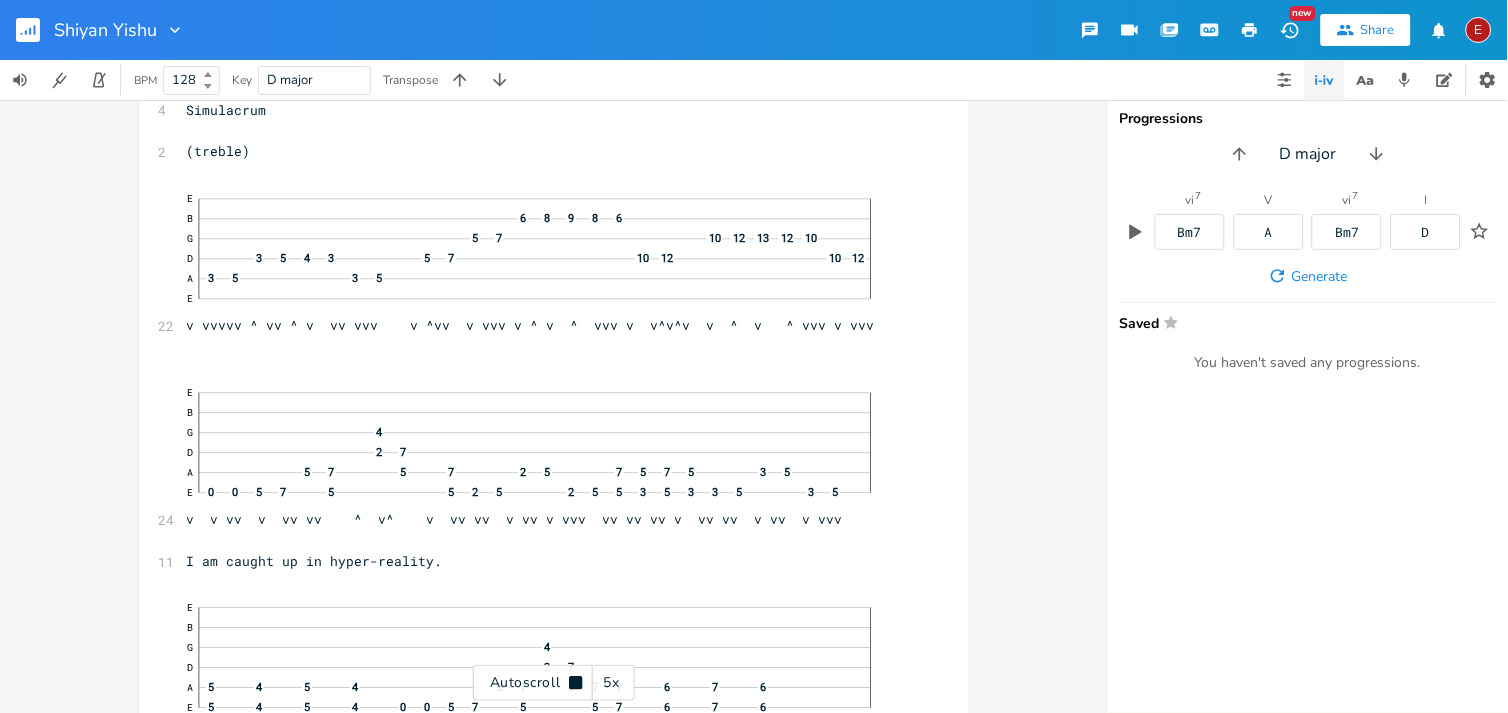 click 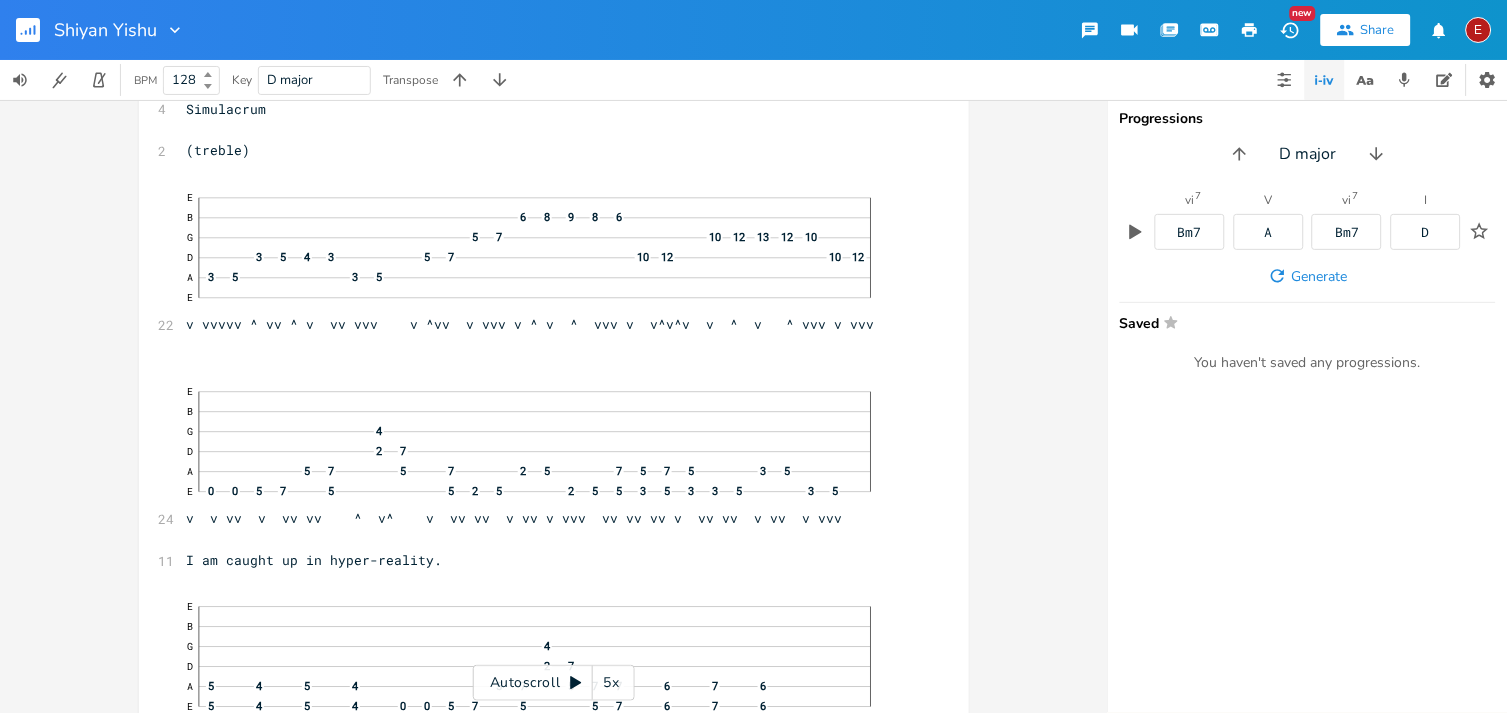 click 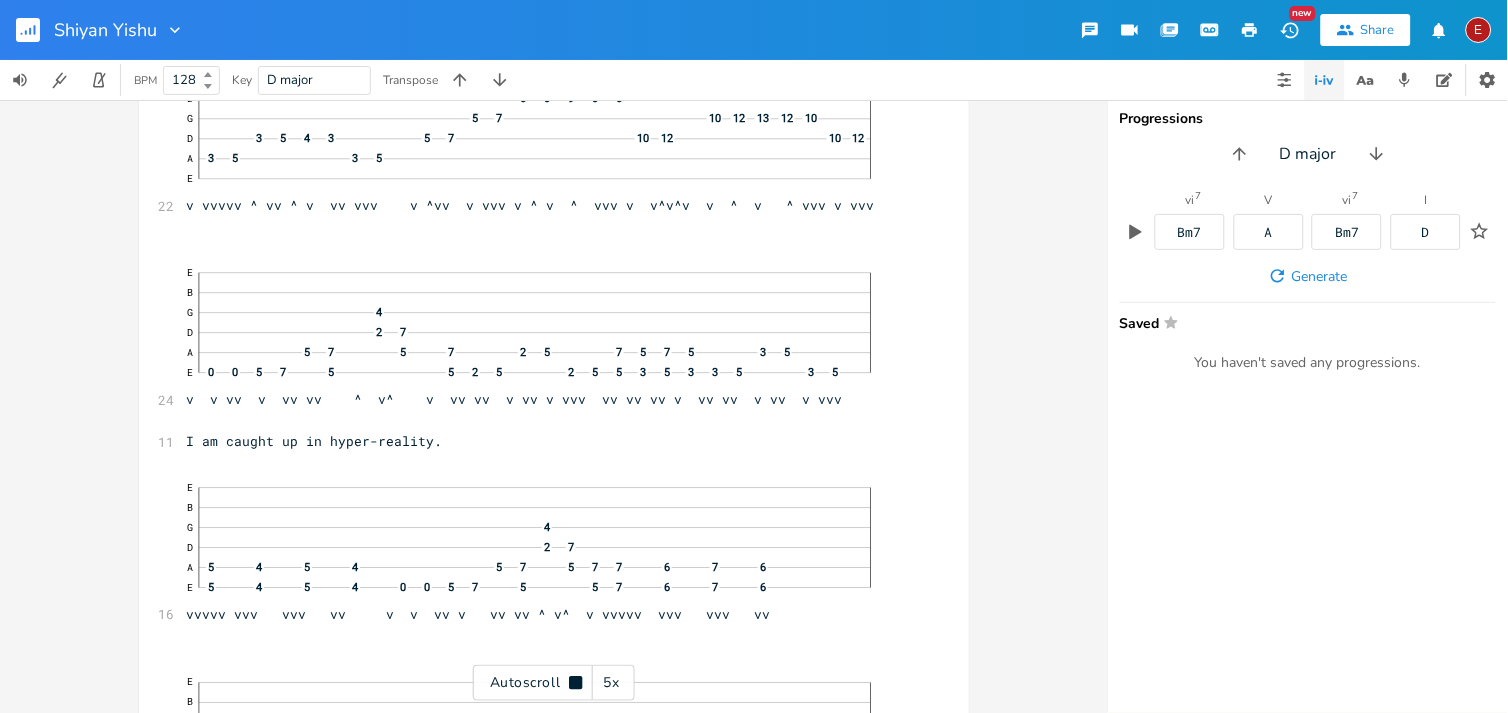 click 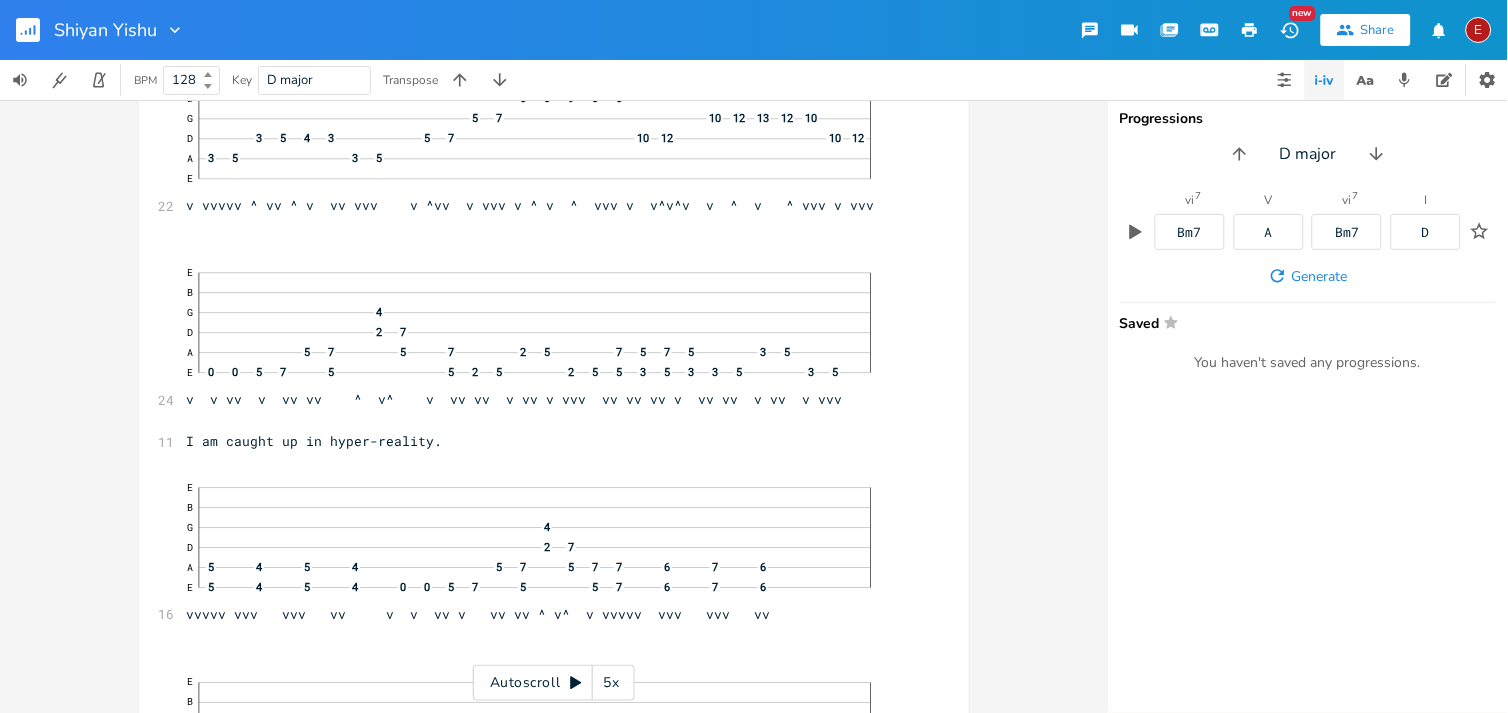 scroll, scrollTop: 24096, scrollLeft: 0, axis: vertical 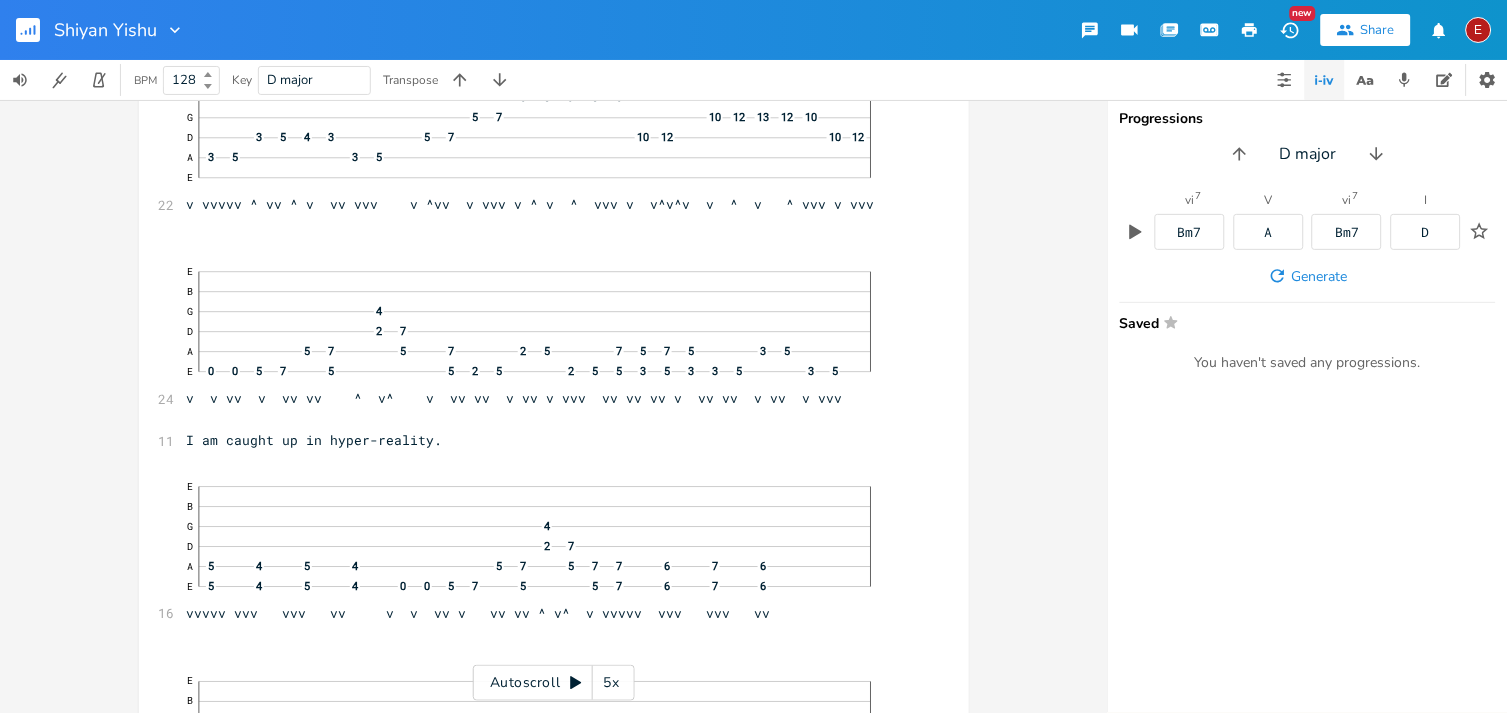 click 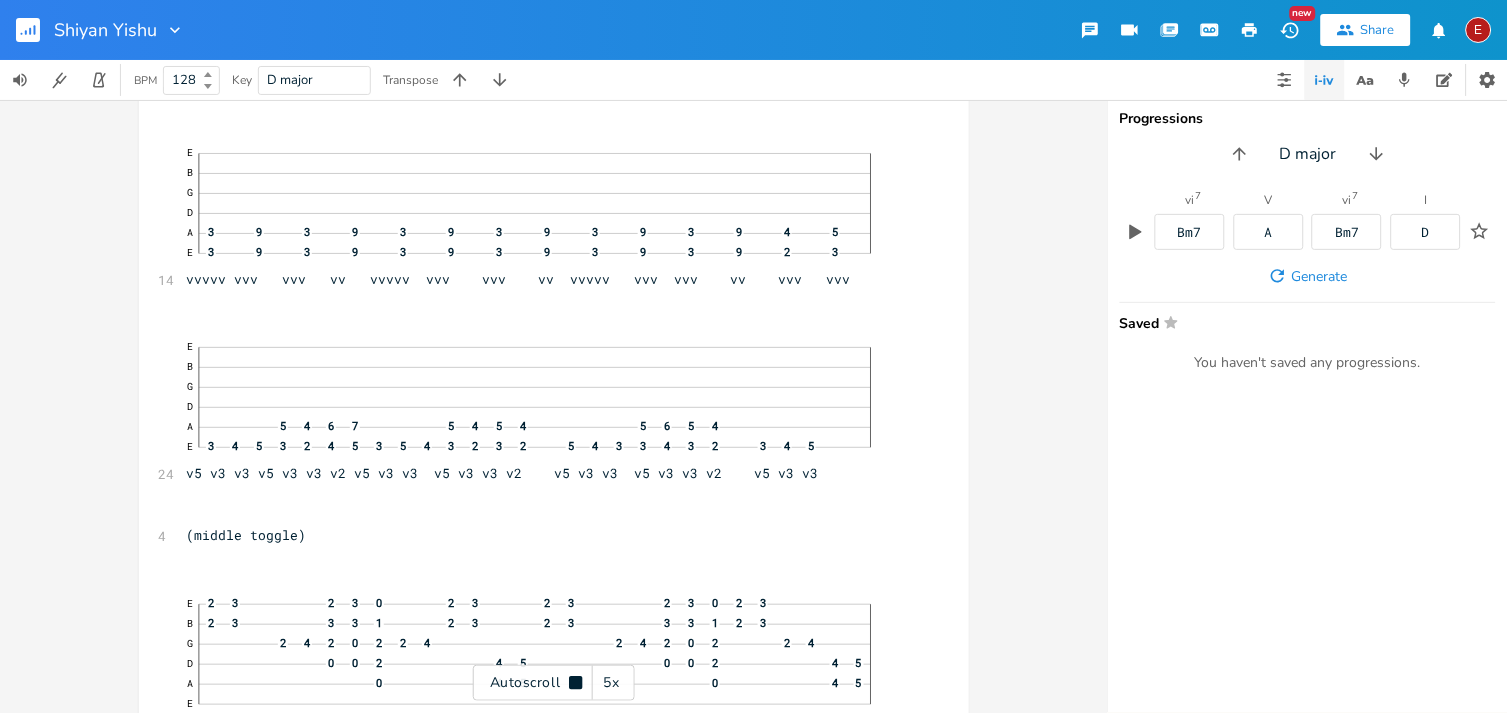 click 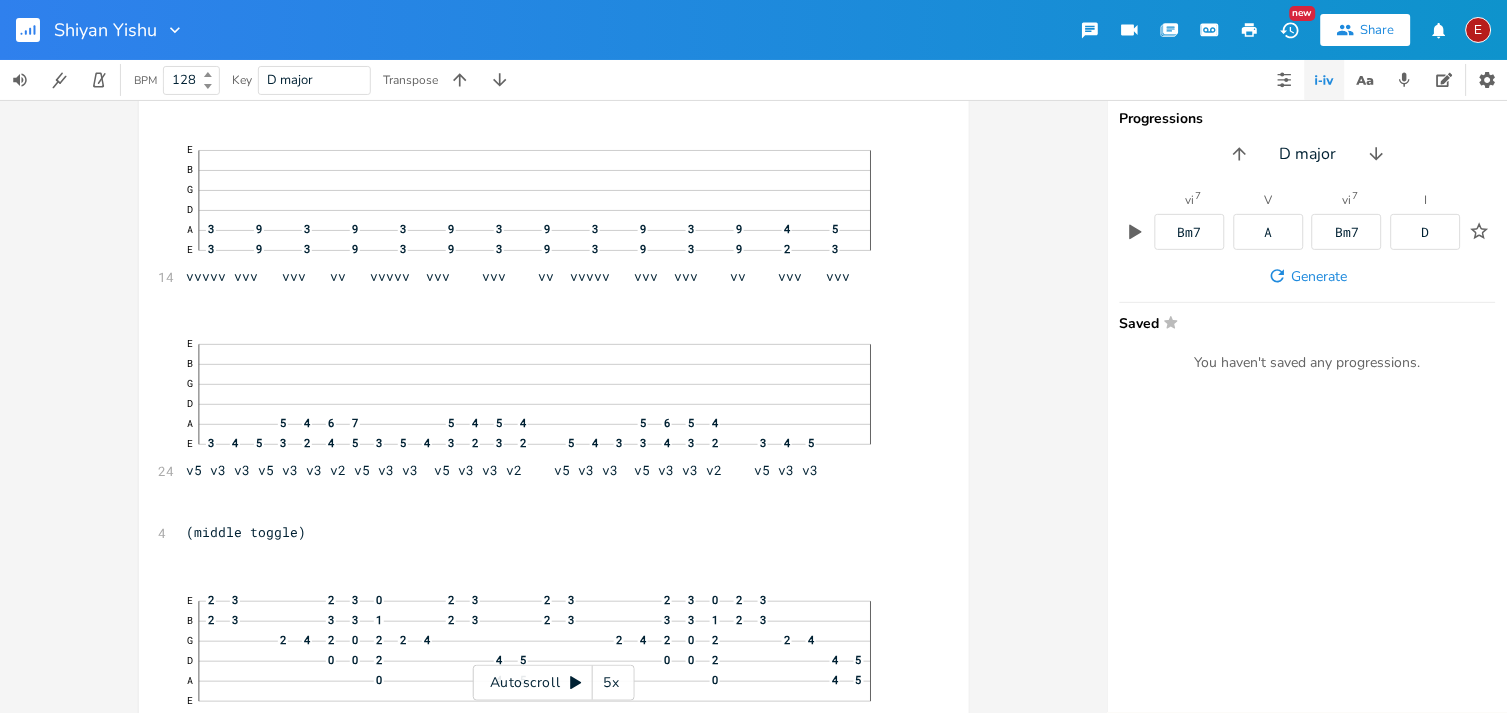click 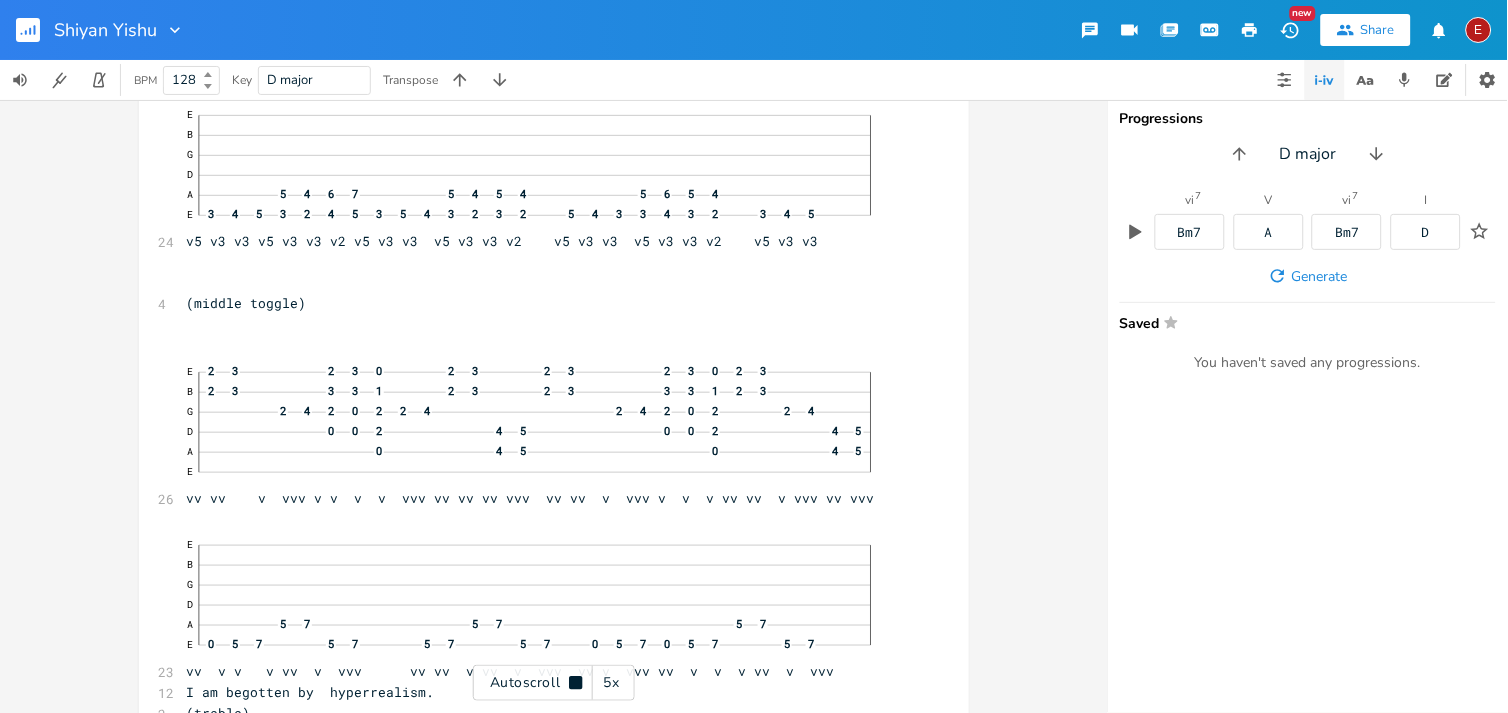 click 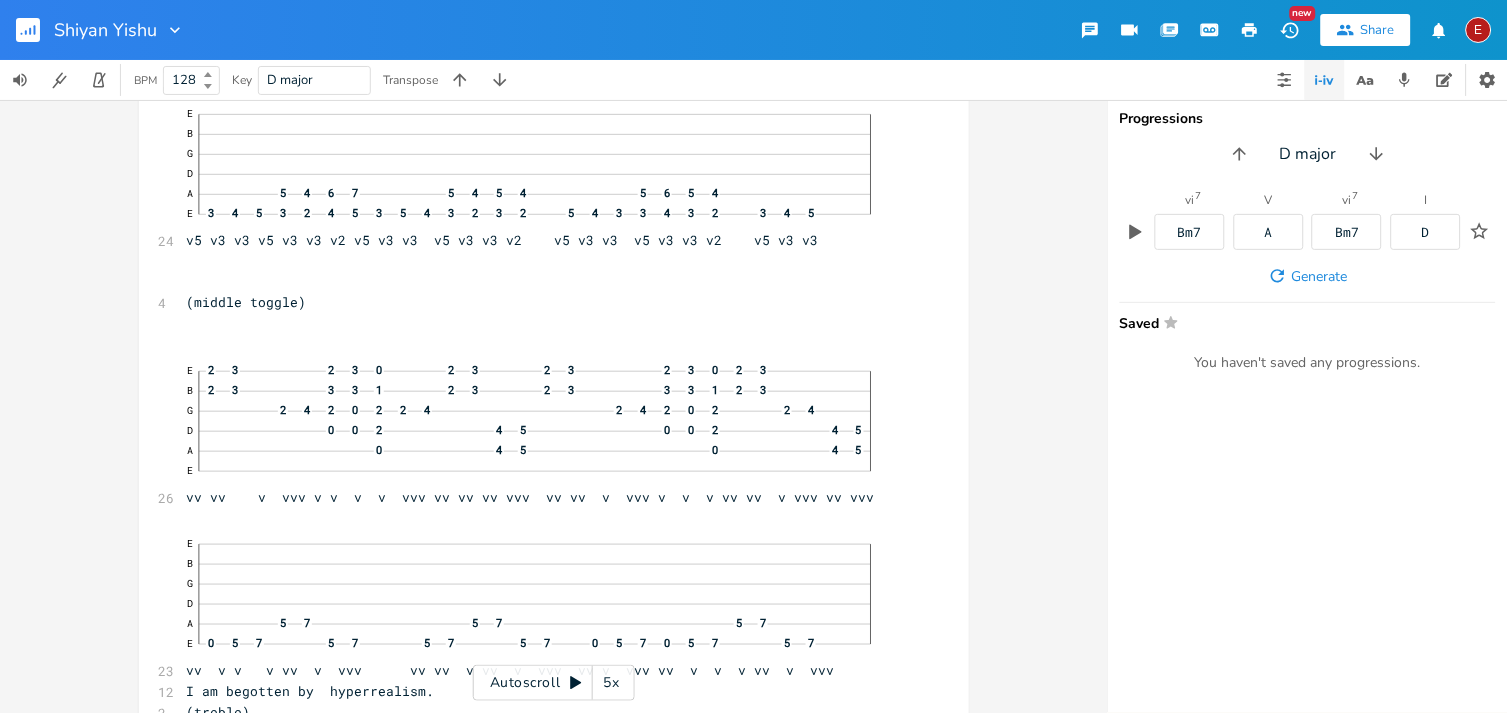 click 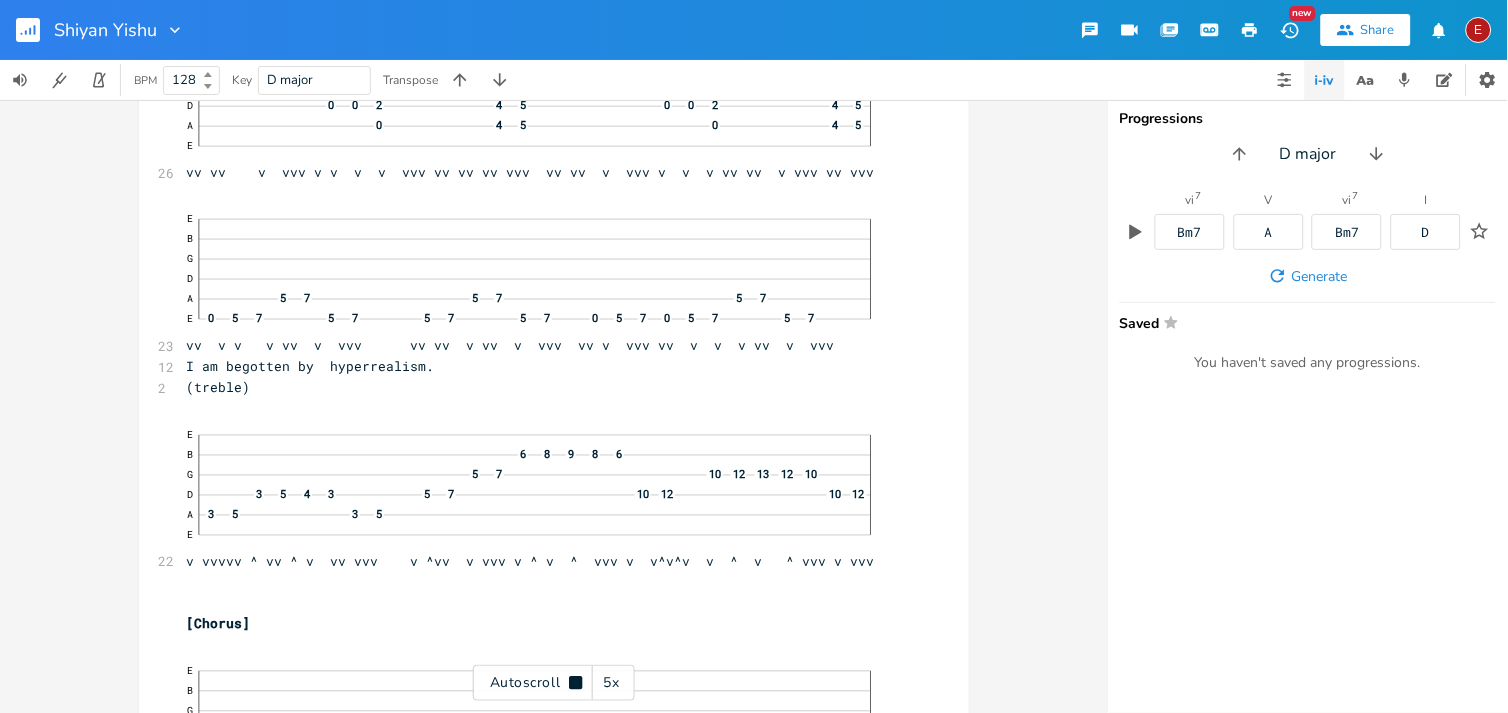 click 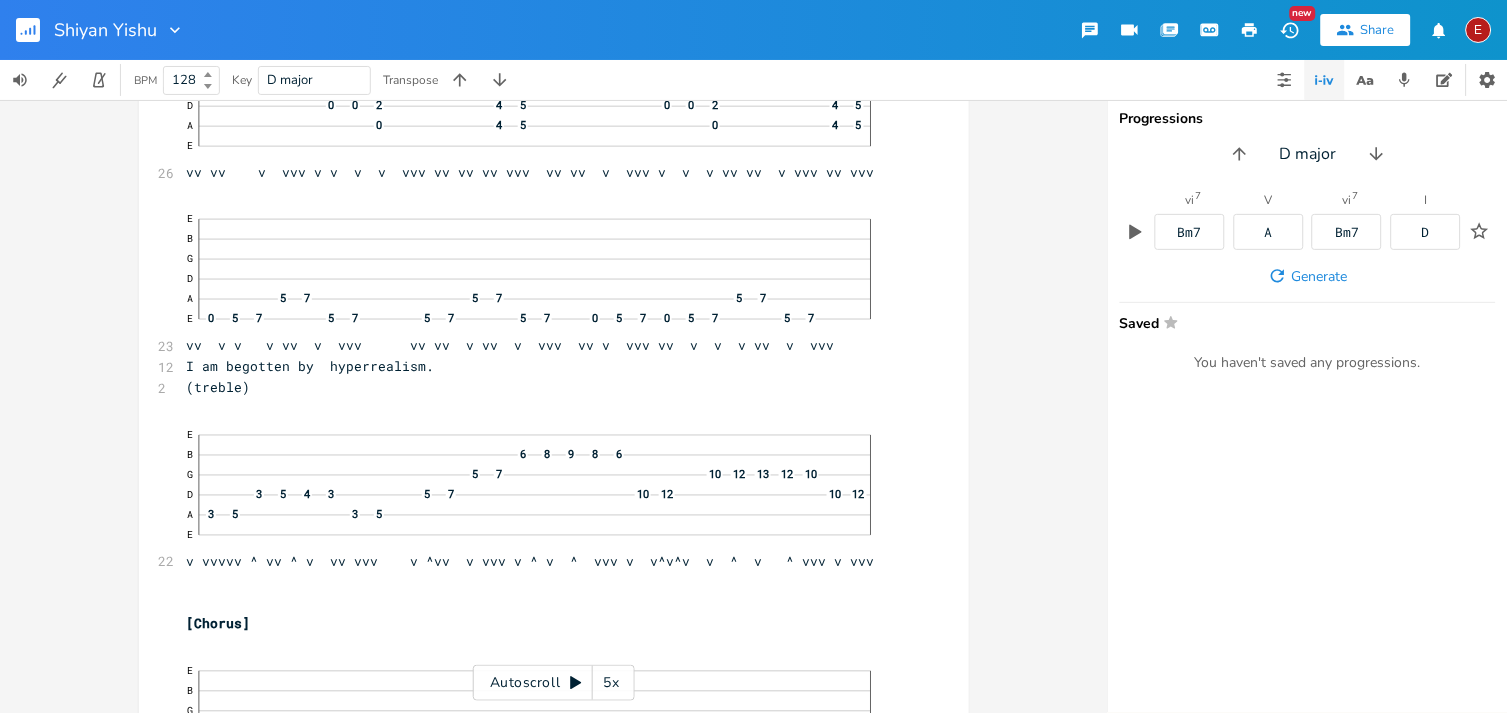 scroll, scrollTop: 25184, scrollLeft: 0, axis: vertical 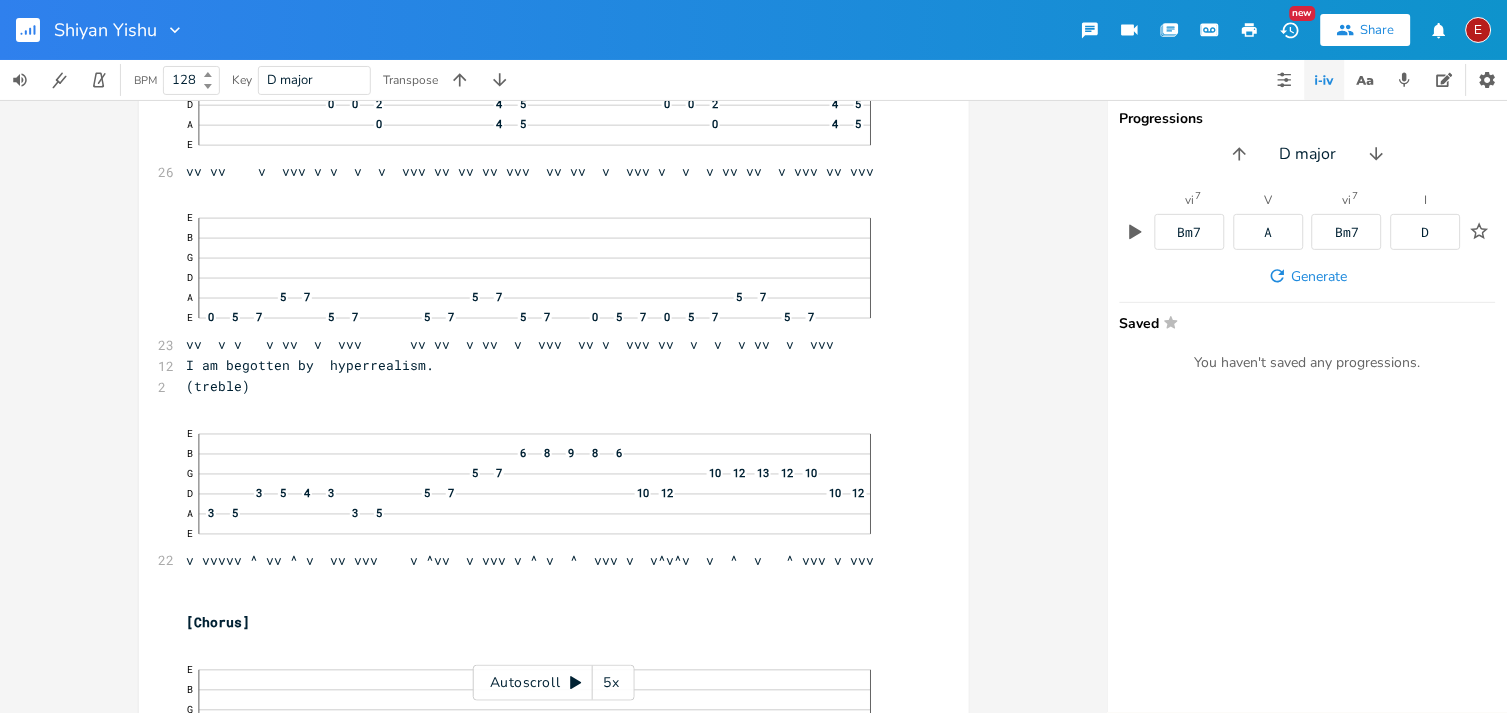 click 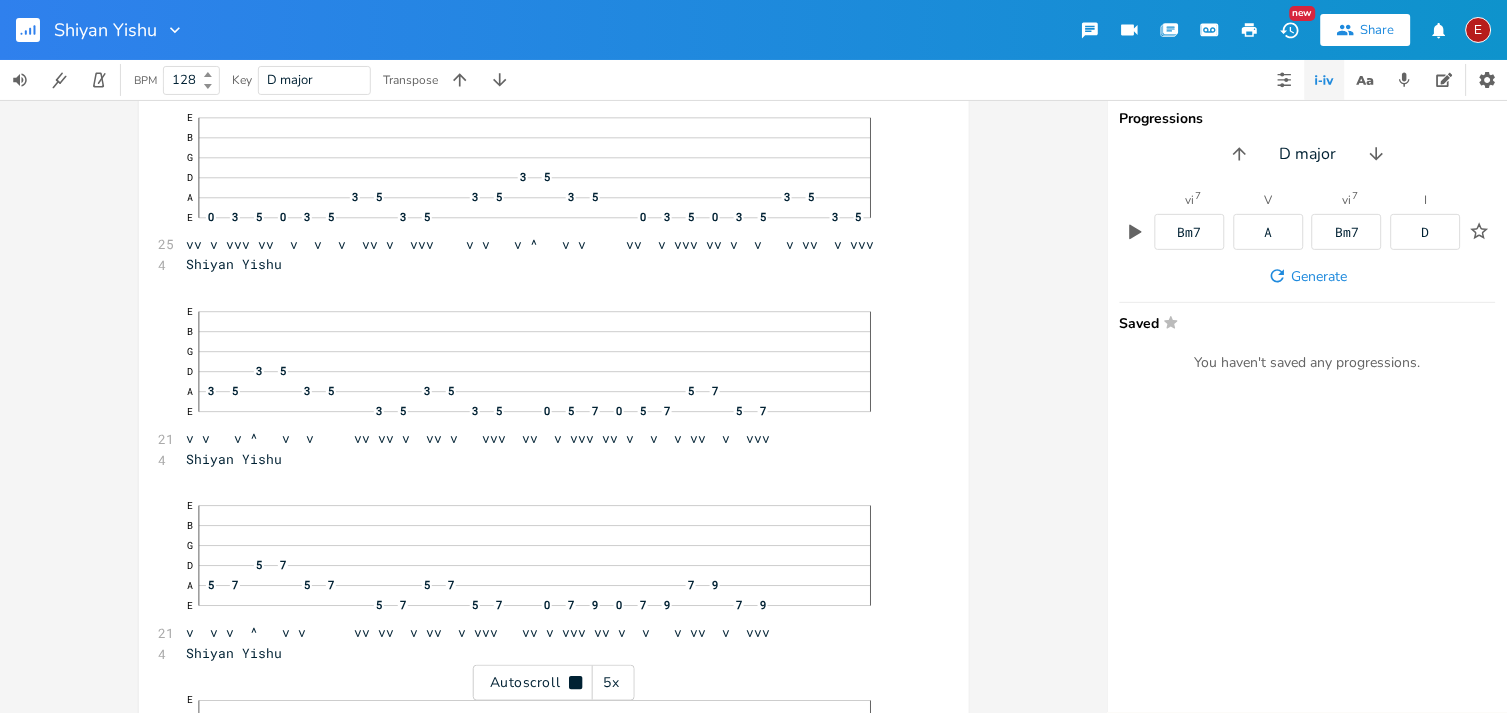 click 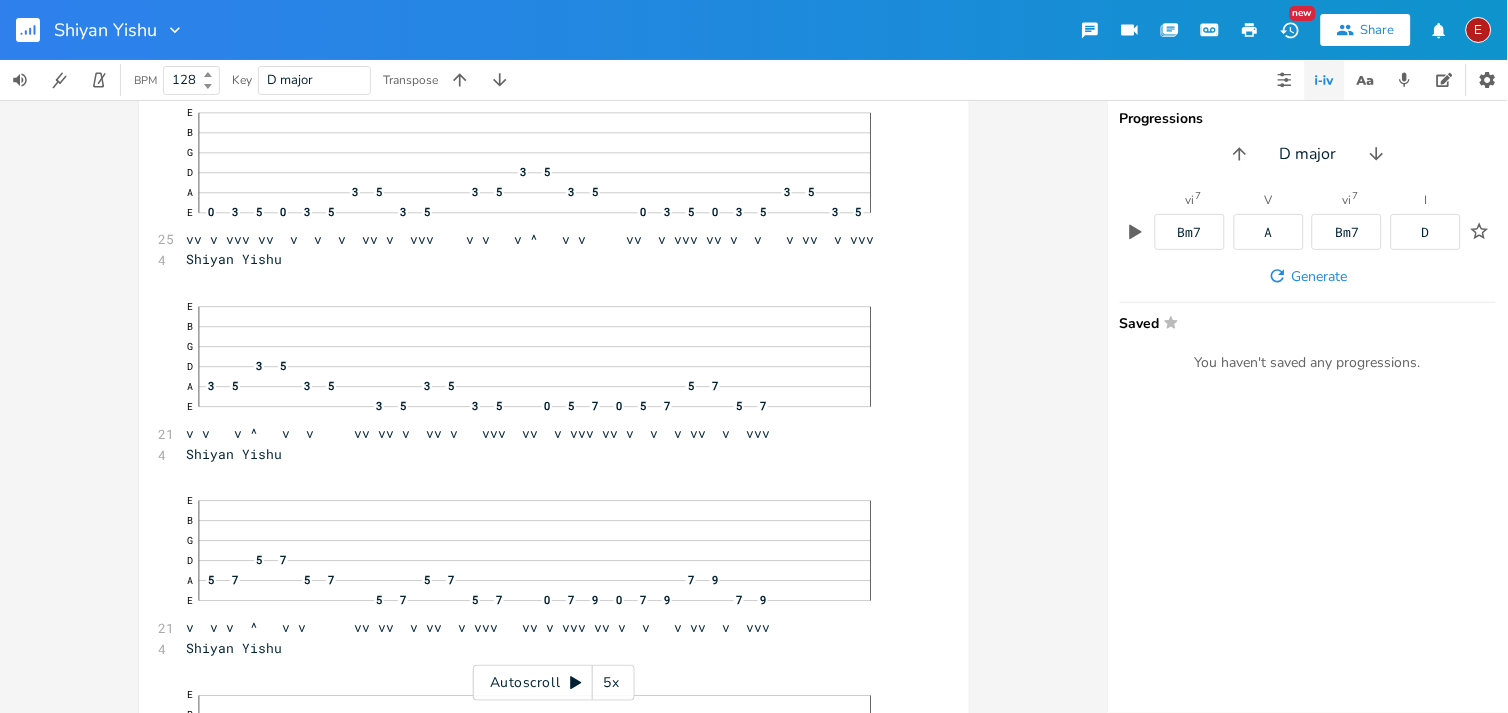 click 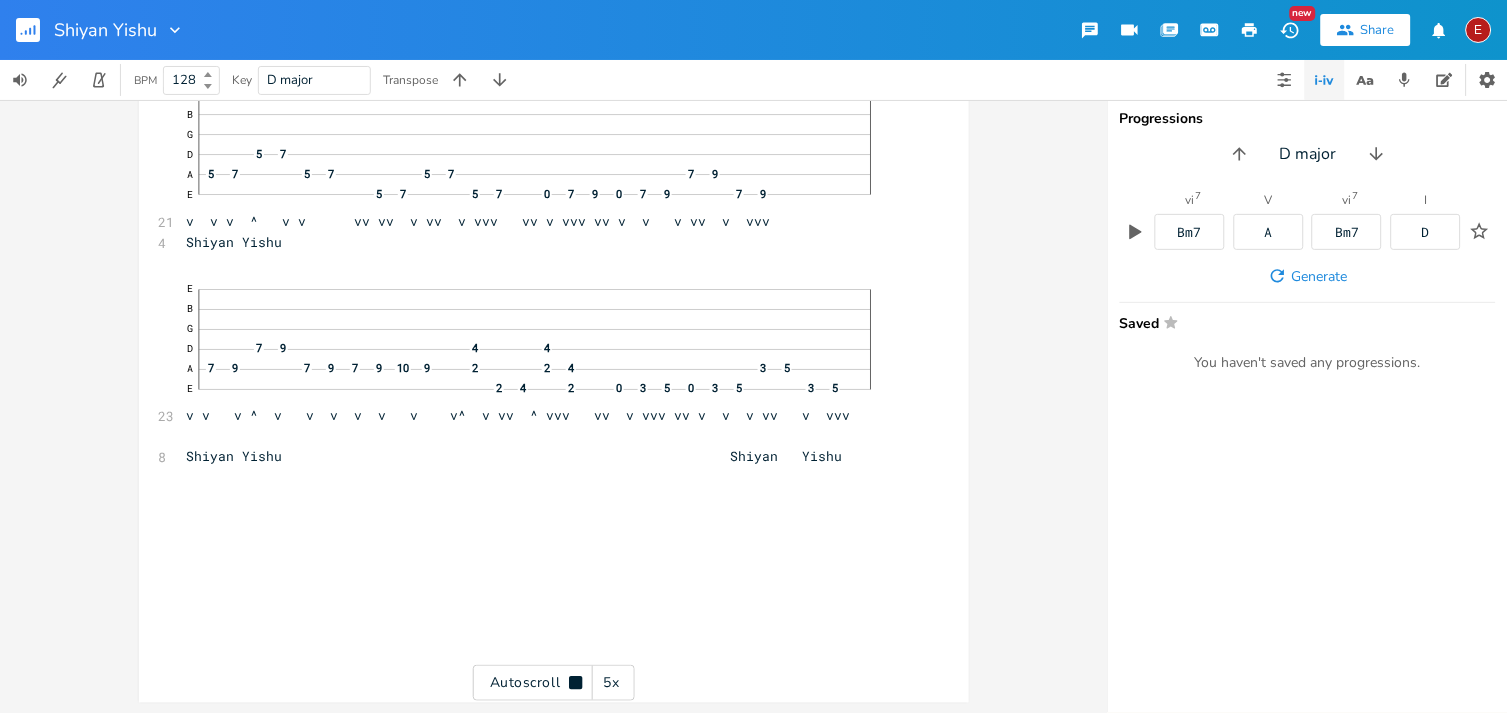 scroll, scrollTop: 26148, scrollLeft: 0, axis: vertical 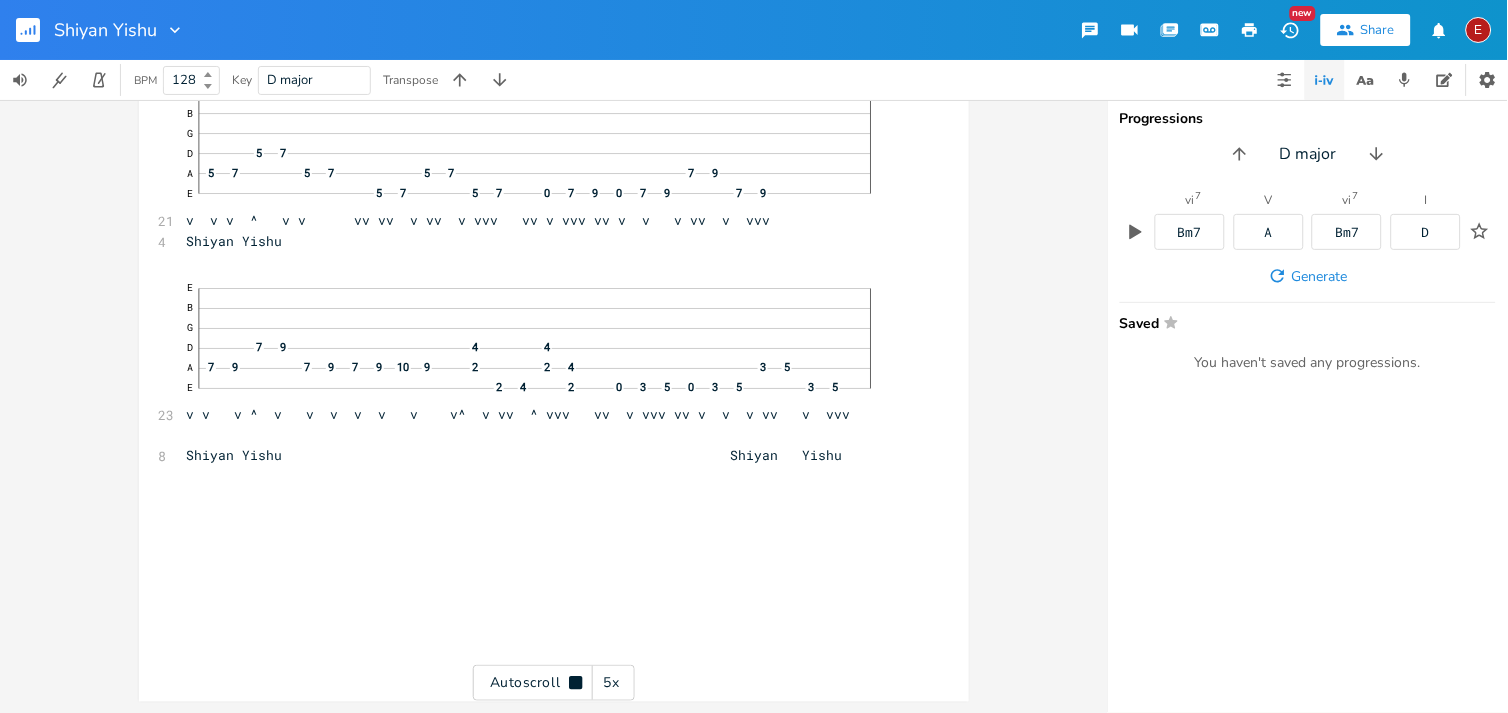 click 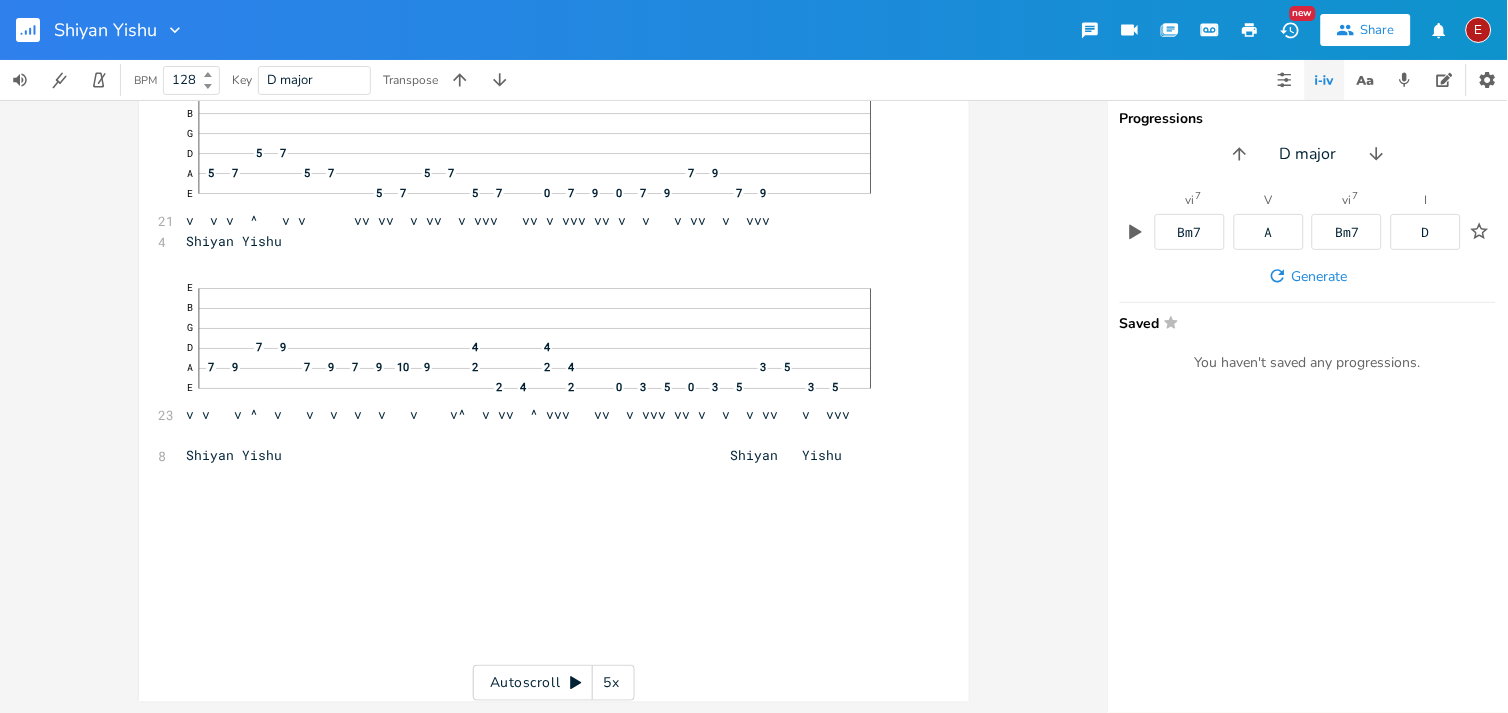click on "E" at bounding box center [1479, 30] 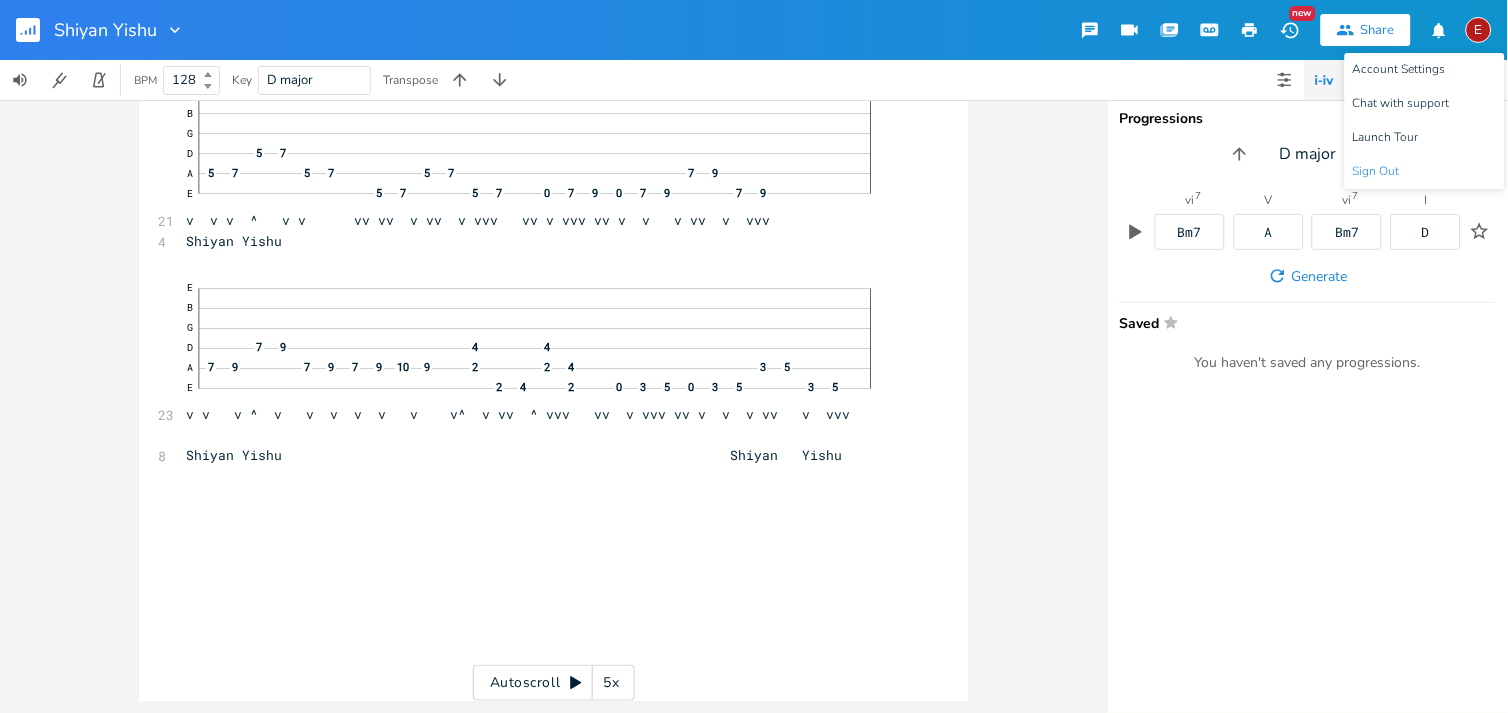 click on "Sign Out" at bounding box center (1376, 171) 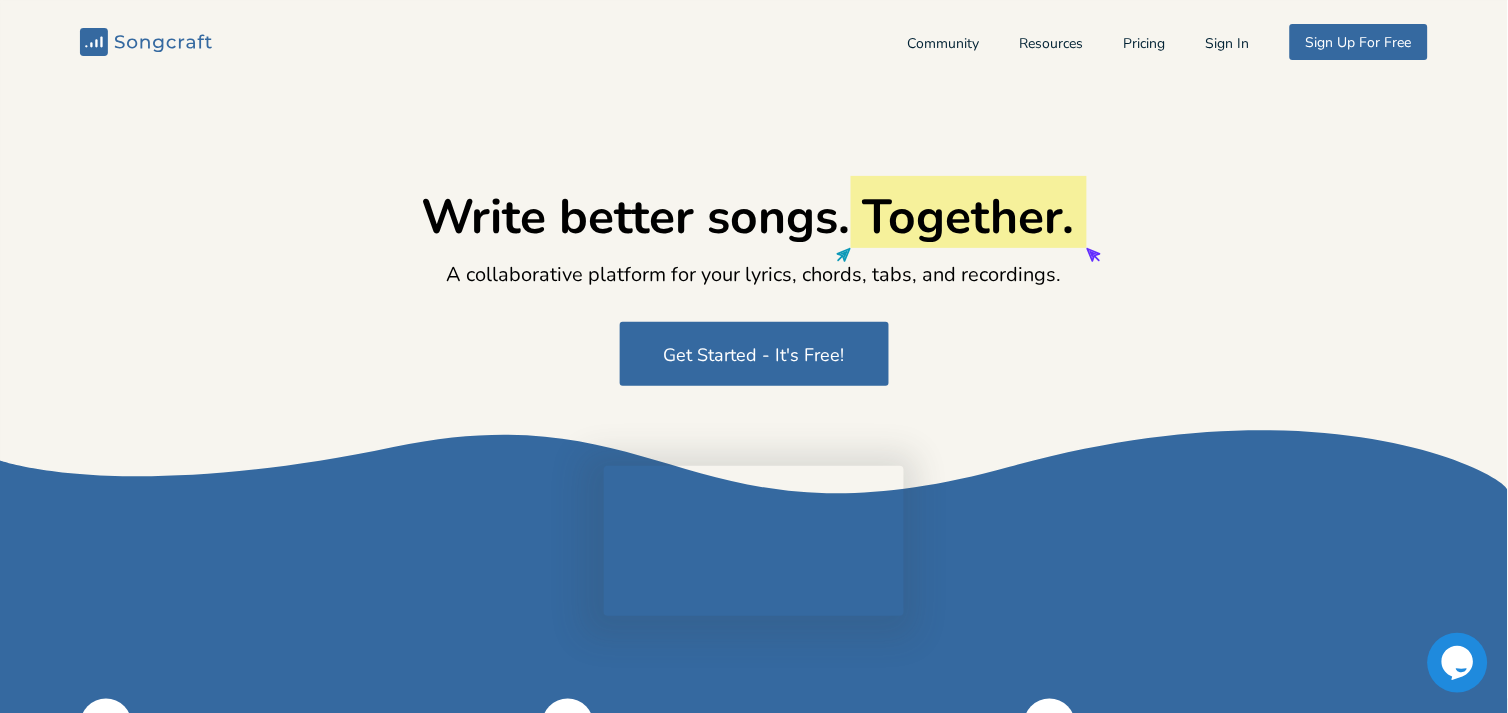 type on "edwardmccready@outlook.com" 